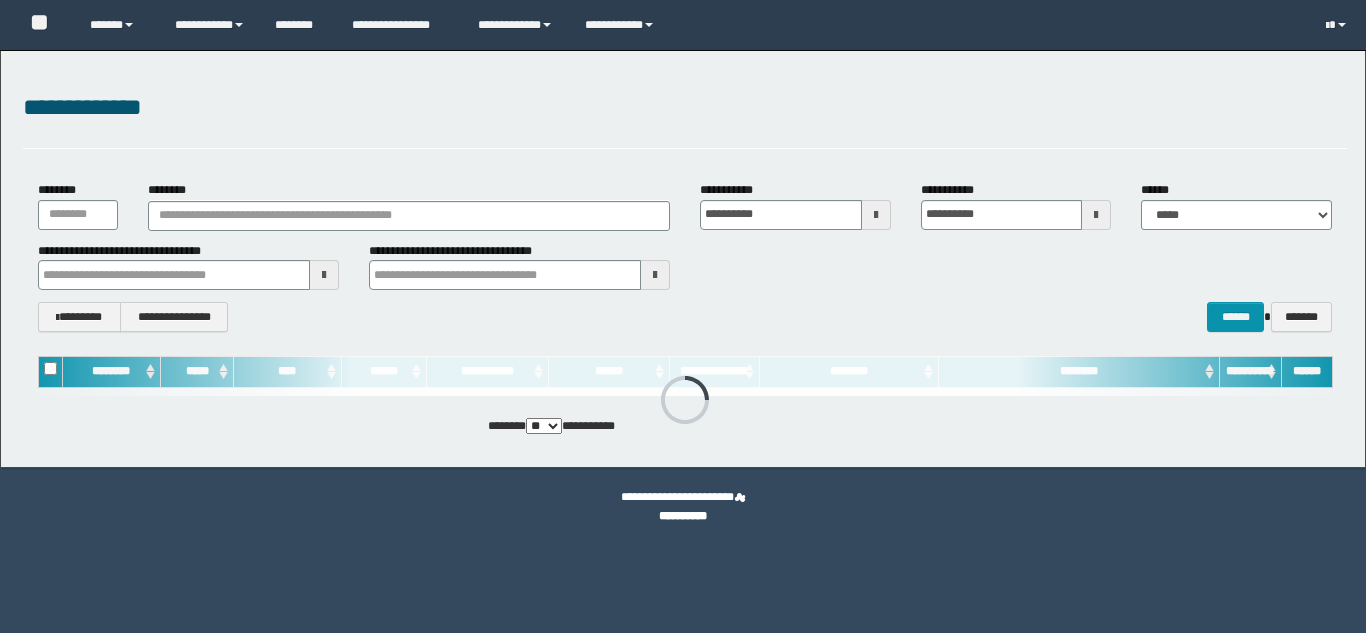 scroll, scrollTop: 0, scrollLeft: 0, axis: both 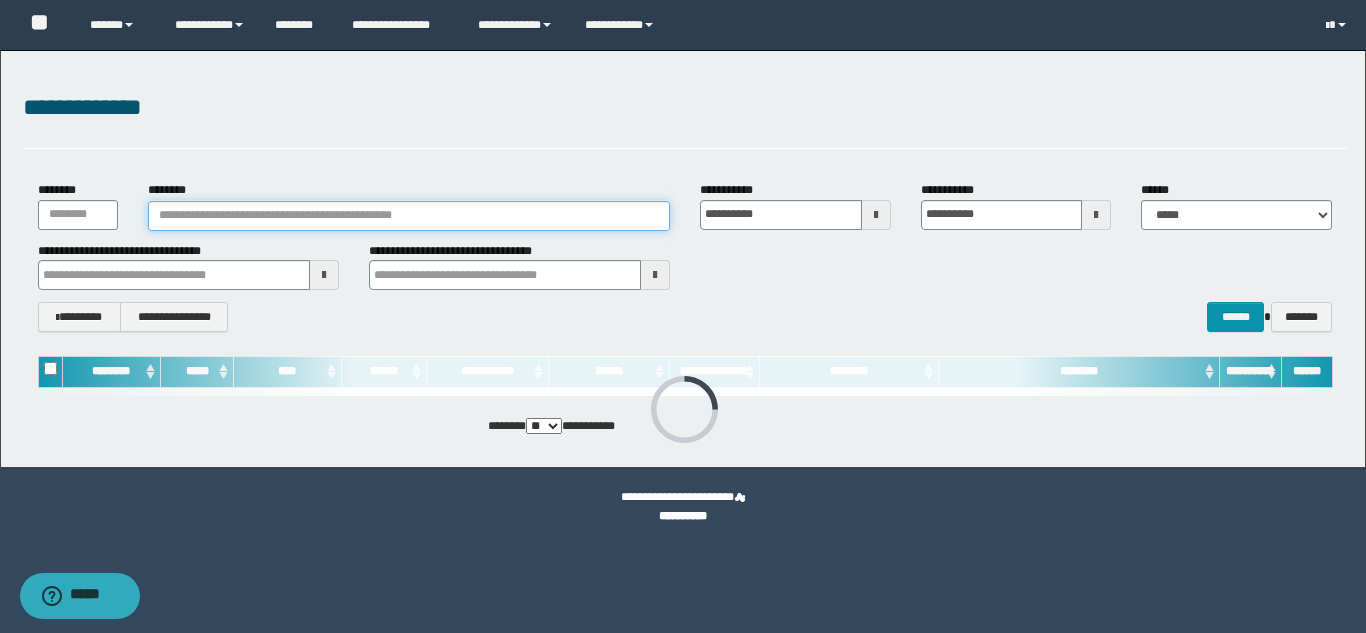 click on "********" at bounding box center (409, 216) 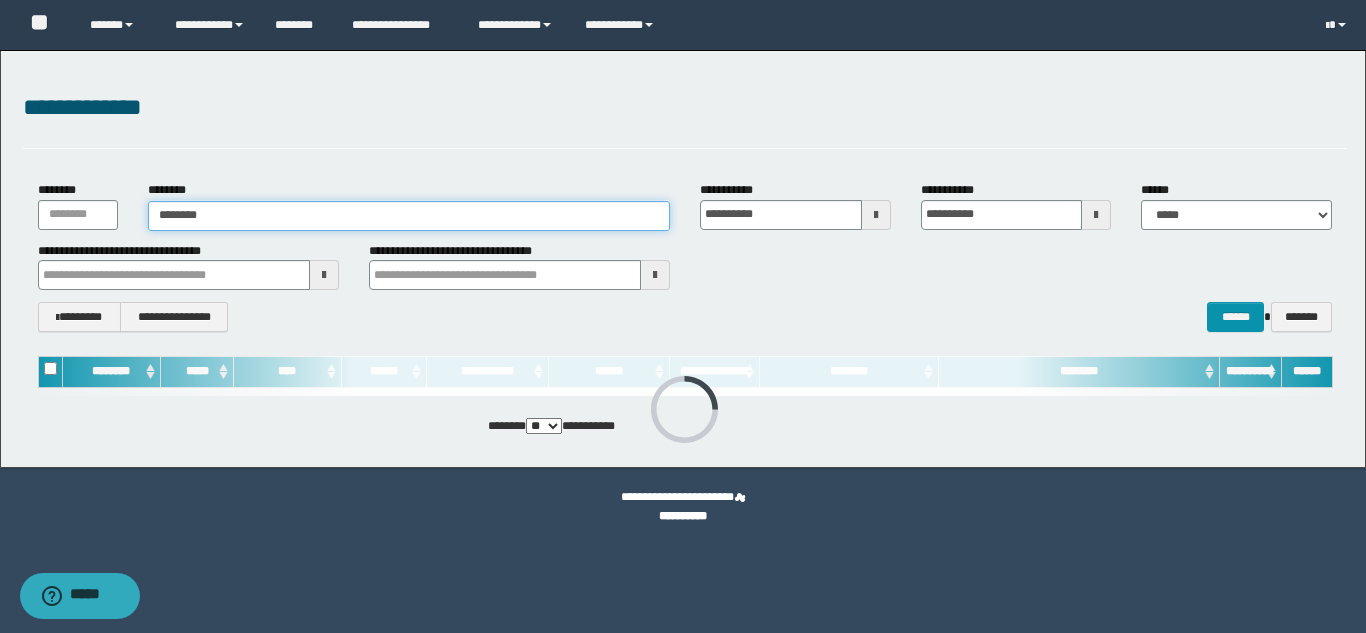 type on "********" 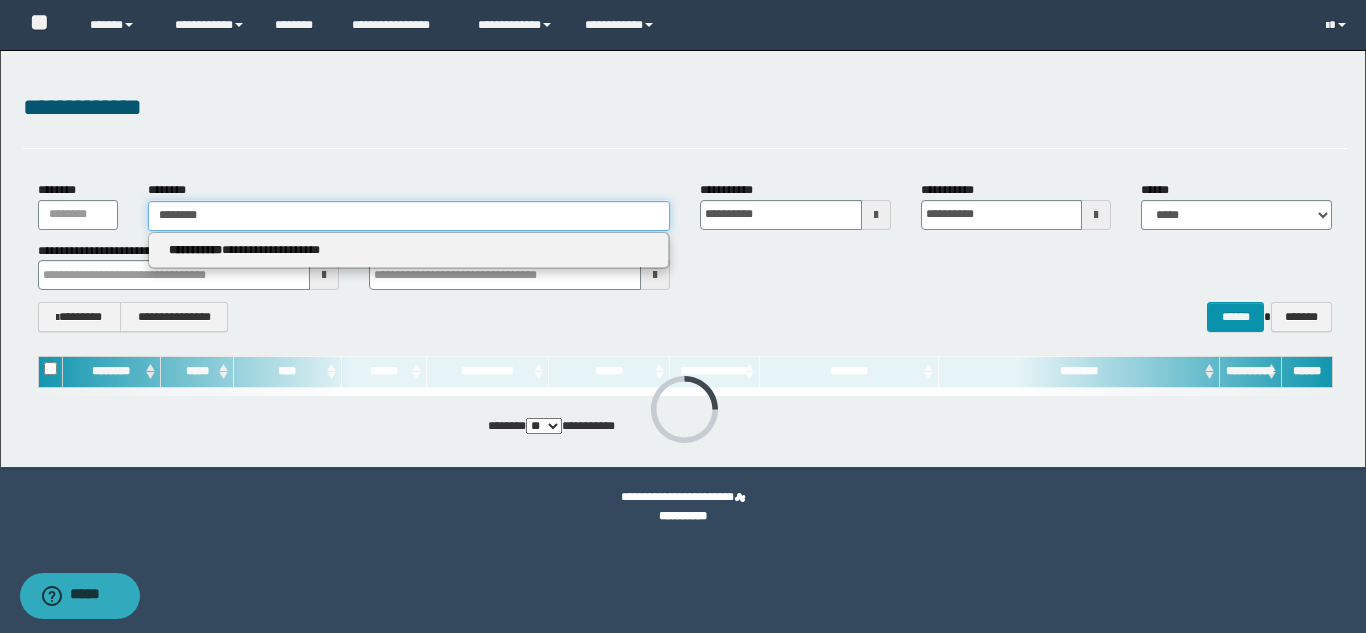 type on "********" 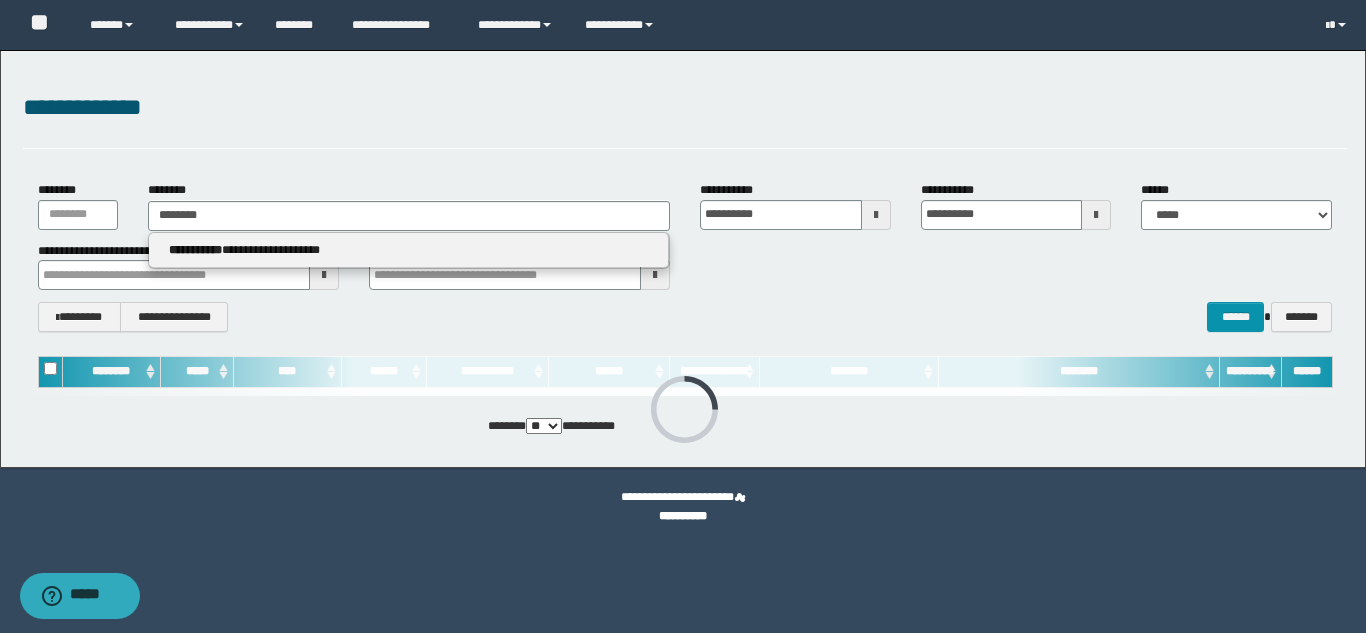 click on "**********" at bounding box center (409, 251) 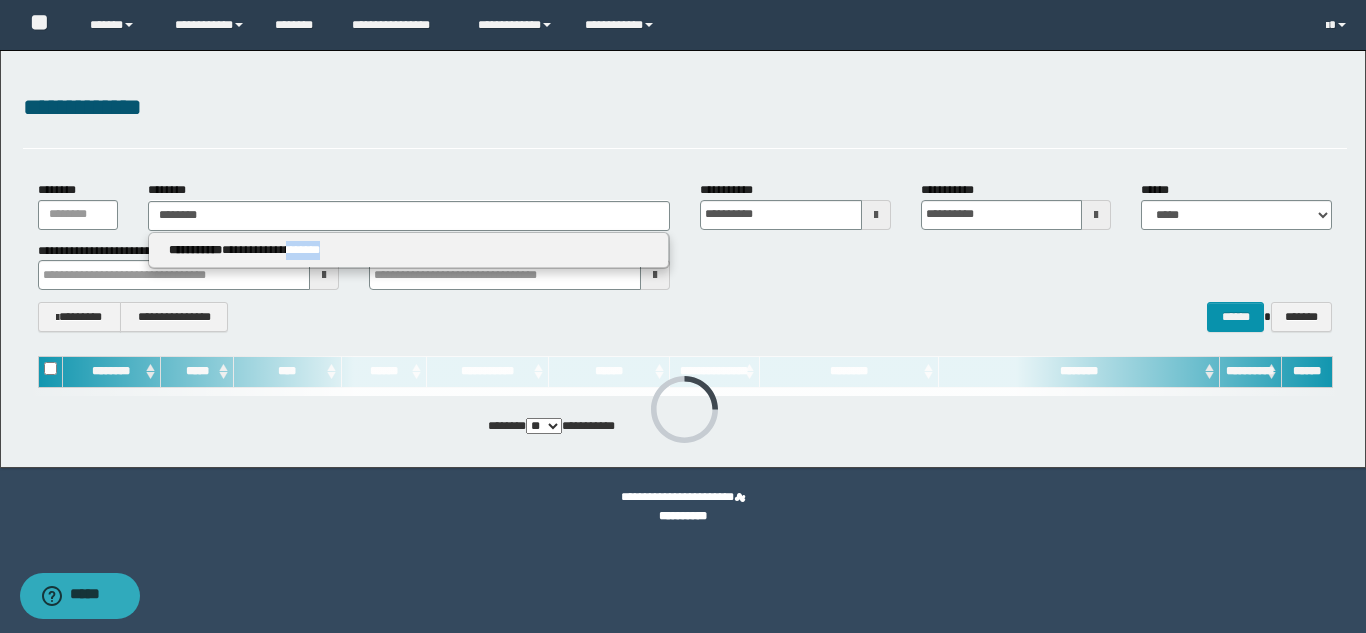 click on "**********" at bounding box center (409, 251) 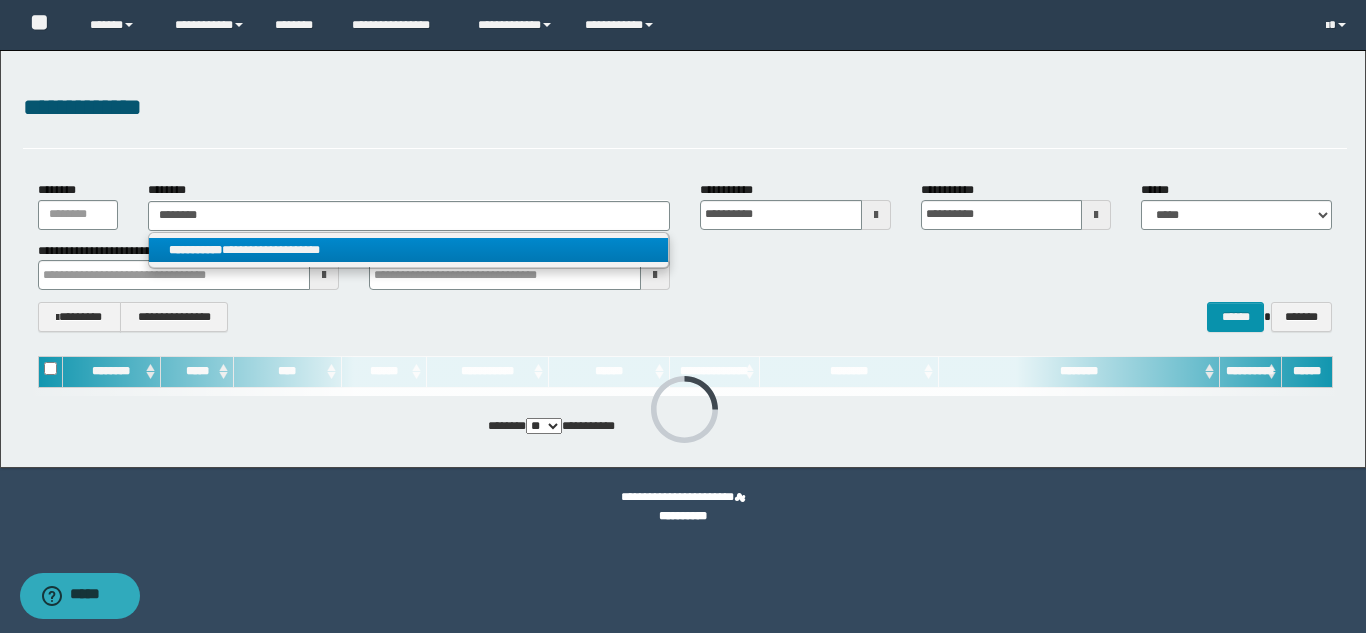 click on "**********" at bounding box center (408, 250) 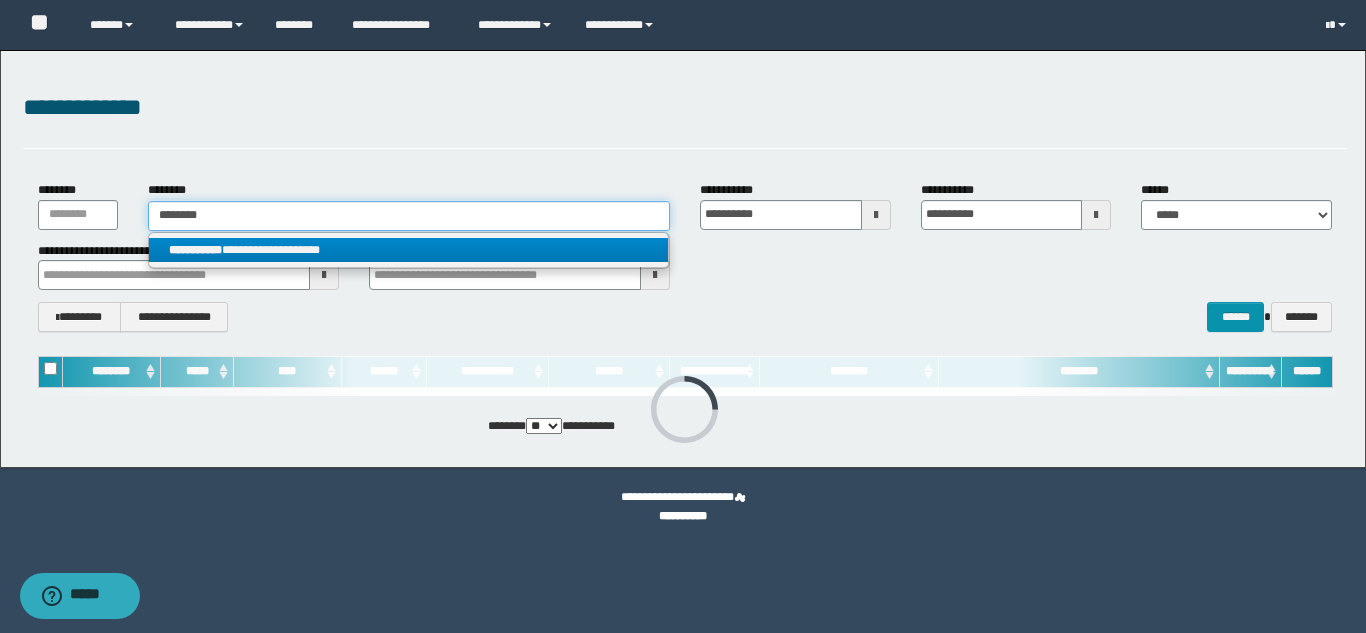 type 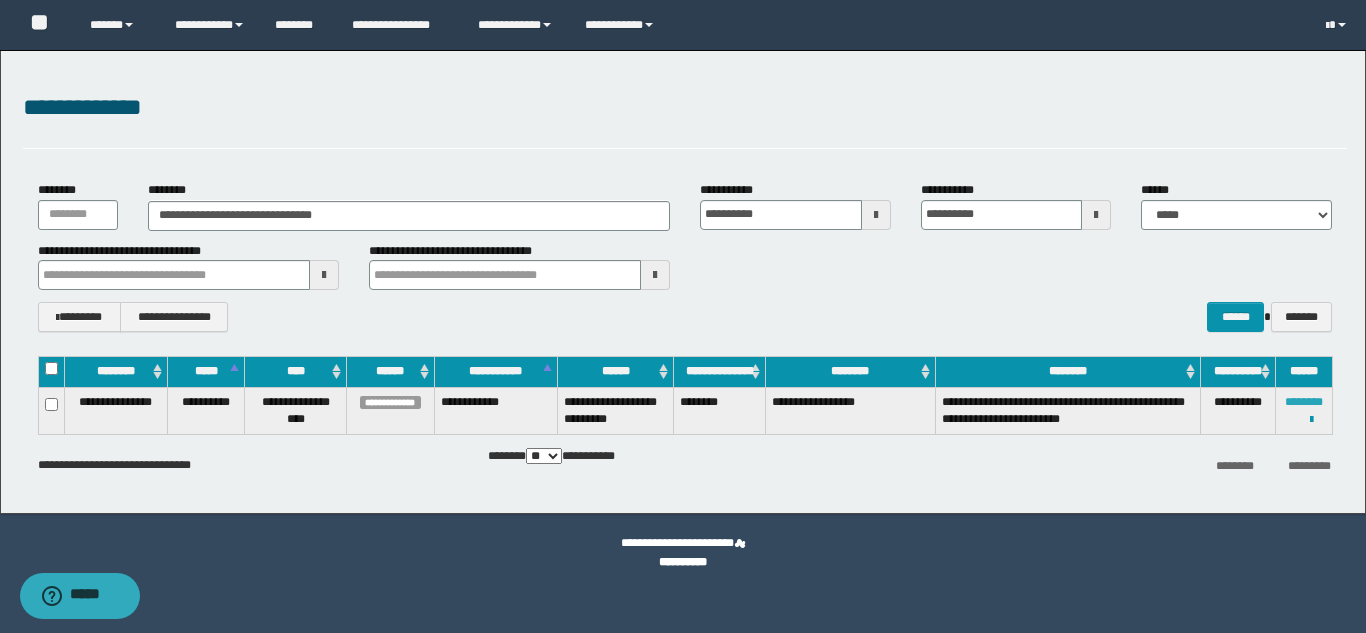 click on "********" at bounding box center (1304, 402) 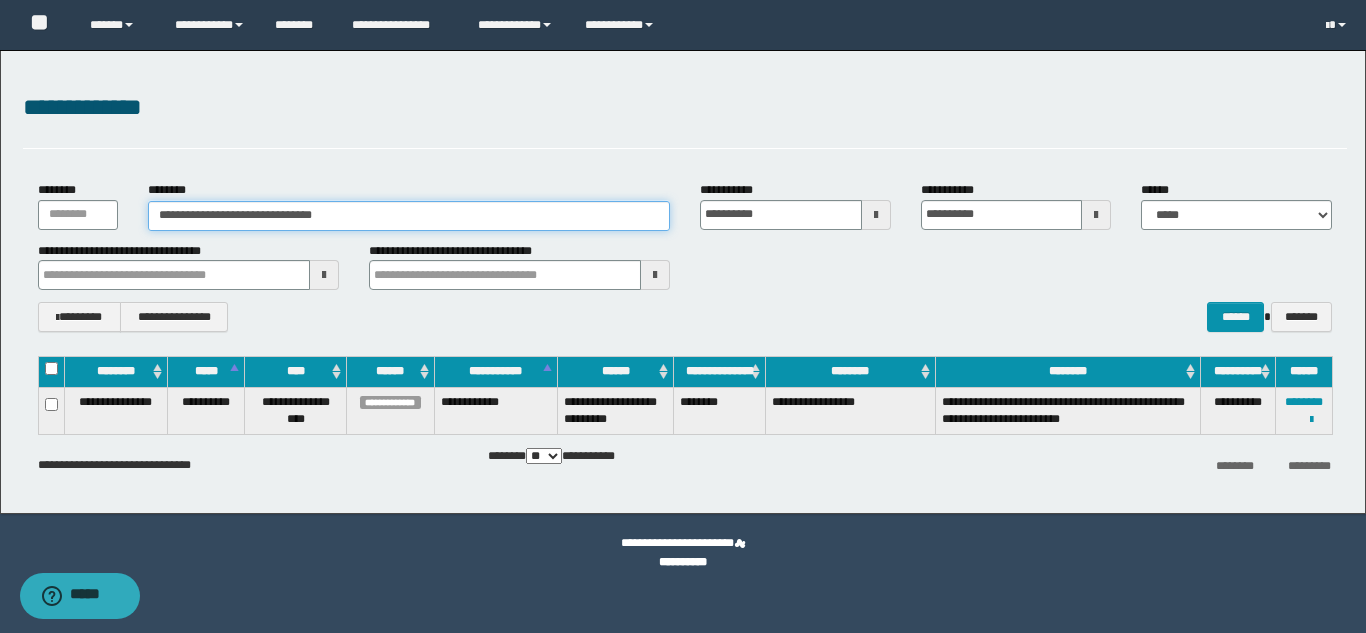 drag, startPoint x: 410, startPoint y: 221, endPoint x: 0, endPoint y: 225, distance: 410.0195 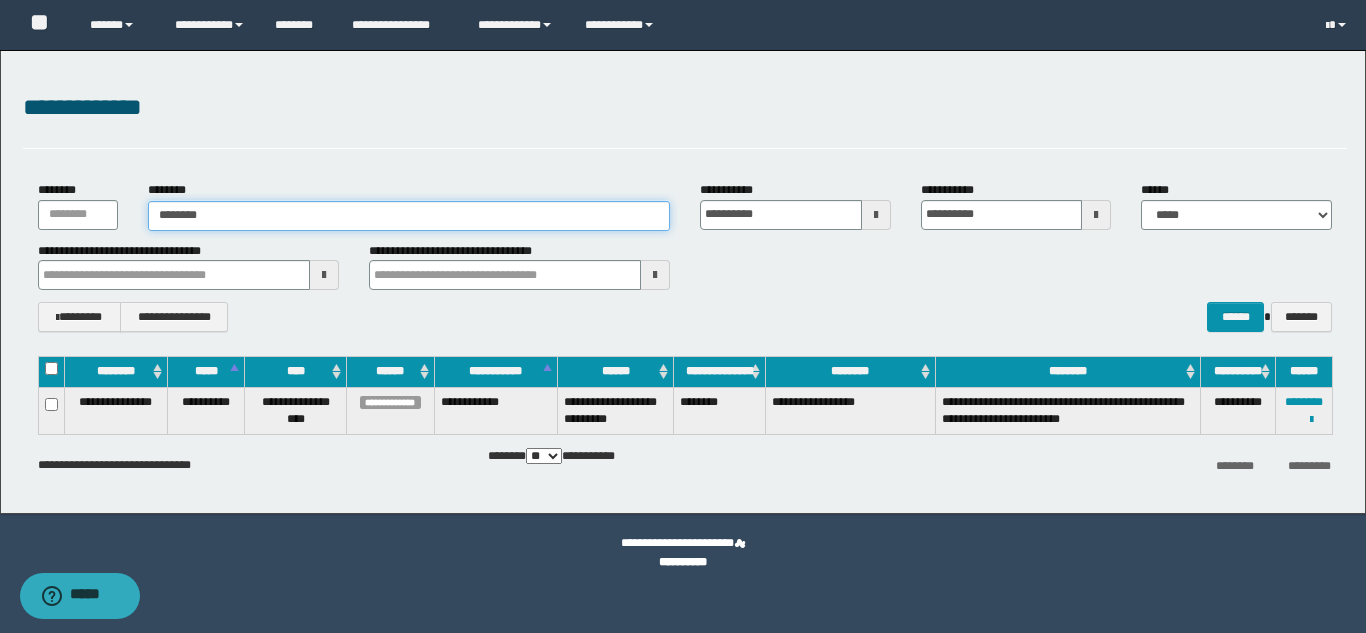 type on "********" 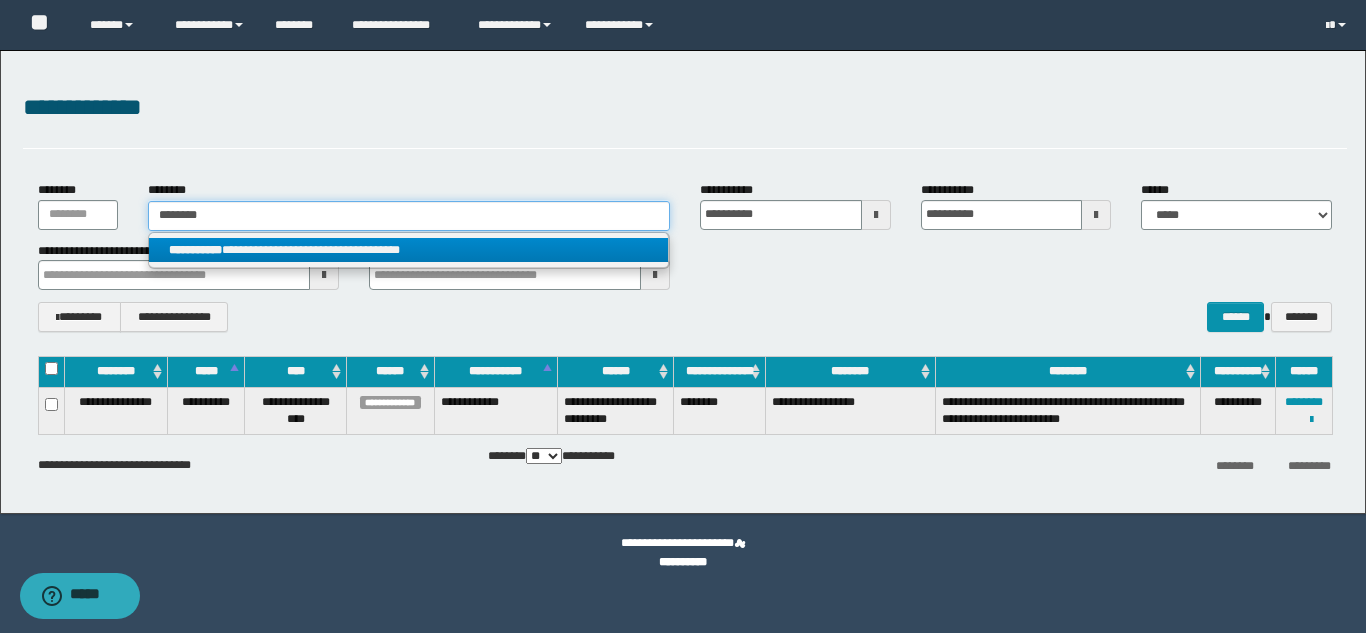 type on "********" 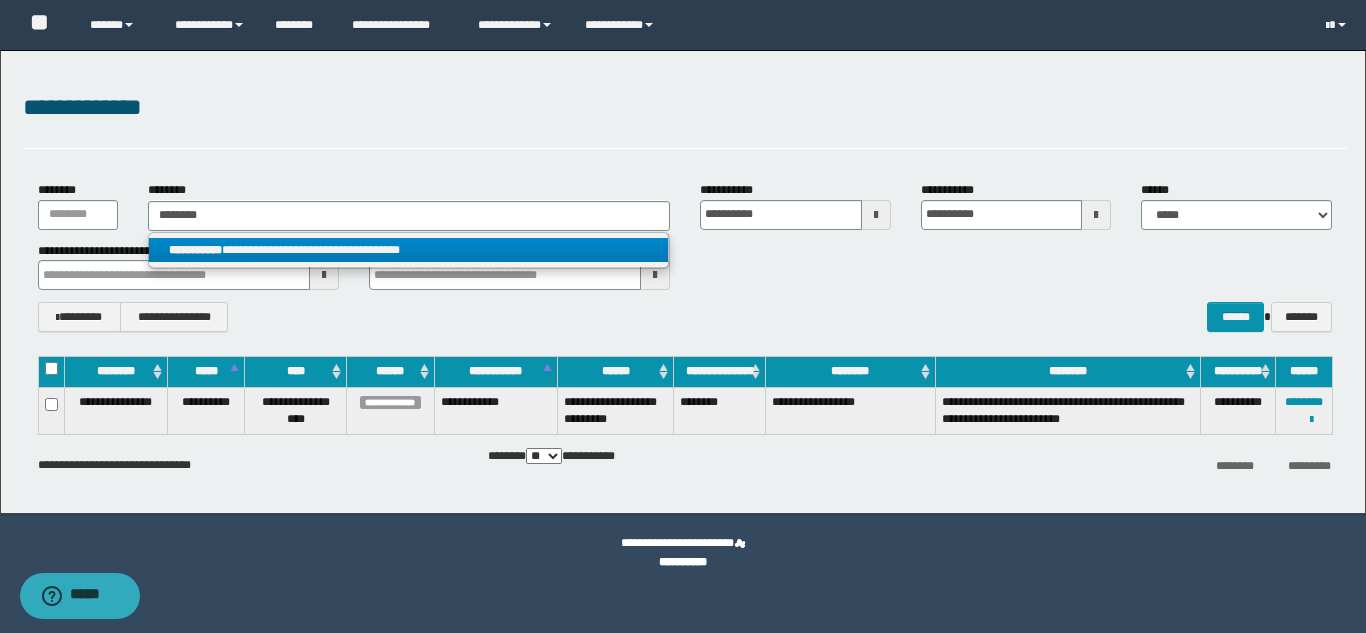 click on "**********" at bounding box center [195, 250] 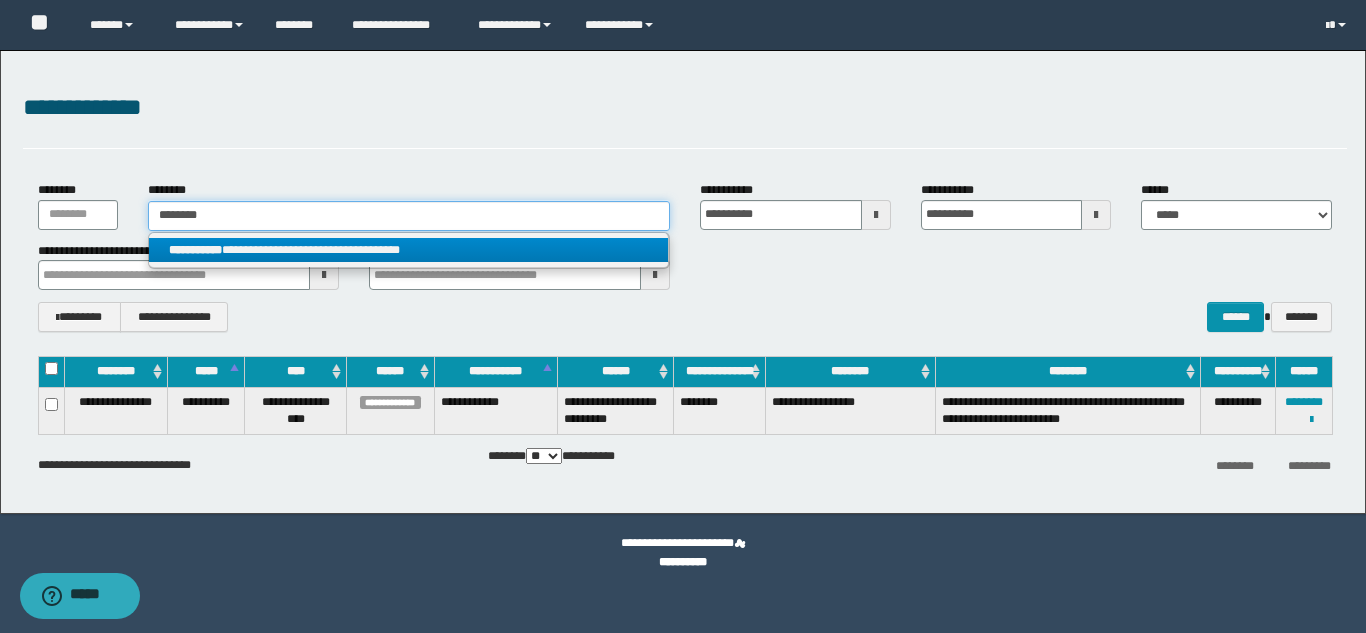 type 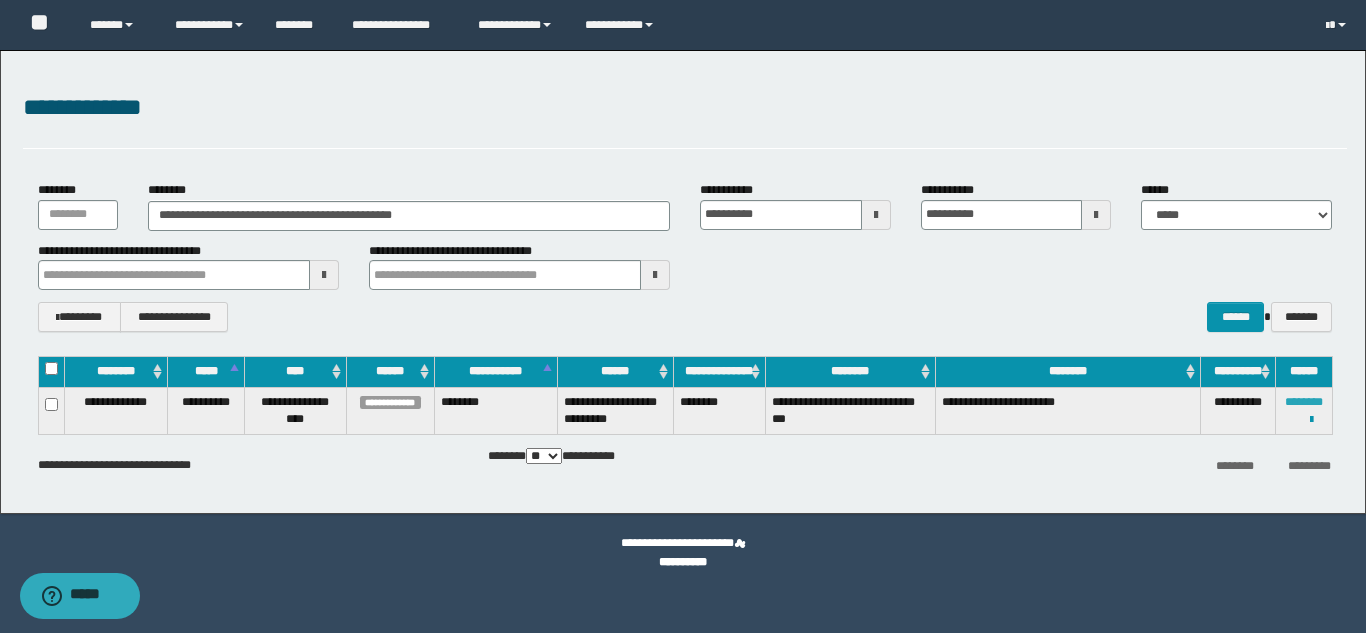 click on "********" at bounding box center (1304, 402) 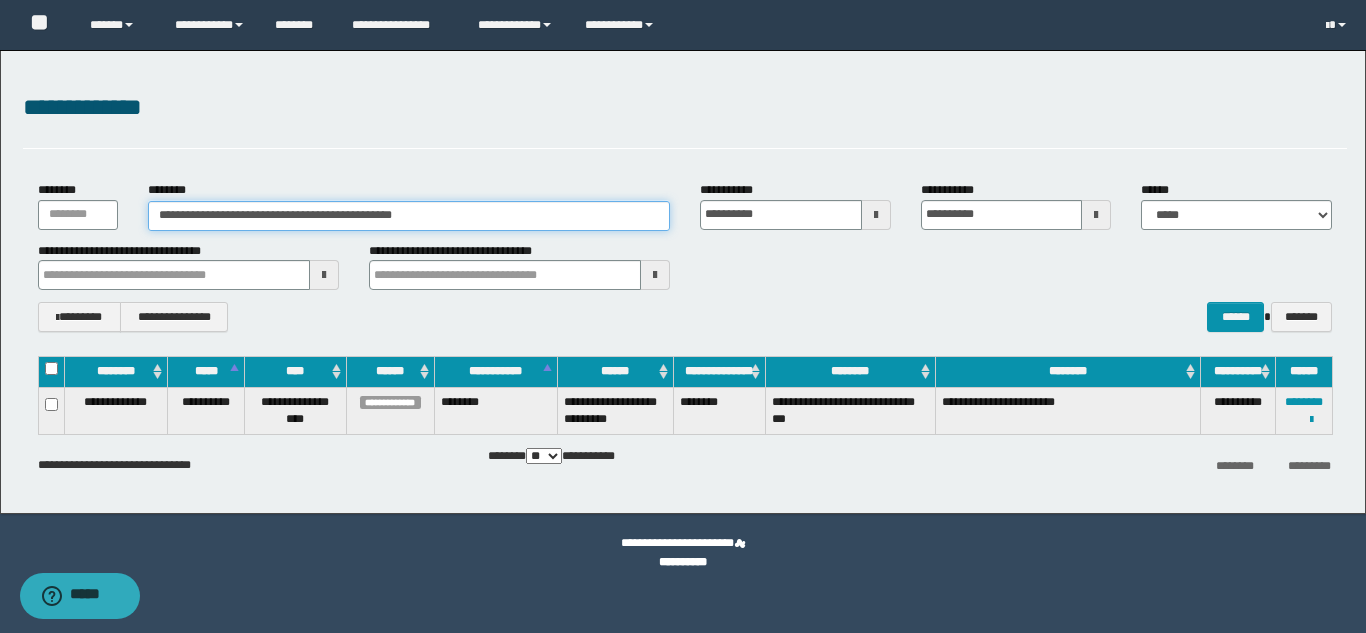 drag, startPoint x: 505, startPoint y: 217, endPoint x: 0, endPoint y: 204, distance: 505.1673 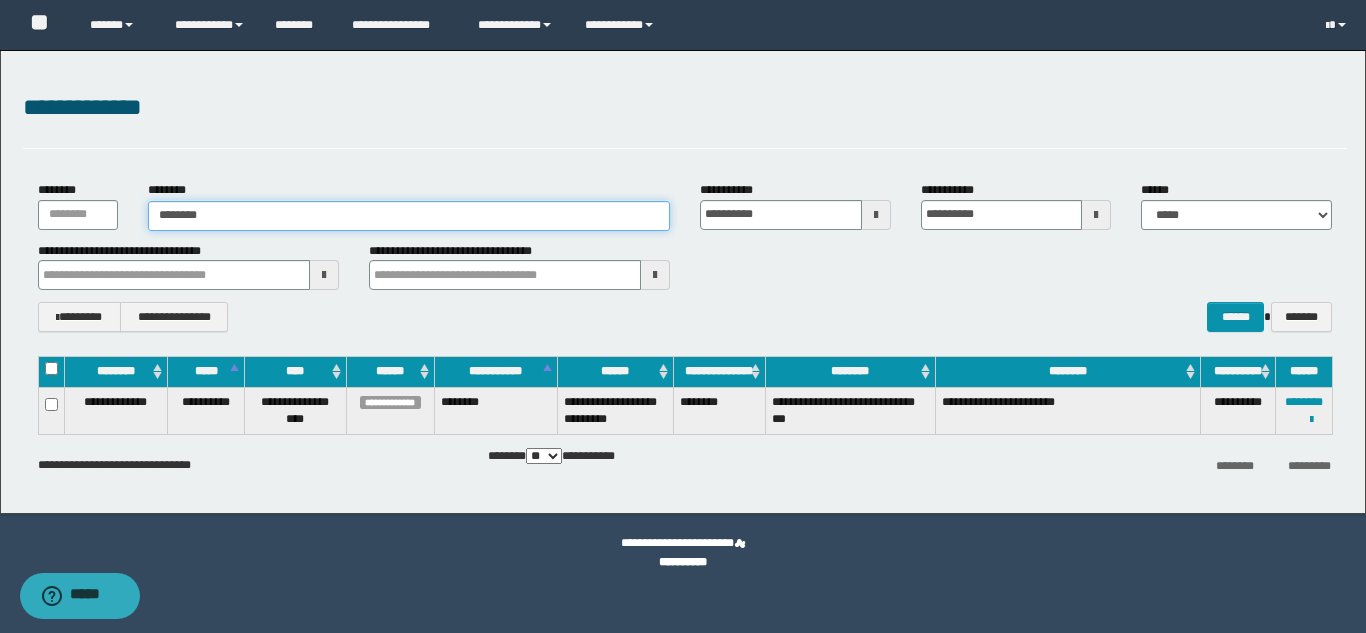type on "********" 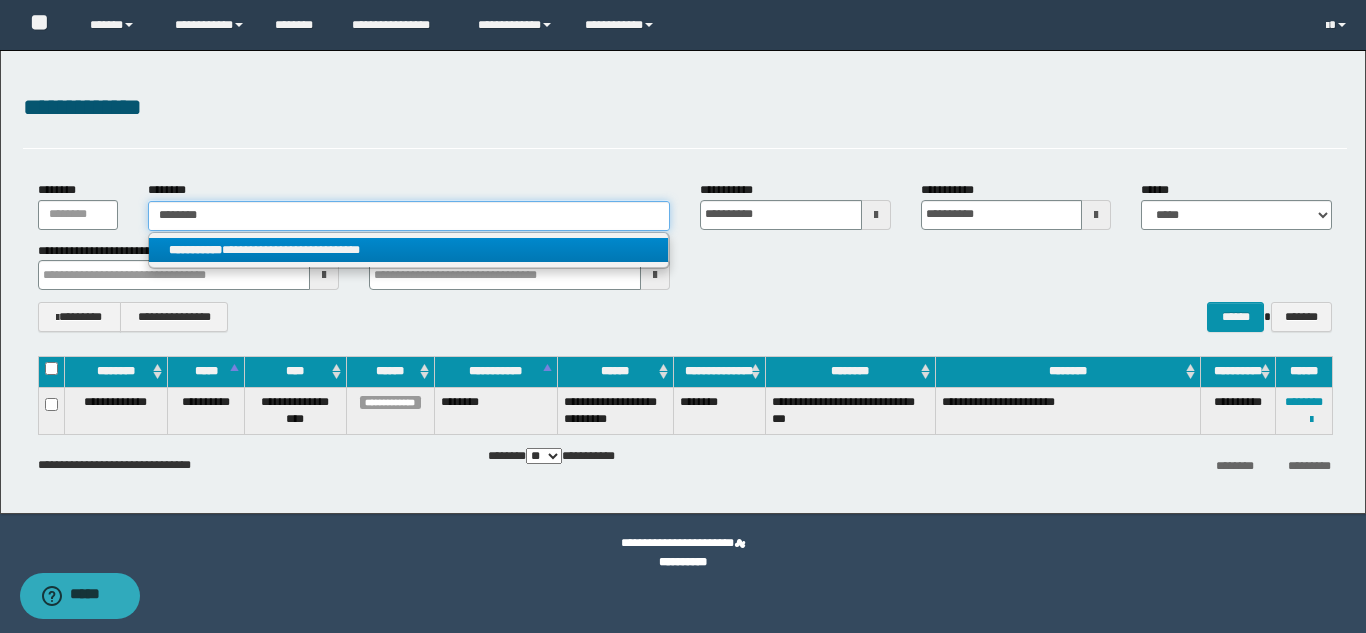 type on "********" 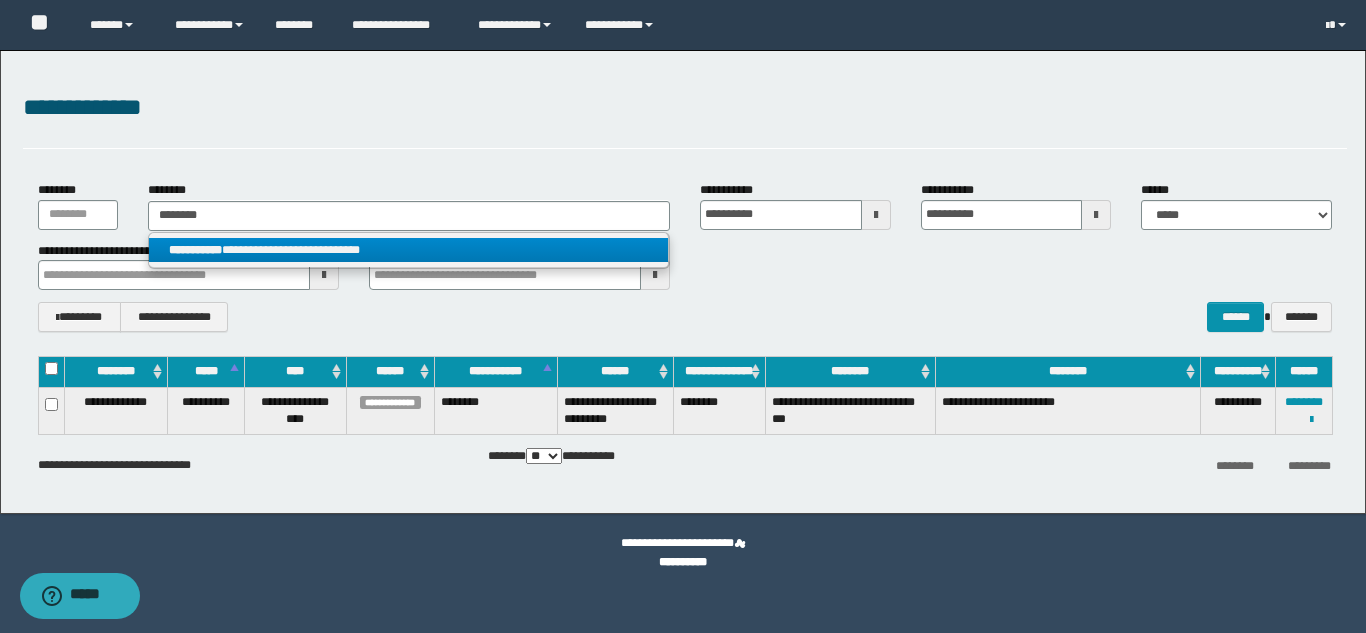 click on "**********" at bounding box center [195, 250] 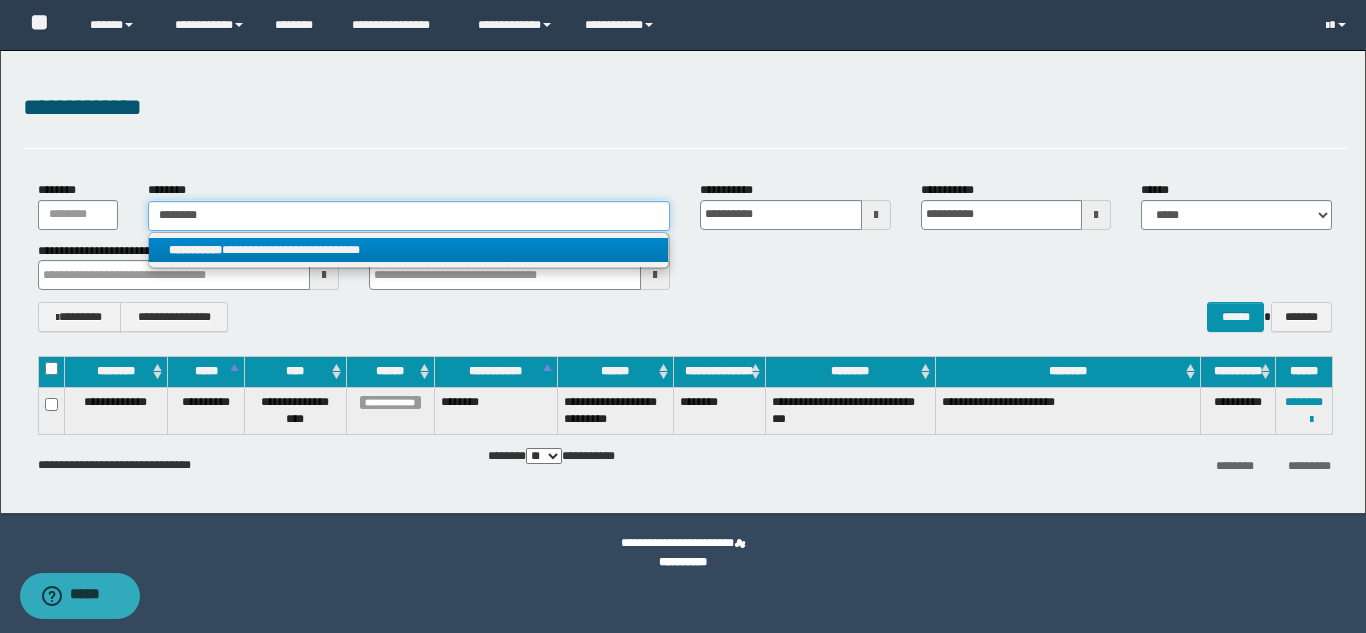 type 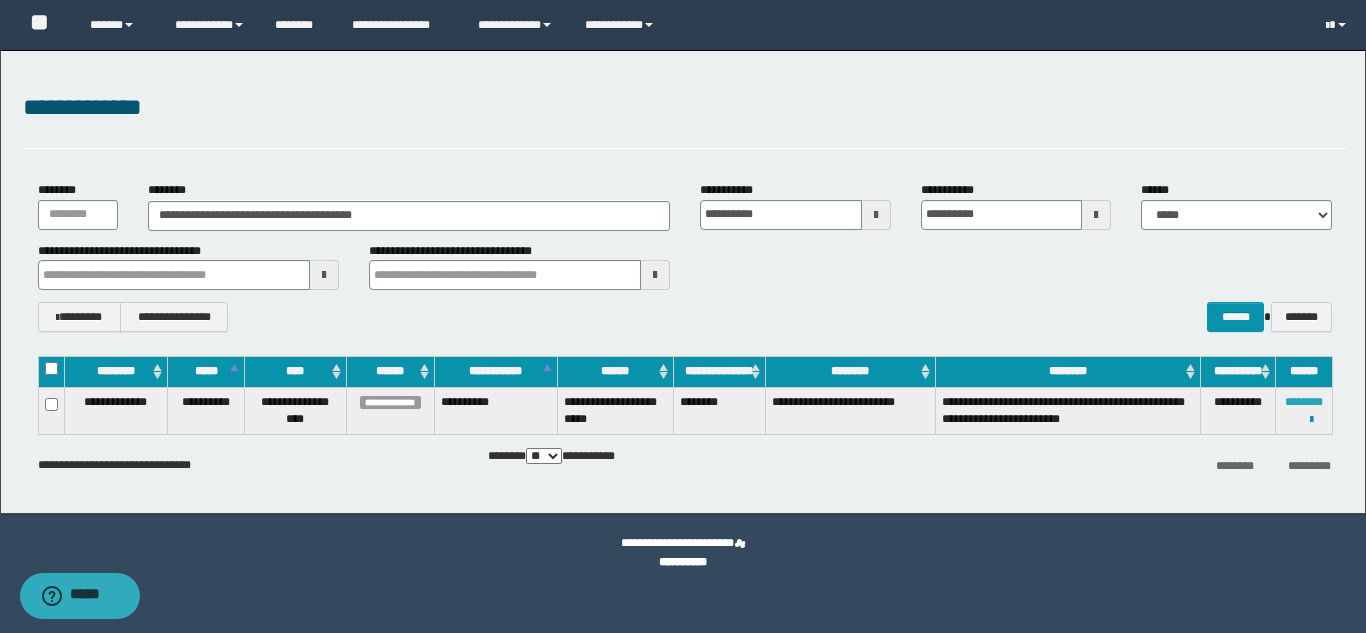 click on "********" at bounding box center [1304, 402] 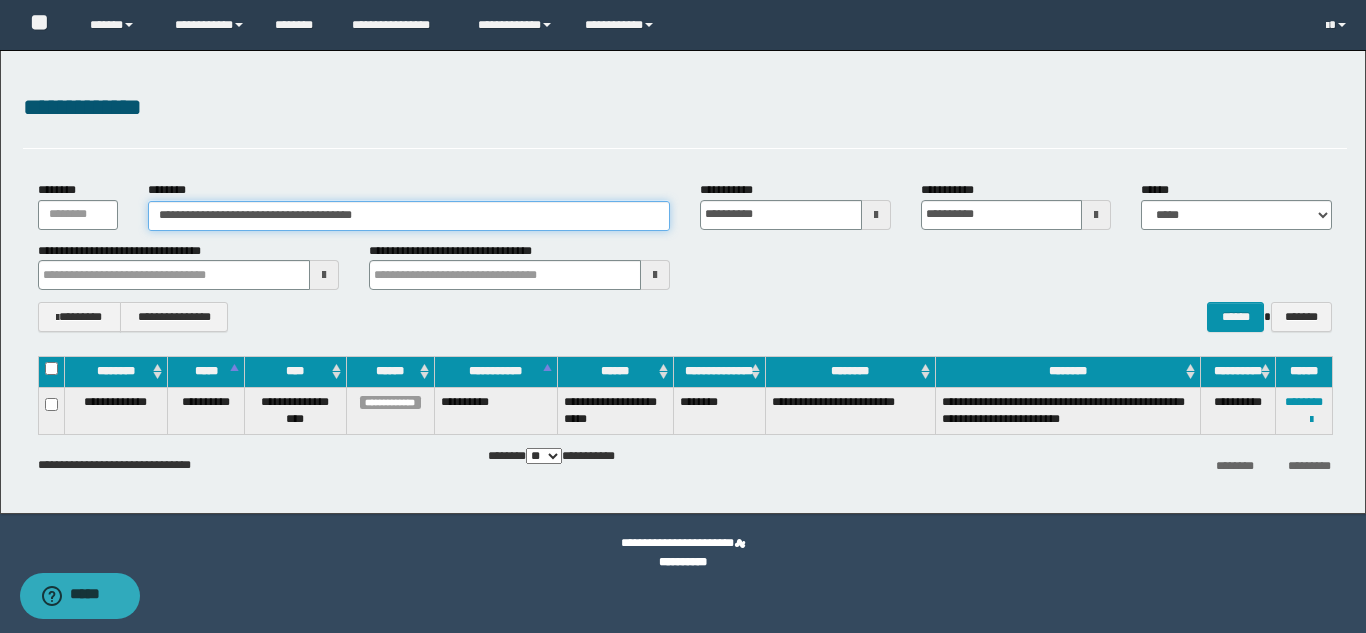 drag, startPoint x: 442, startPoint y: 214, endPoint x: 4, endPoint y: 179, distance: 439.39618 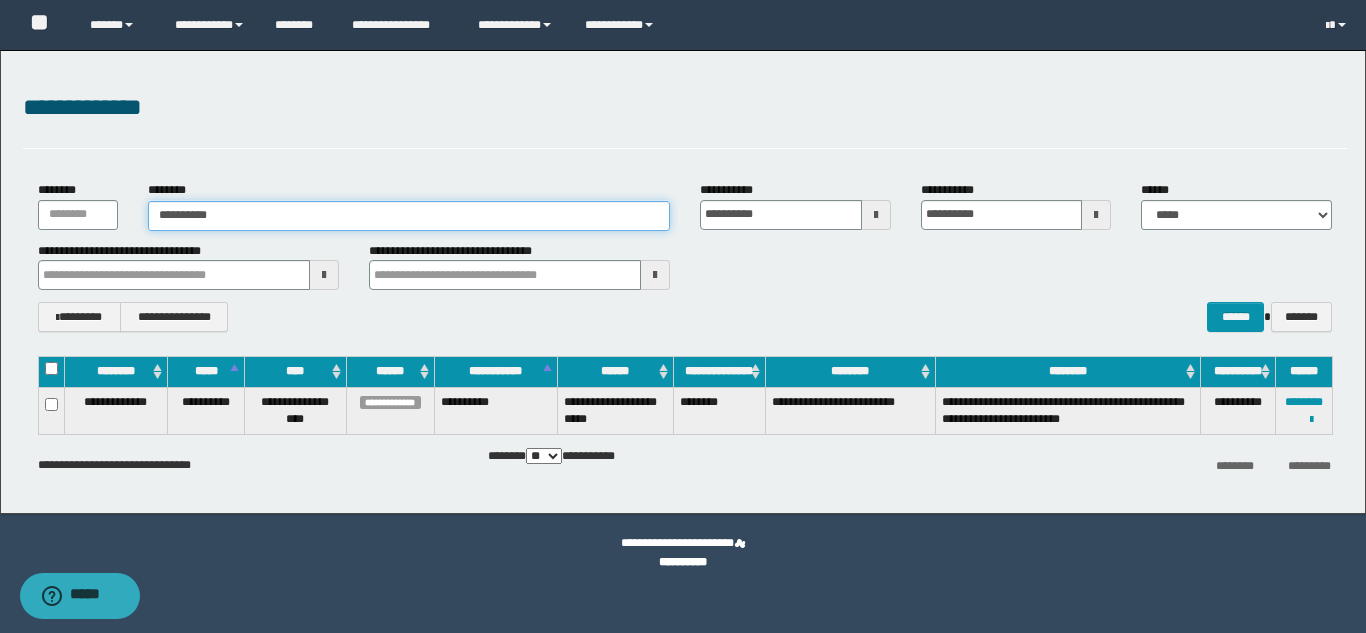 type on "**********" 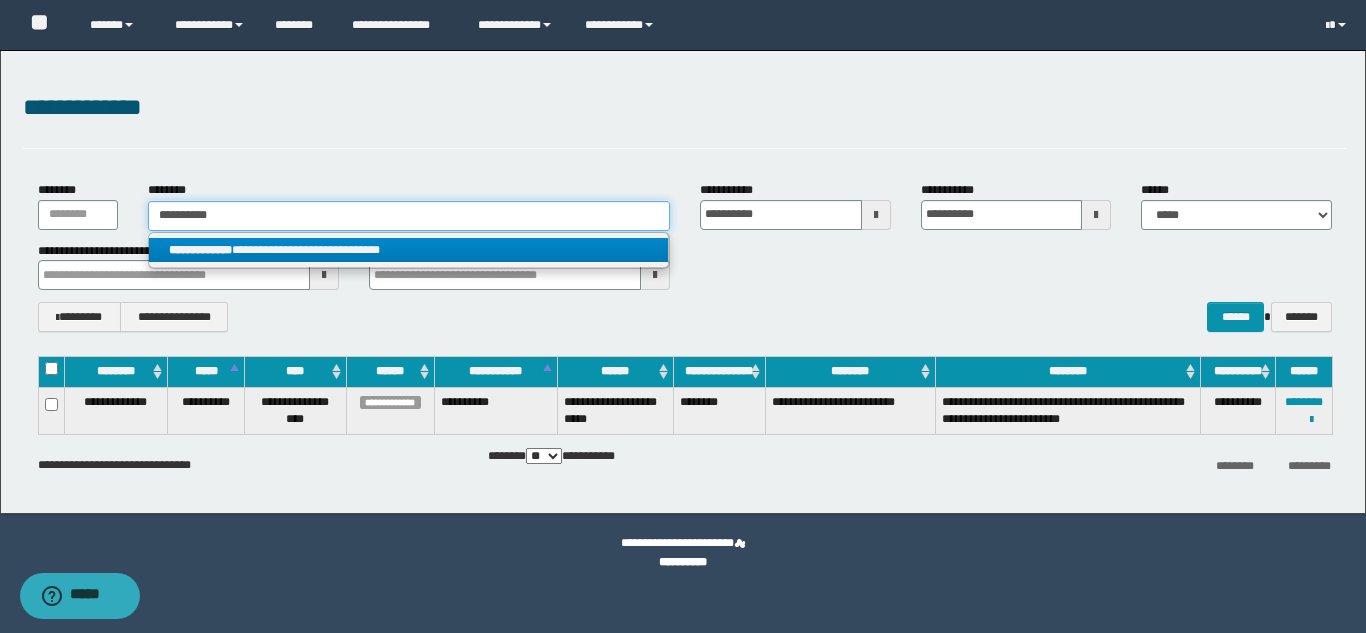 type on "**********" 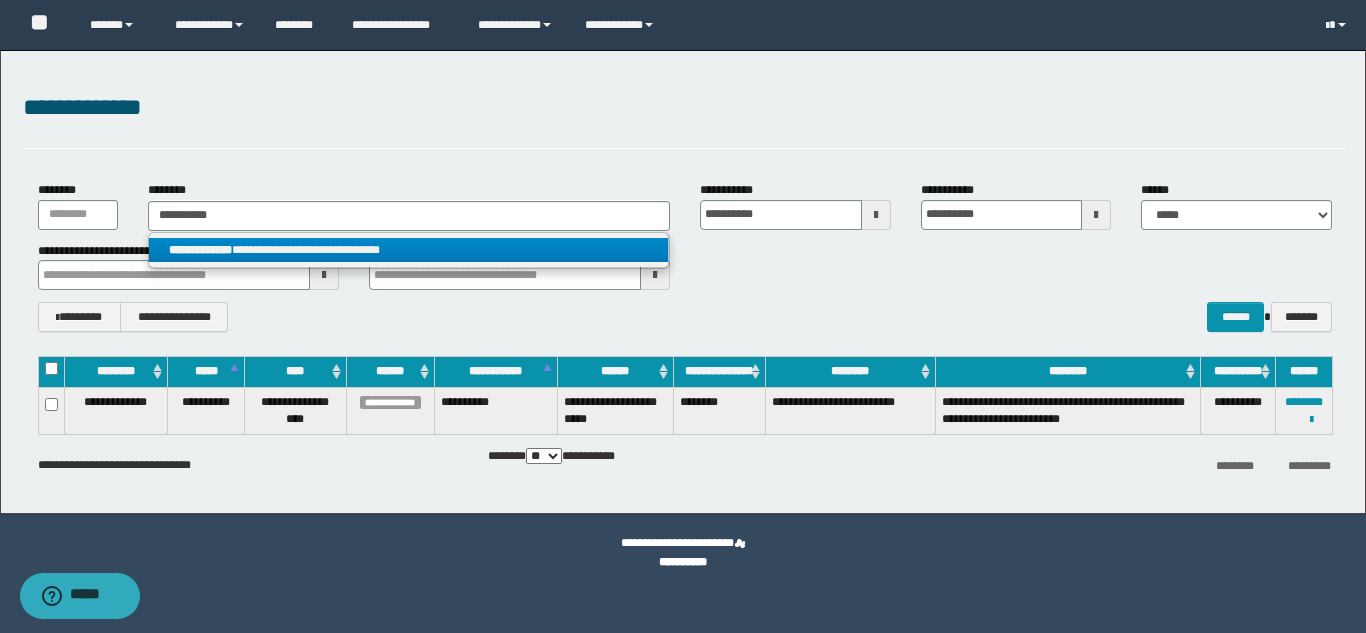 click on "**********" at bounding box center (408, 250) 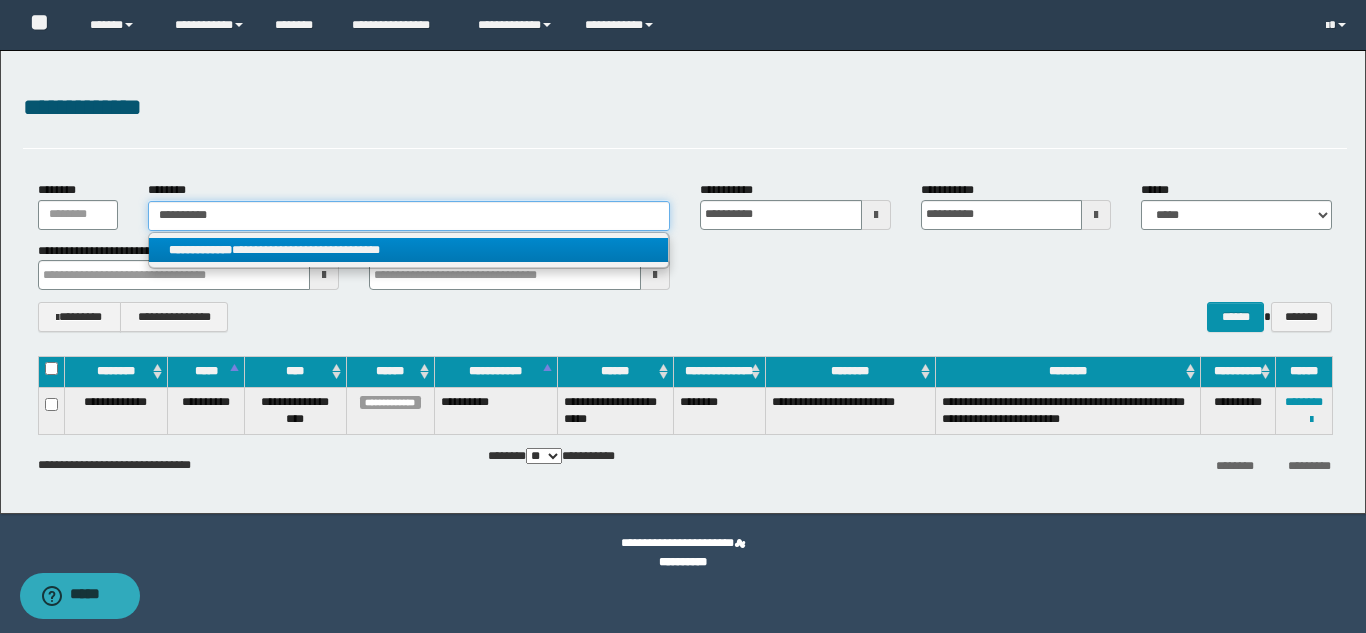 type 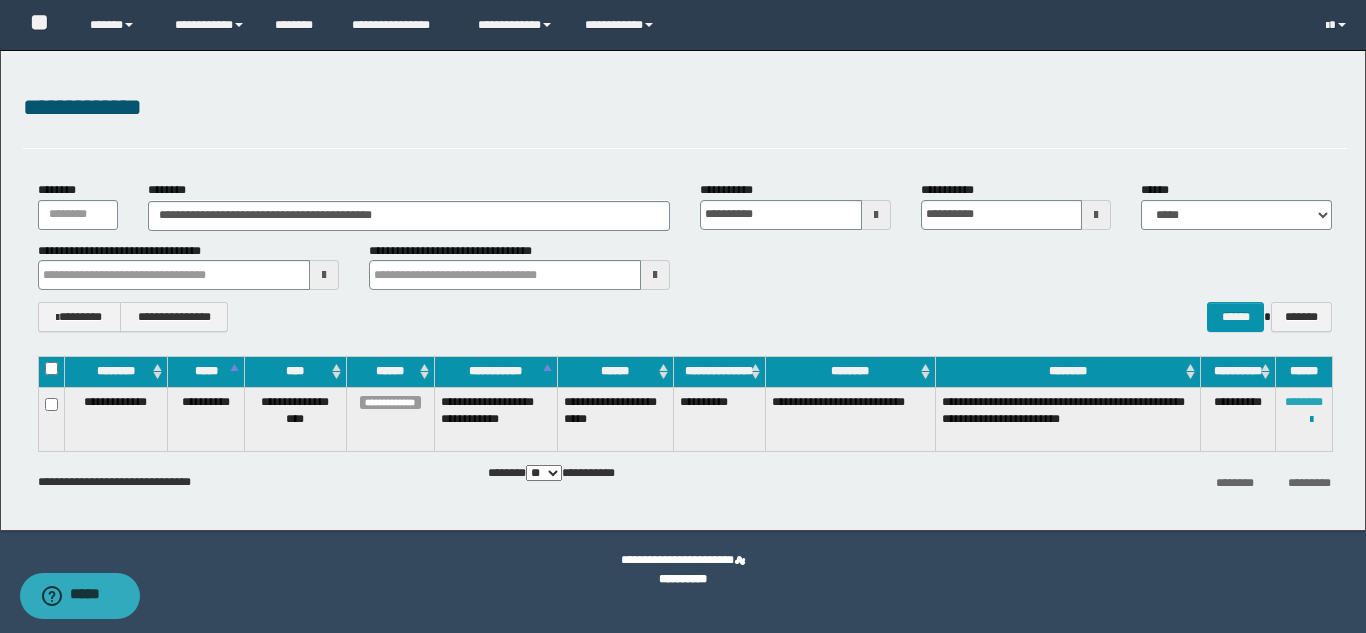 click on "********" at bounding box center (1304, 402) 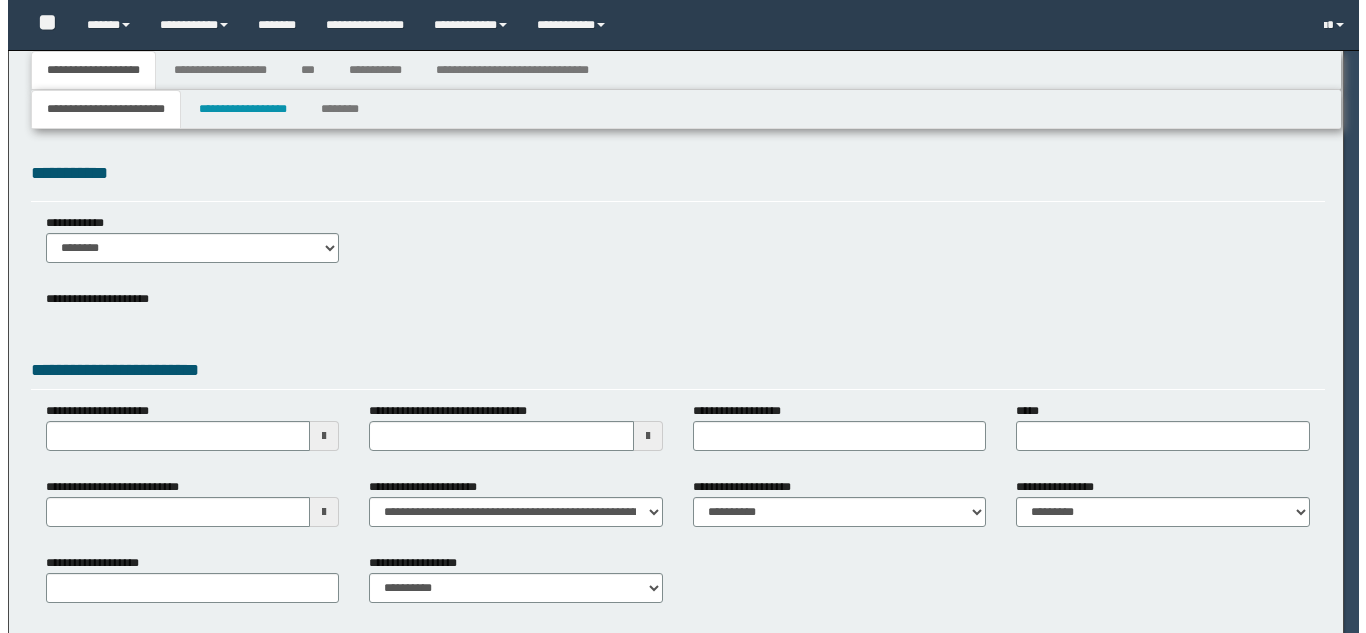 scroll, scrollTop: 0, scrollLeft: 0, axis: both 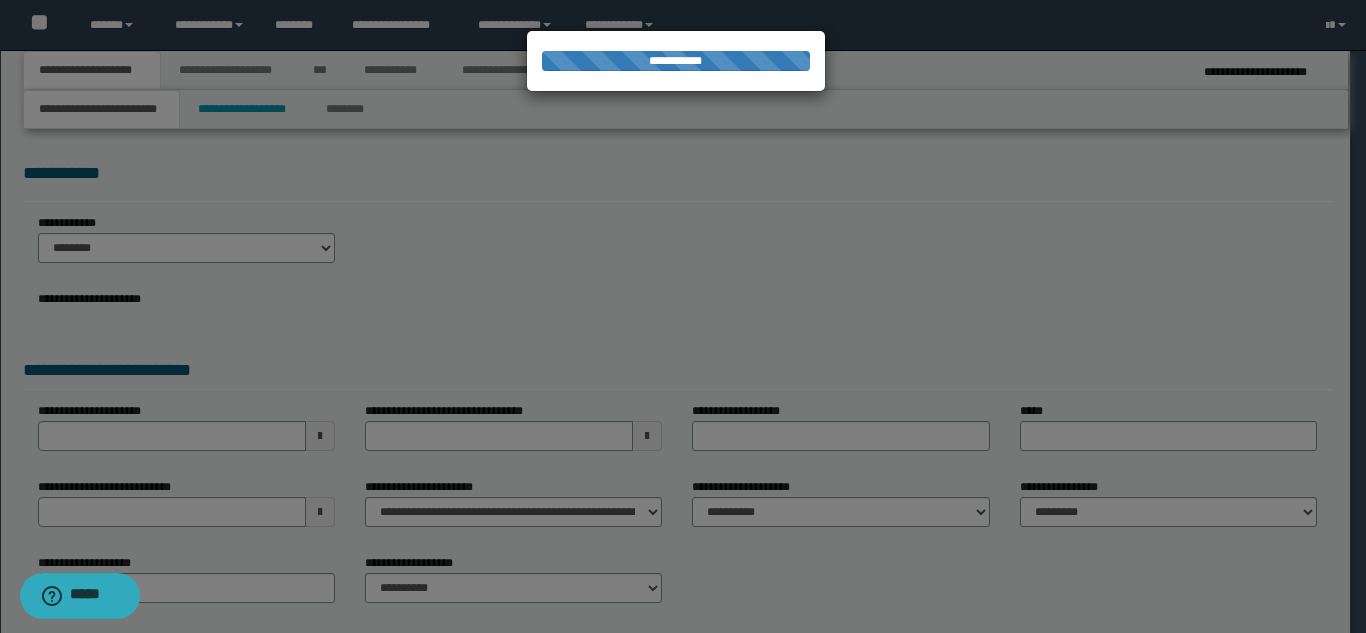 select on "*" 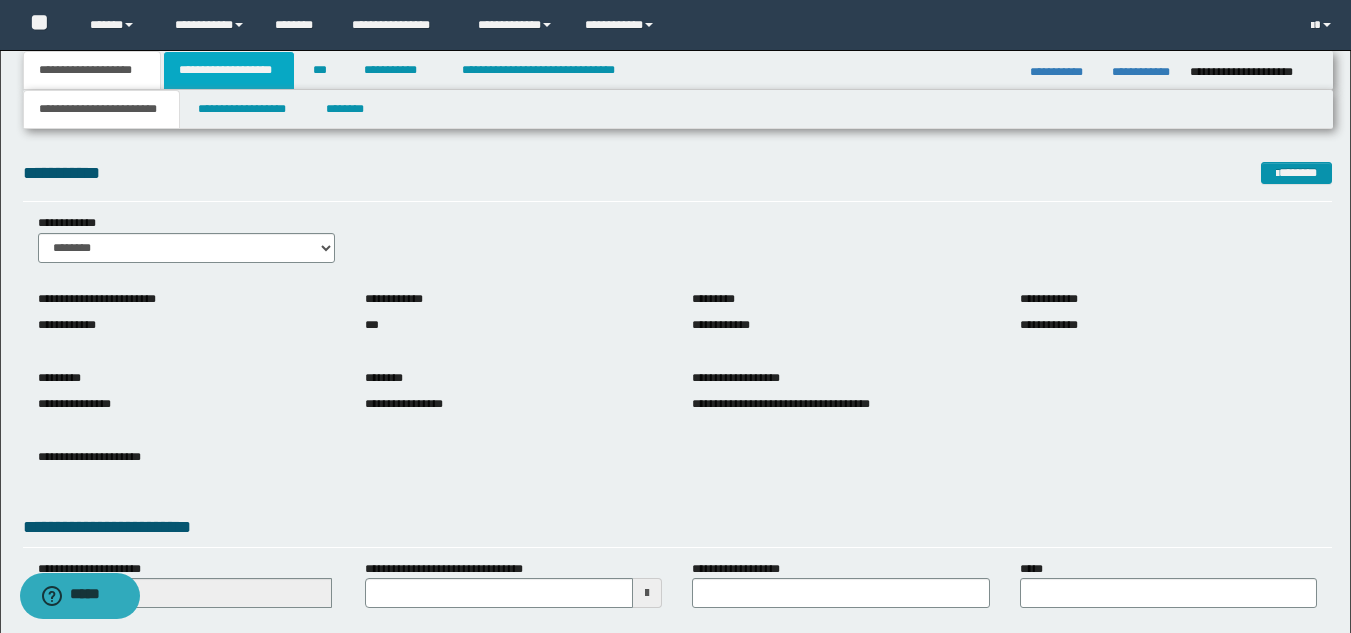 click on "**********" at bounding box center (229, 70) 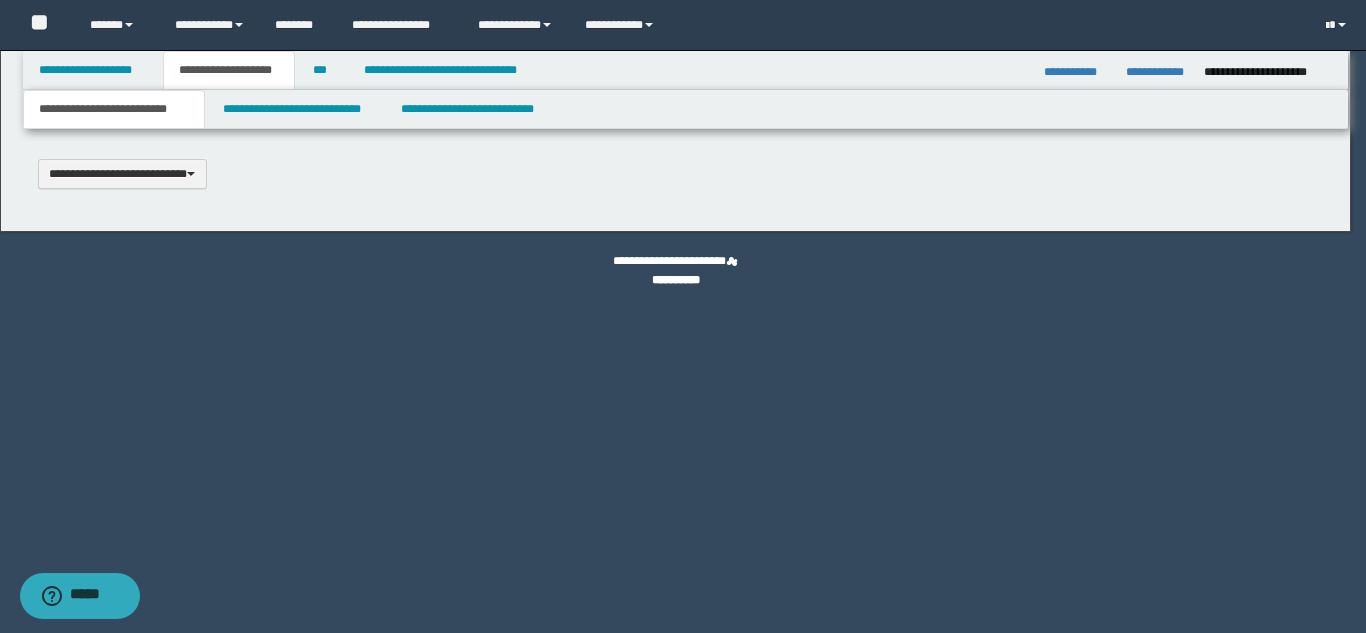 type 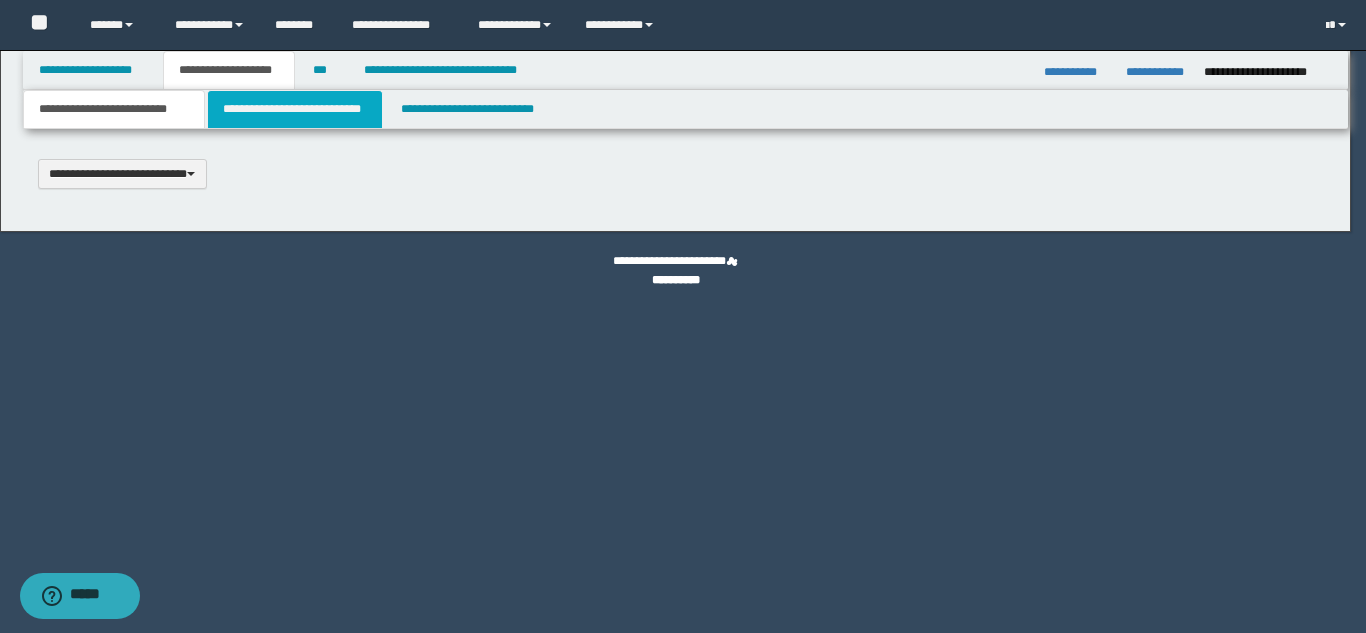 scroll, scrollTop: 0, scrollLeft: 0, axis: both 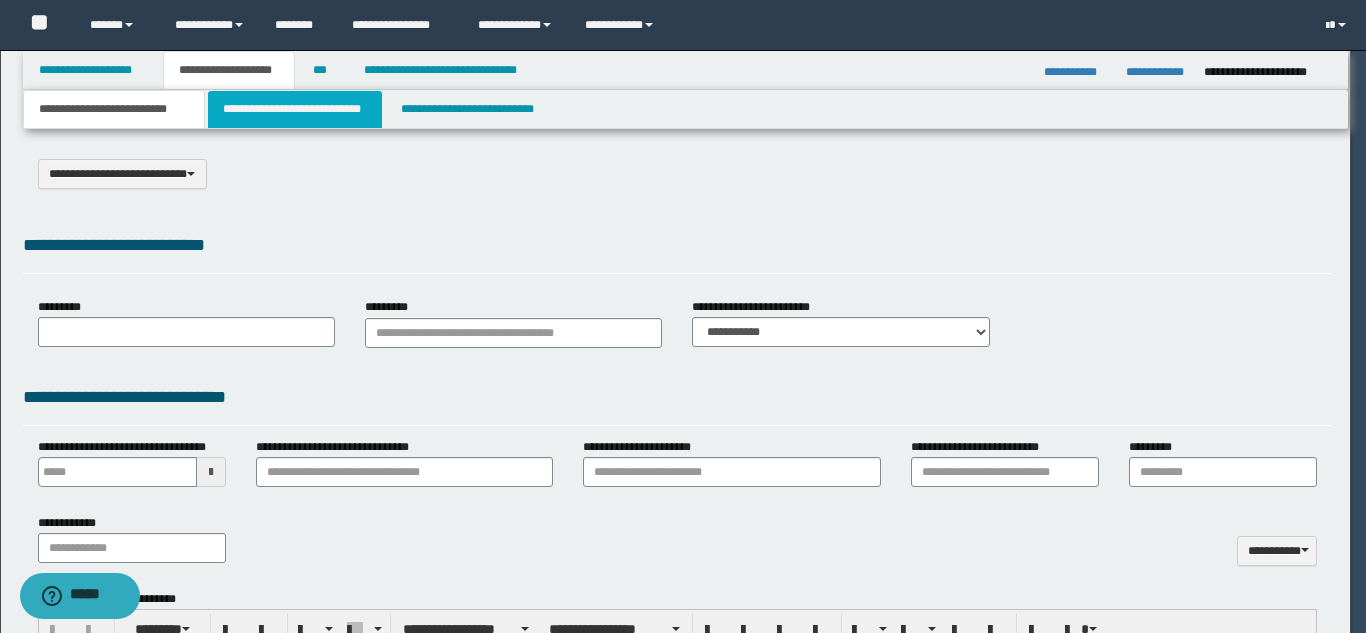 select on "*" 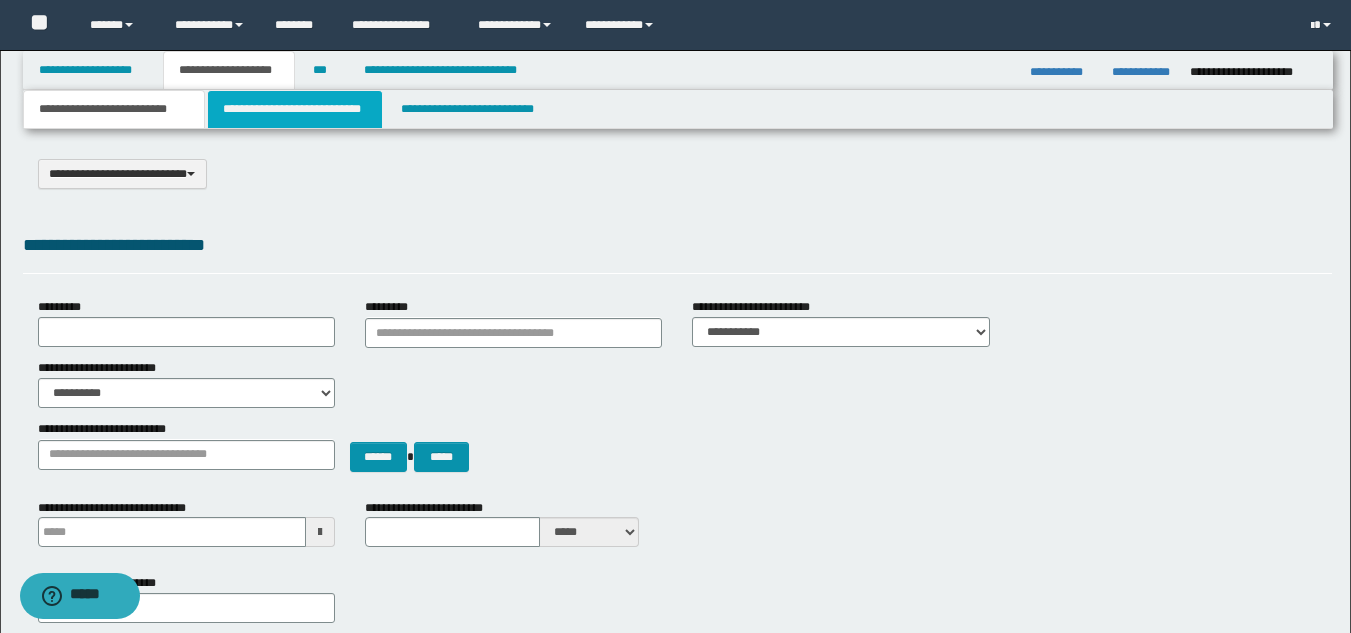 click on "**********" at bounding box center [295, 109] 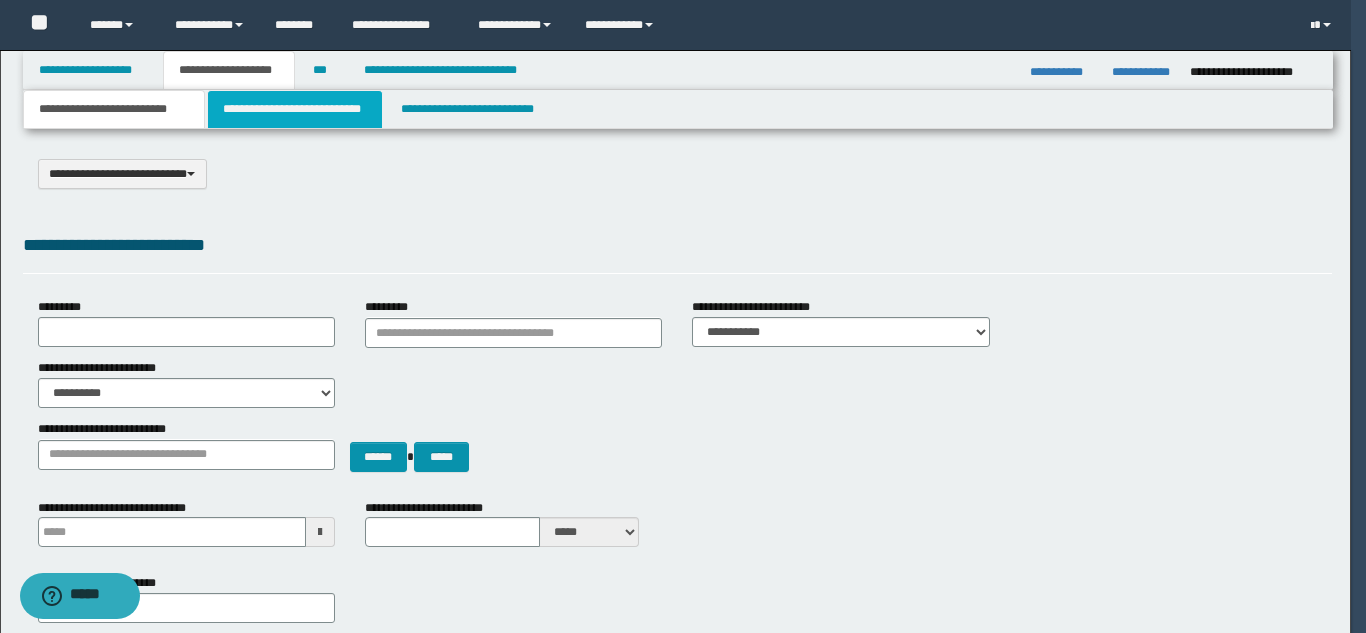 select on "*" 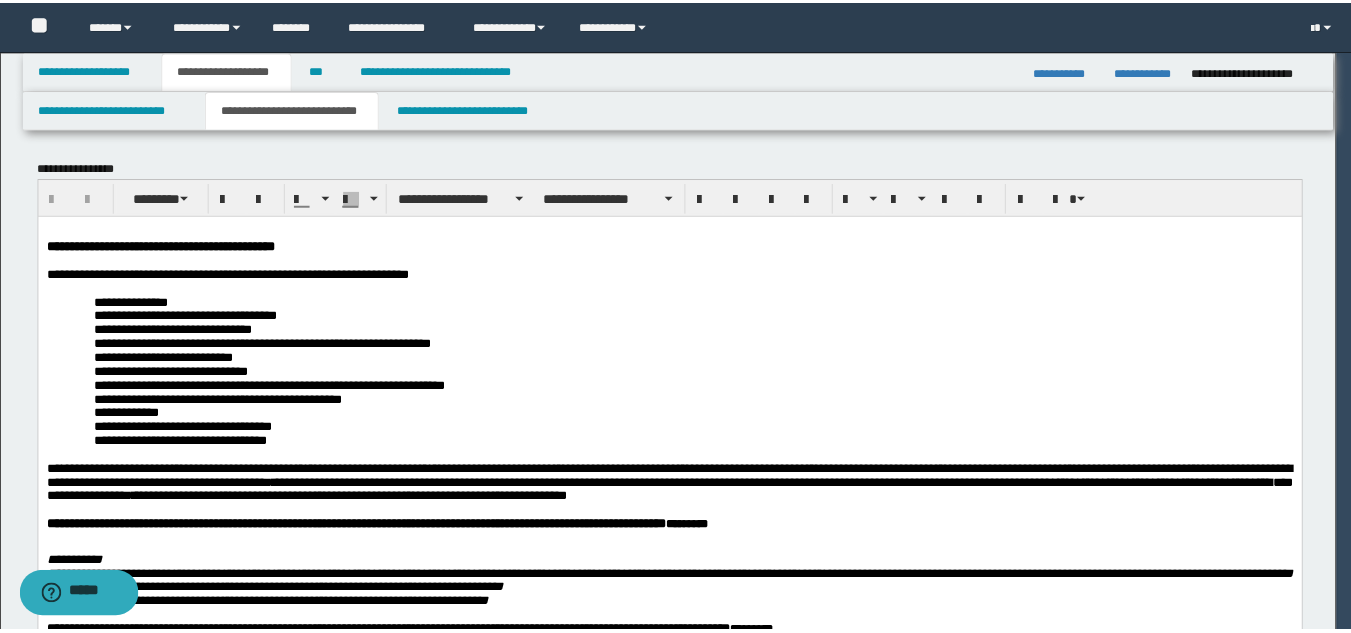 scroll, scrollTop: 0, scrollLeft: 0, axis: both 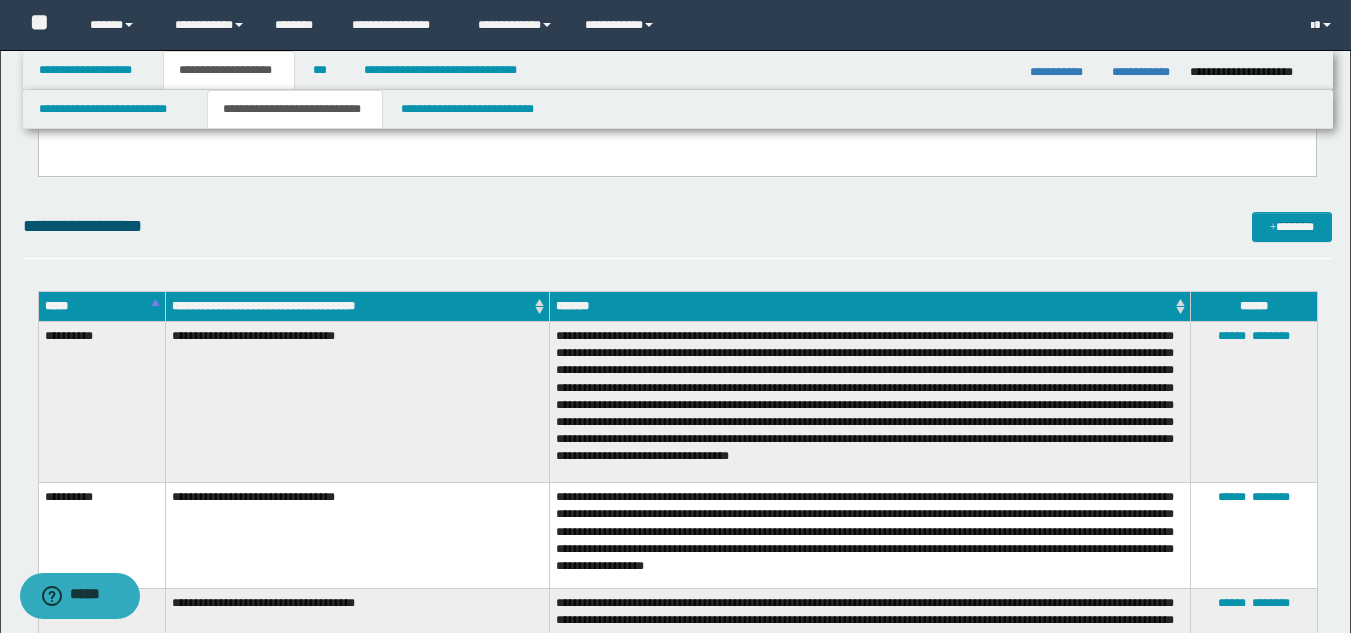 click on "**********" at bounding box center (677, 3550) 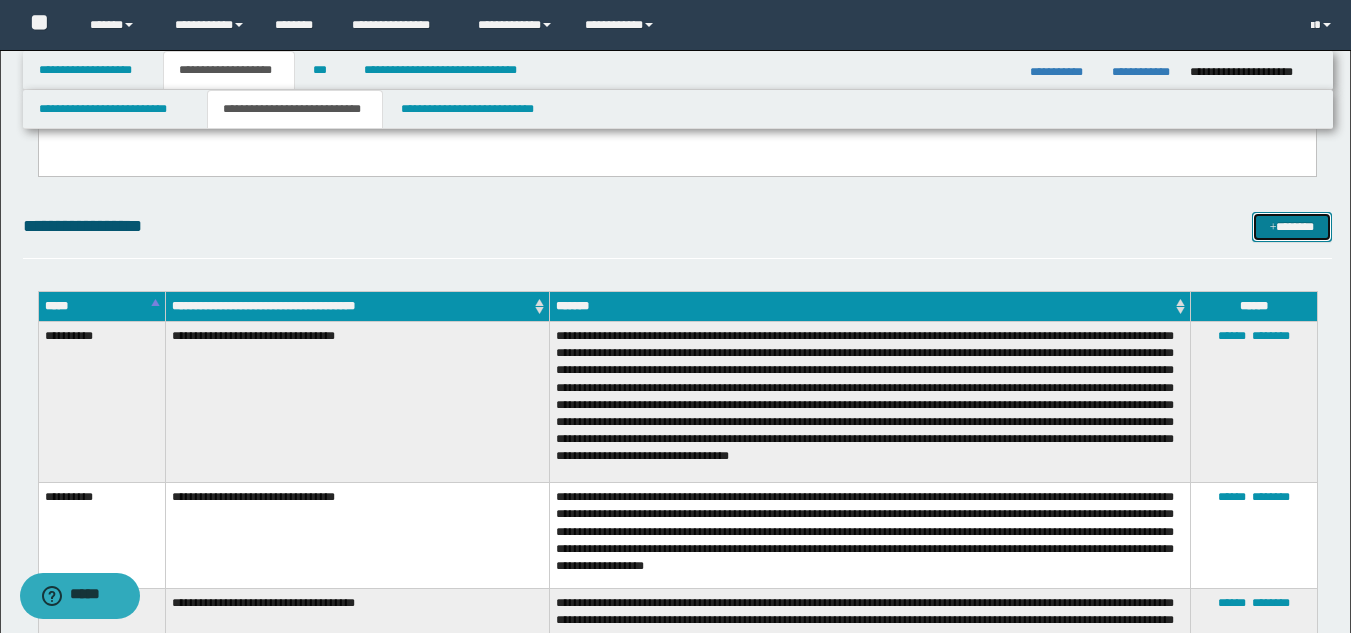 click on "*******" at bounding box center (1292, 227) 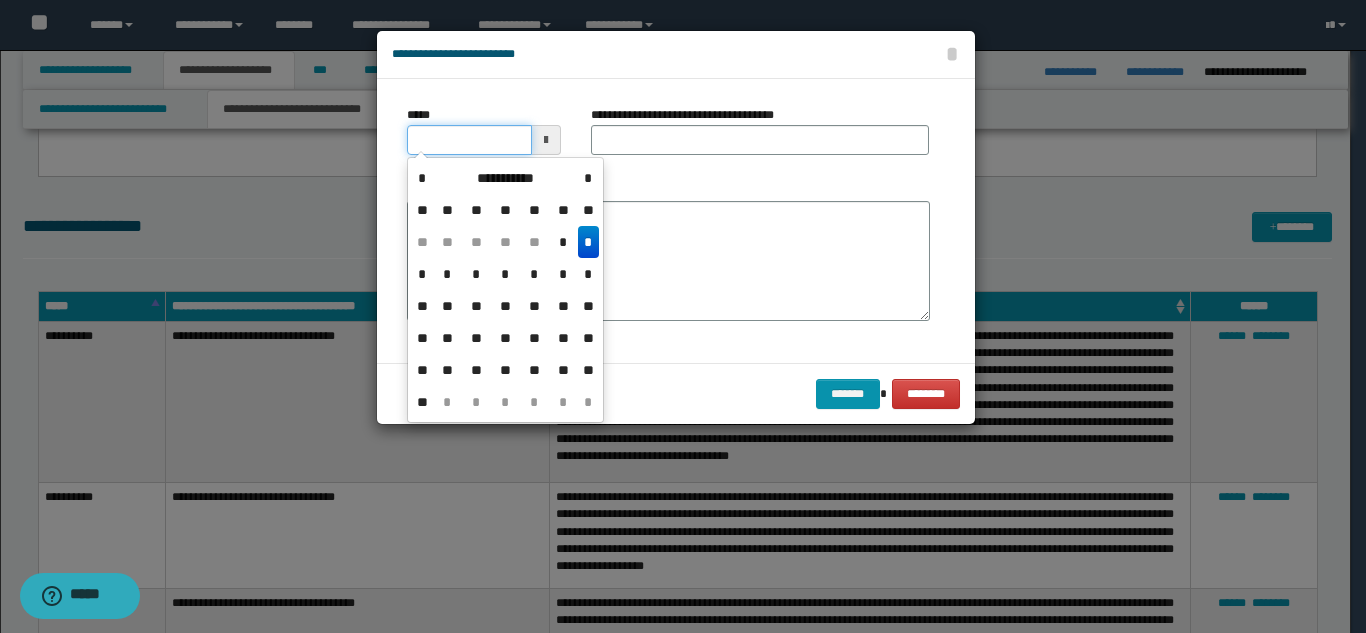 click on "*****" at bounding box center (469, 140) 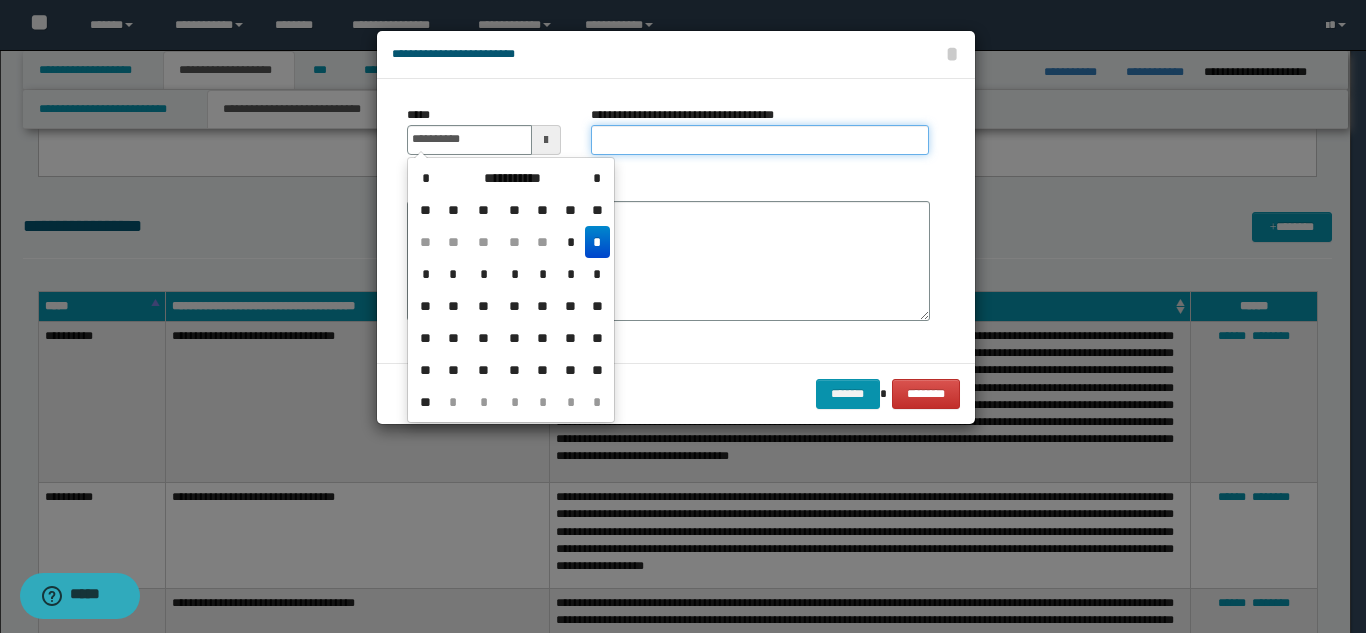 type on "**********" 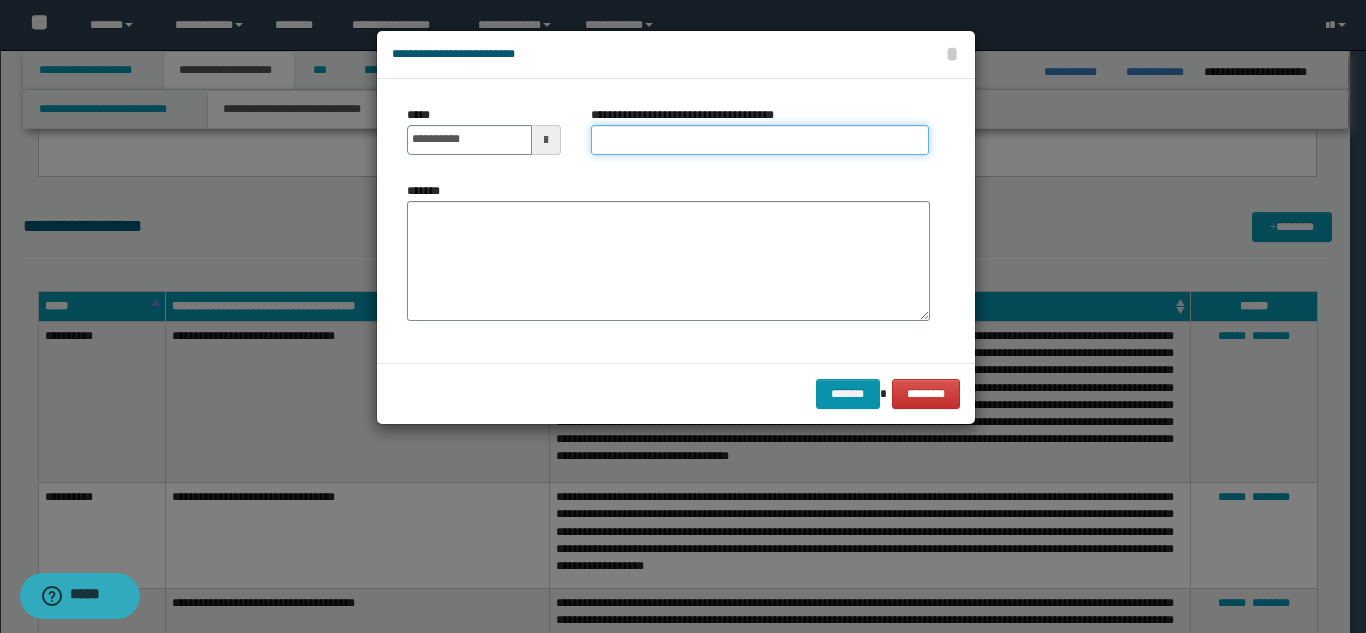 paste on "**********" 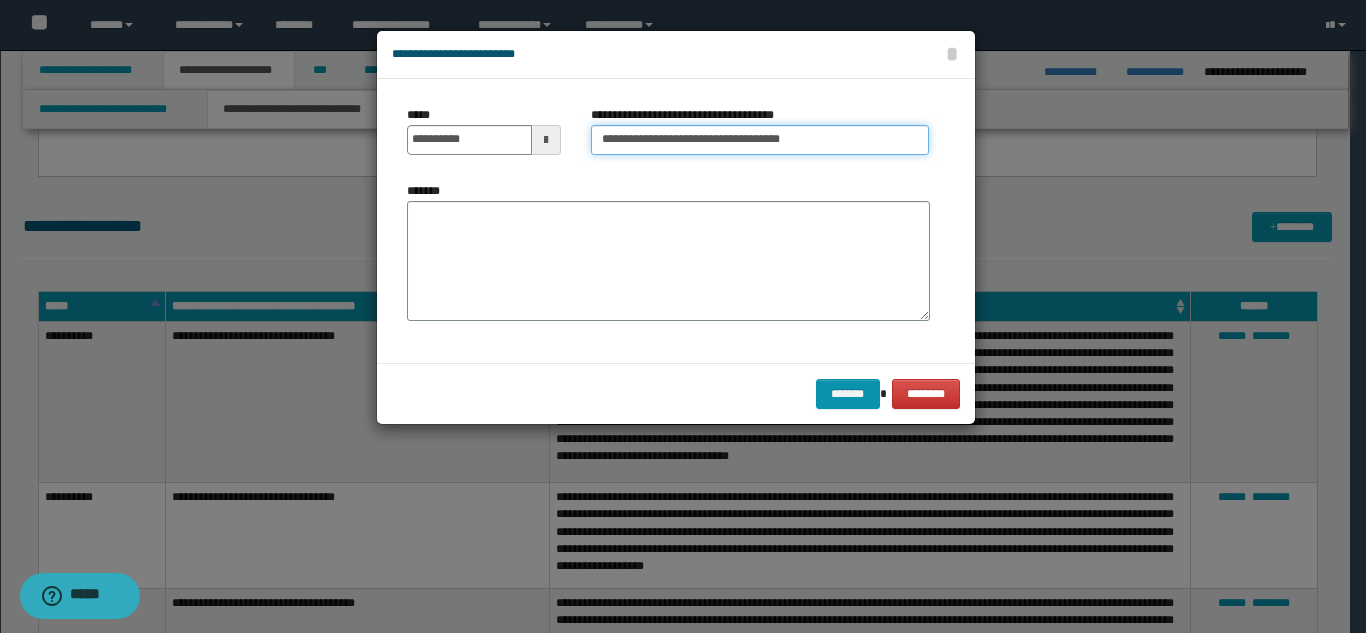 type on "**********" 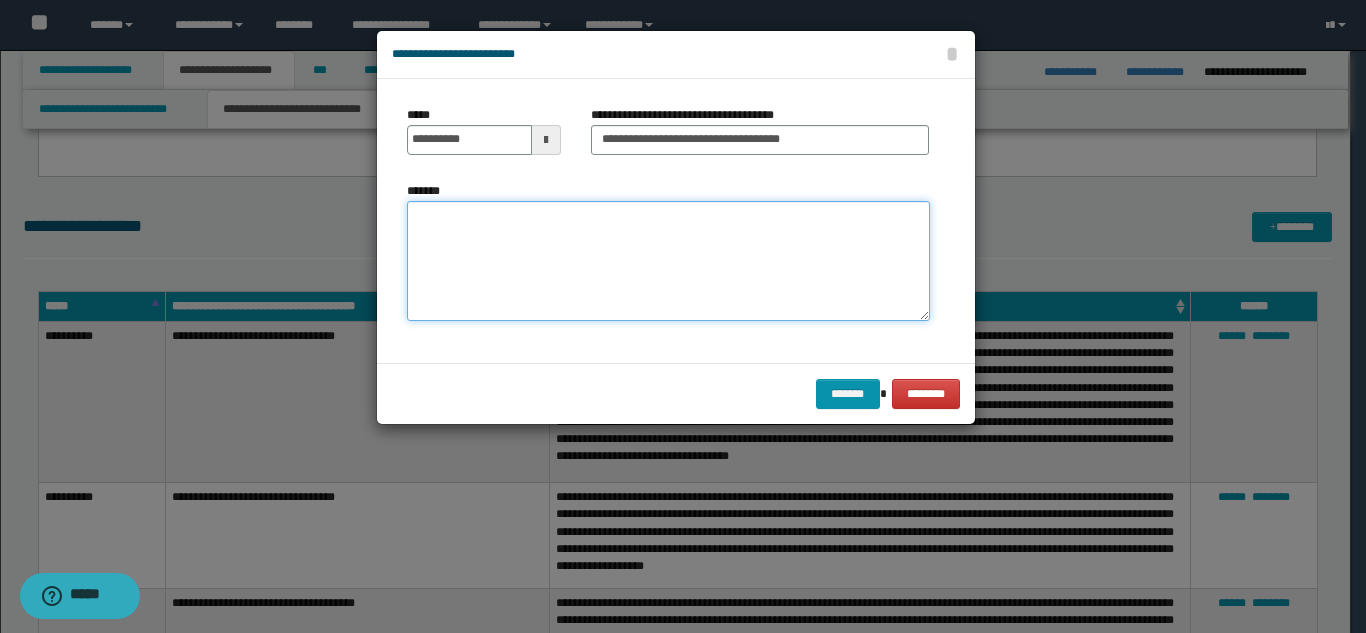 click on "*******" at bounding box center [668, 261] 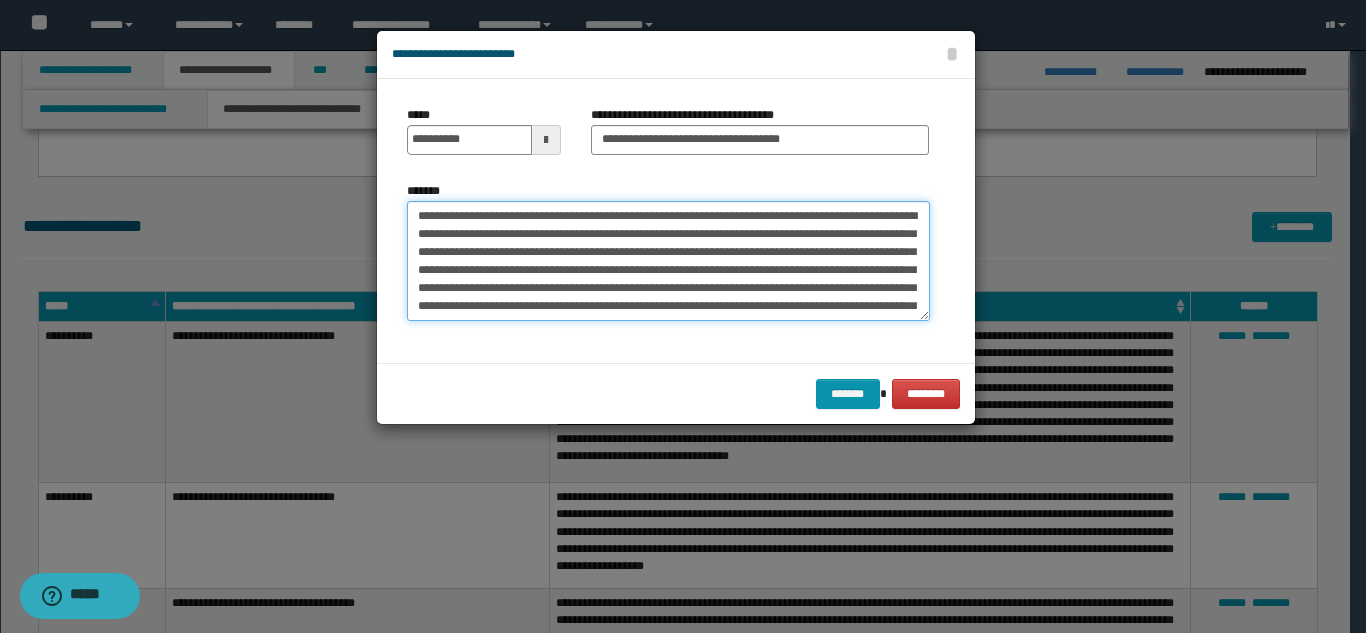 scroll, scrollTop: 282, scrollLeft: 0, axis: vertical 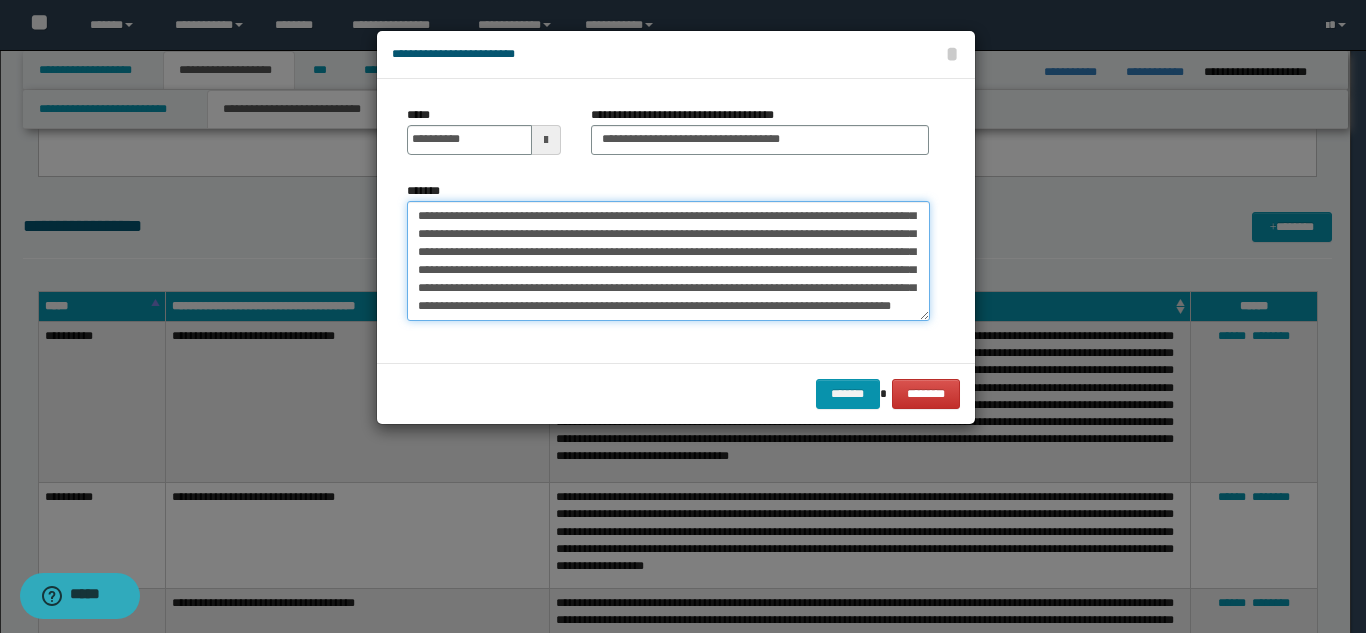 type on "**********" 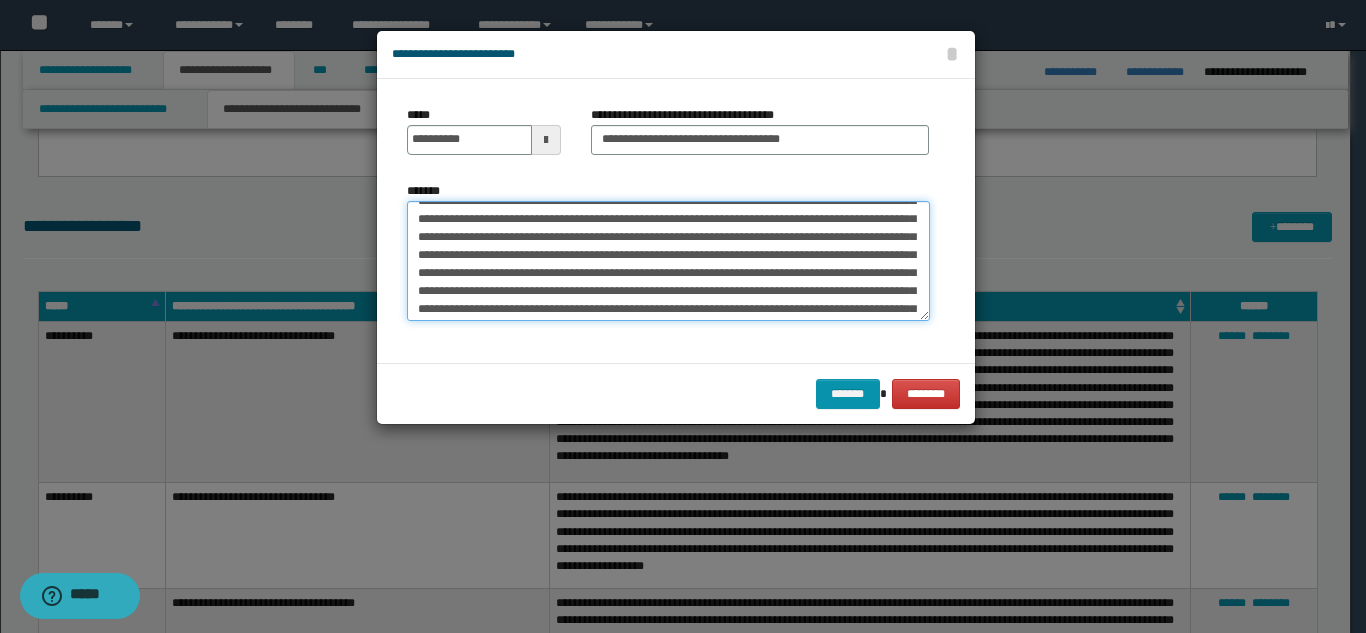 scroll, scrollTop: 0, scrollLeft: 0, axis: both 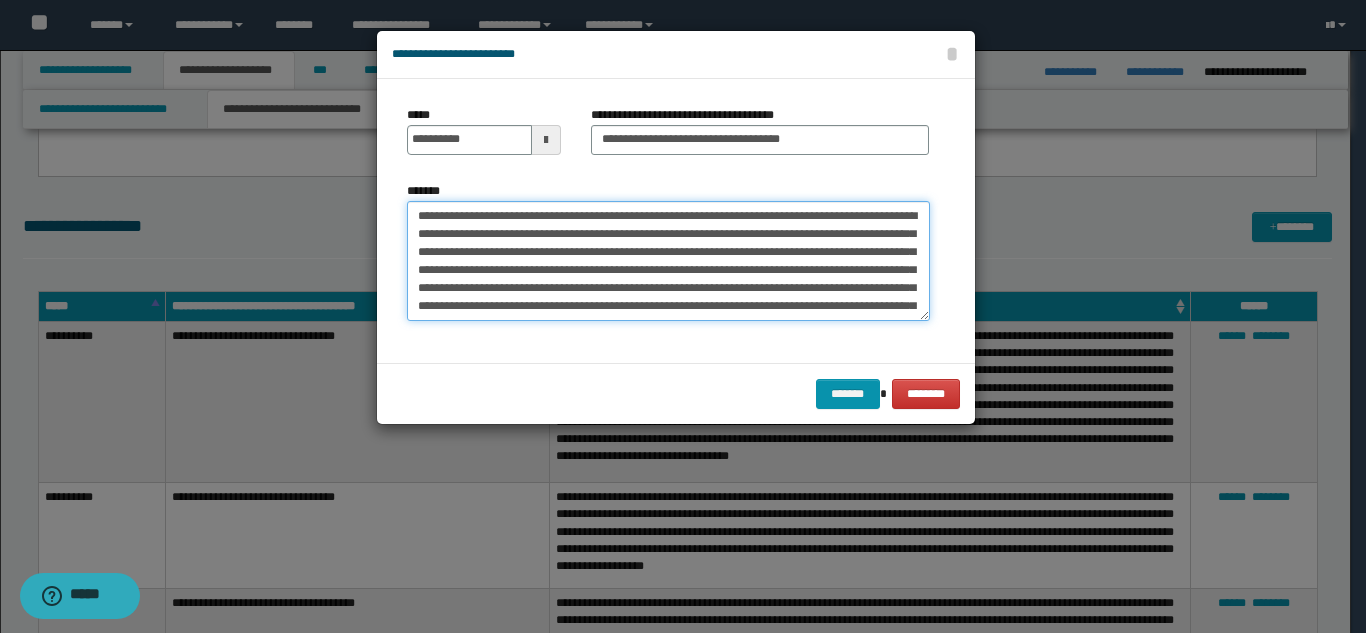 drag, startPoint x: 692, startPoint y: 309, endPoint x: 349, endPoint y: 166, distance: 371.6154 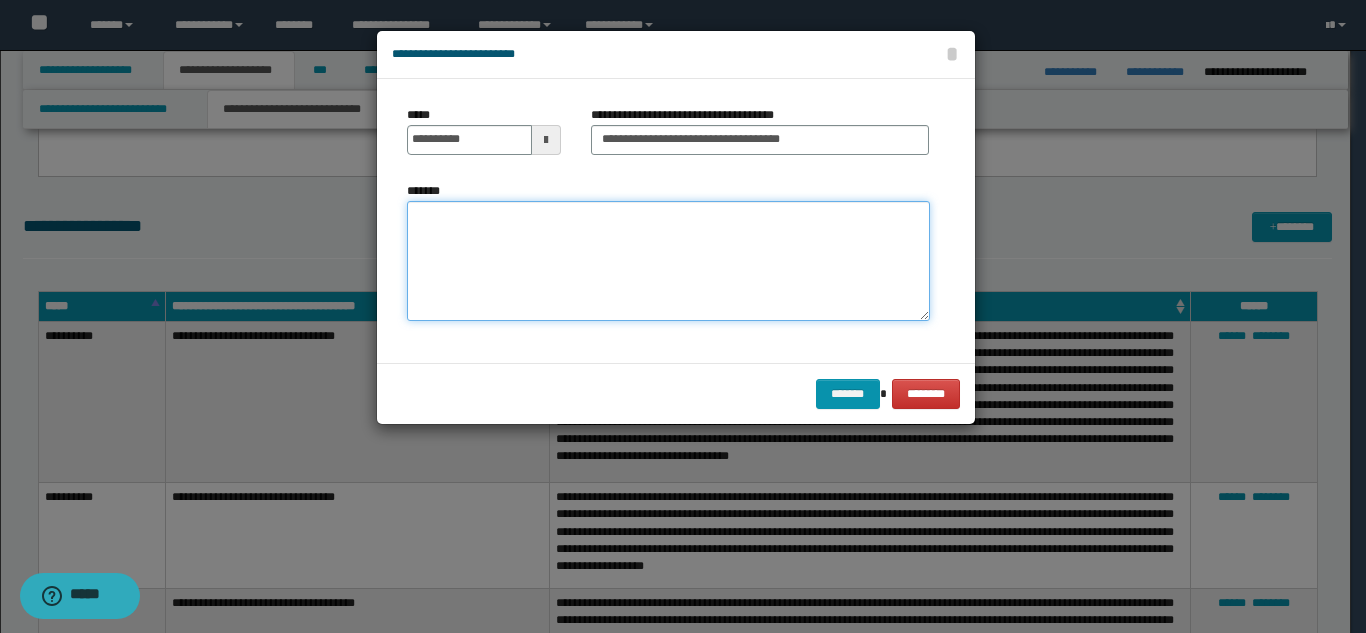 paste on "**********" 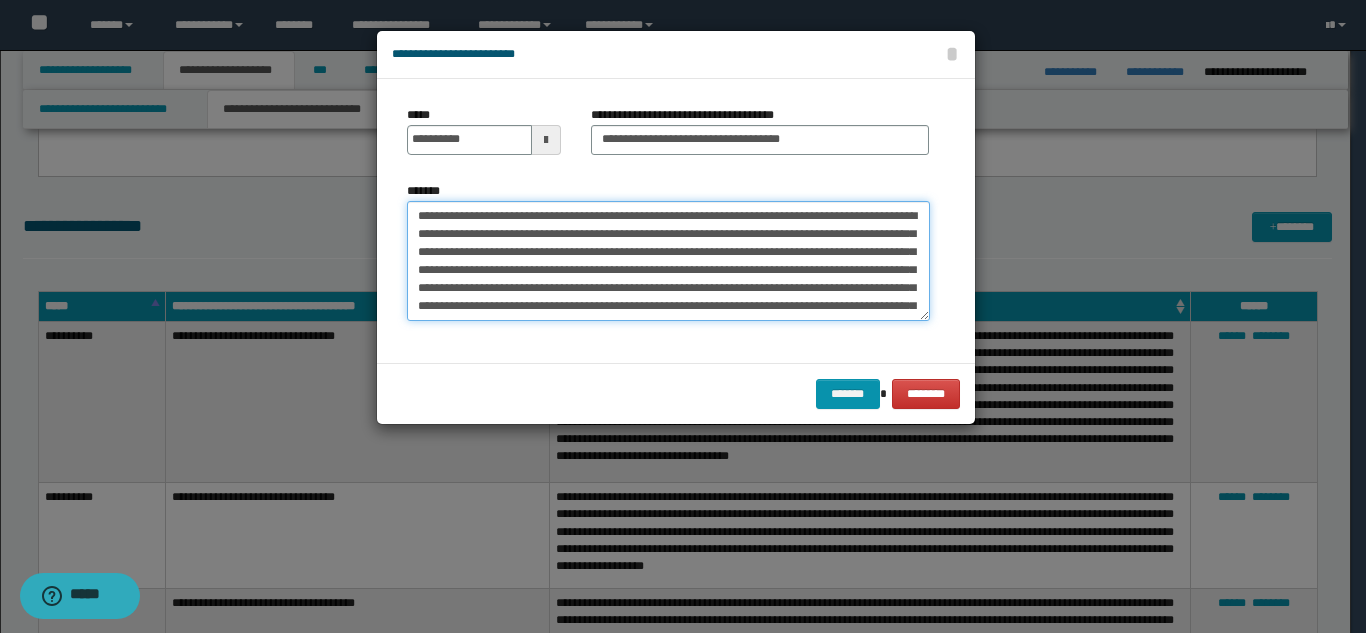 scroll, scrollTop: 282, scrollLeft: 0, axis: vertical 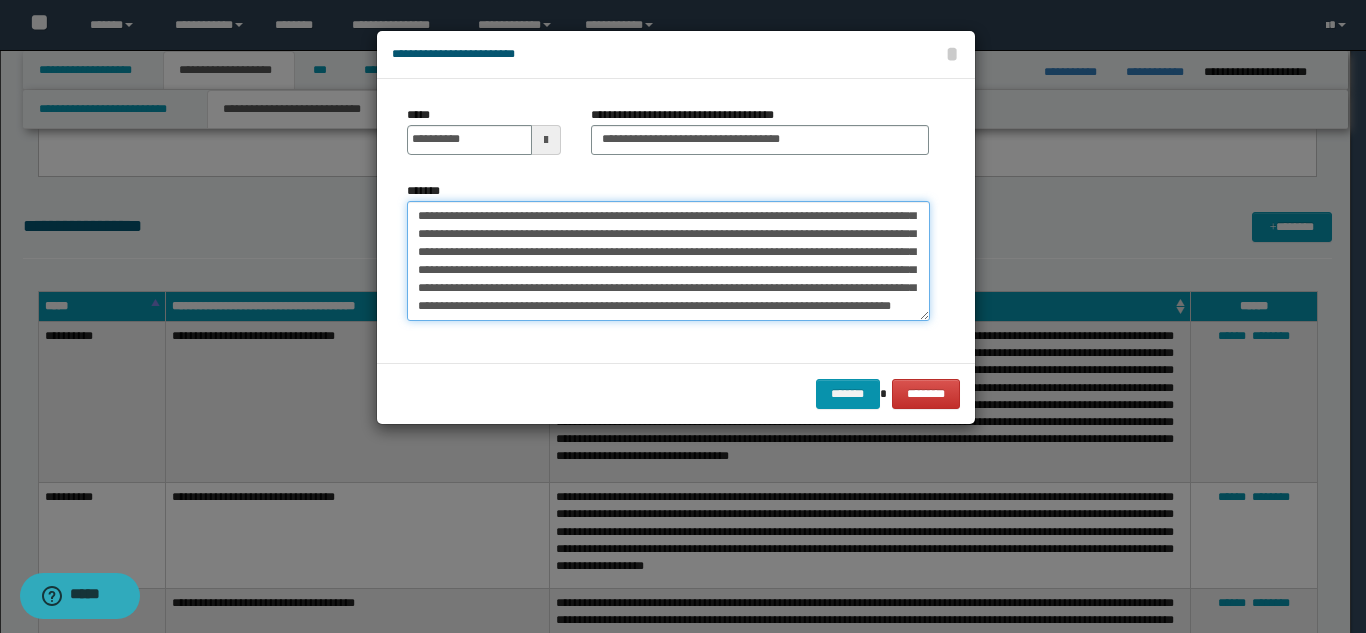 type on "**********" 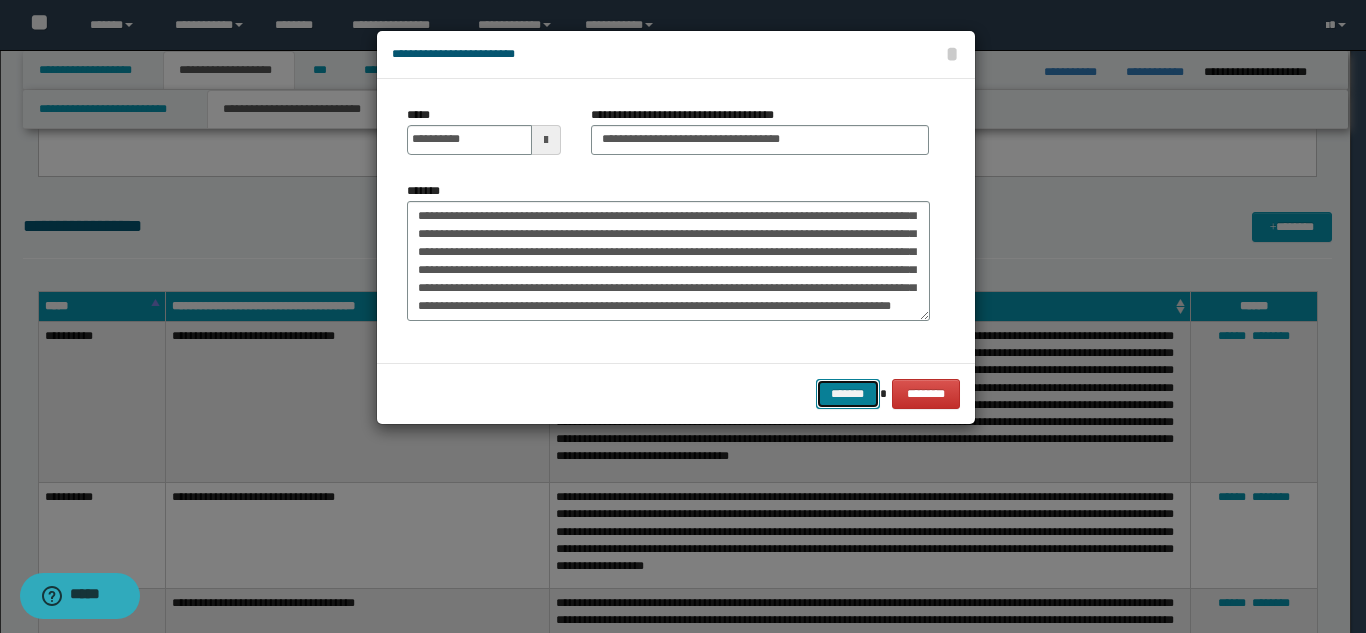 click on "*******" at bounding box center [848, 394] 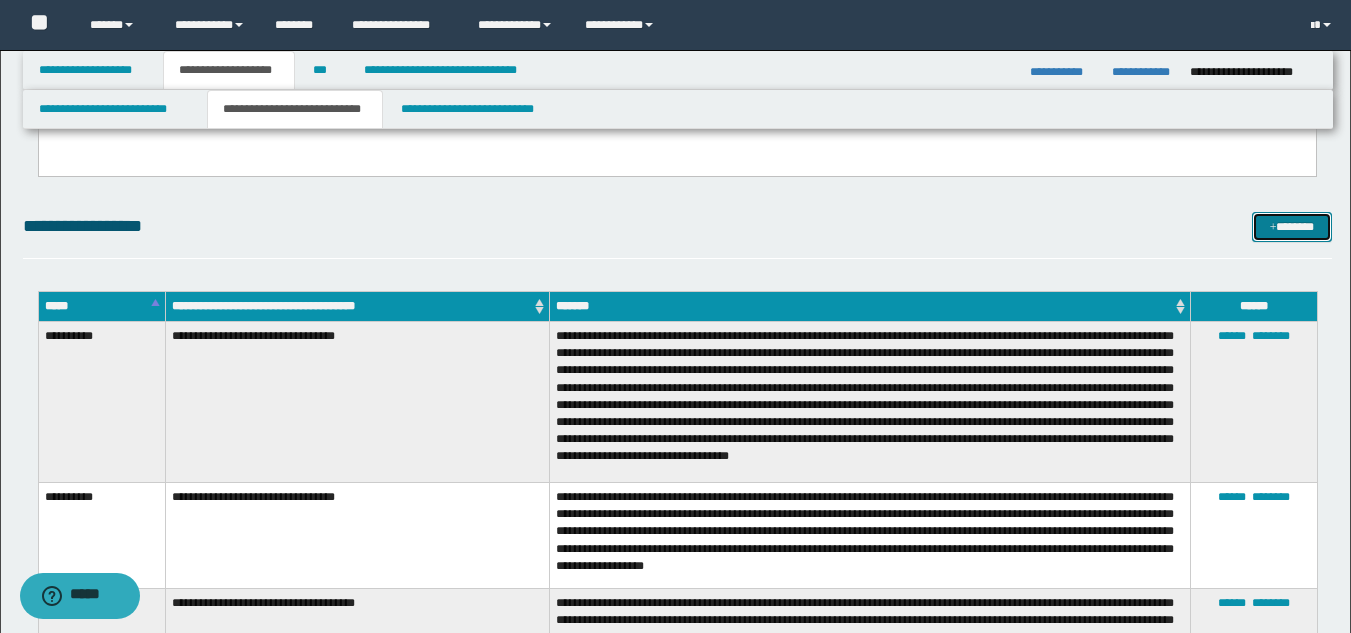 click on "*******" at bounding box center [1292, 227] 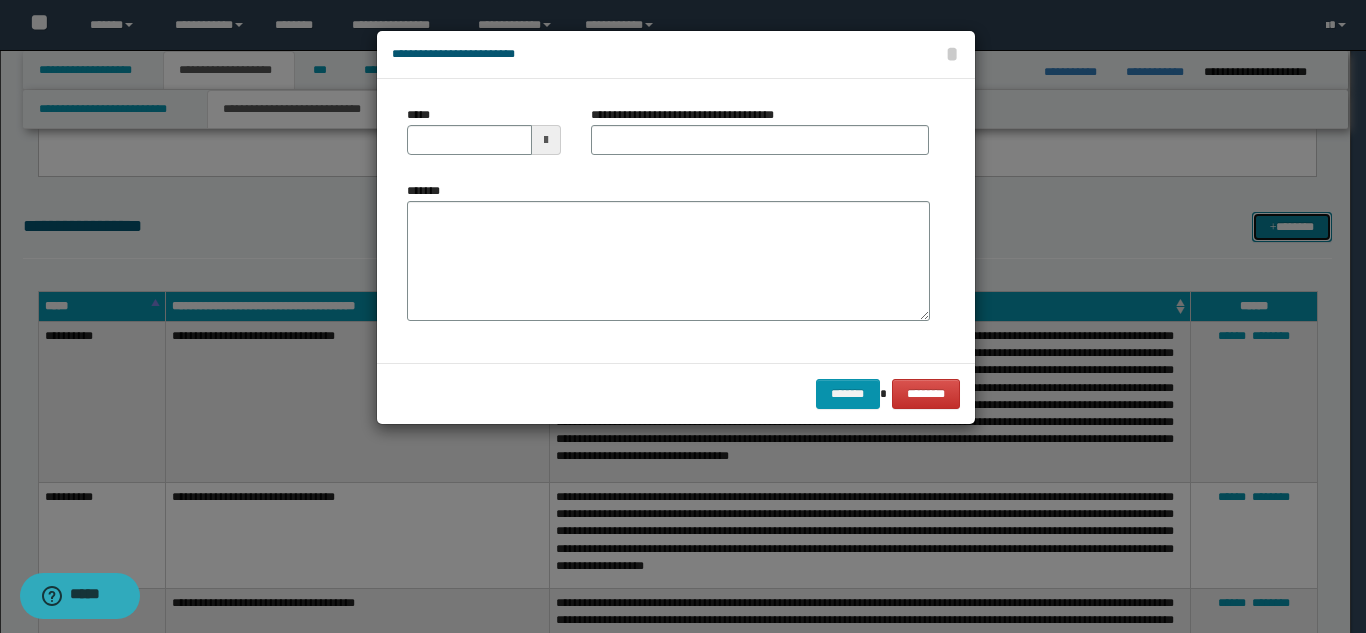 scroll, scrollTop: 0, scrollLeft: 0, axis: both 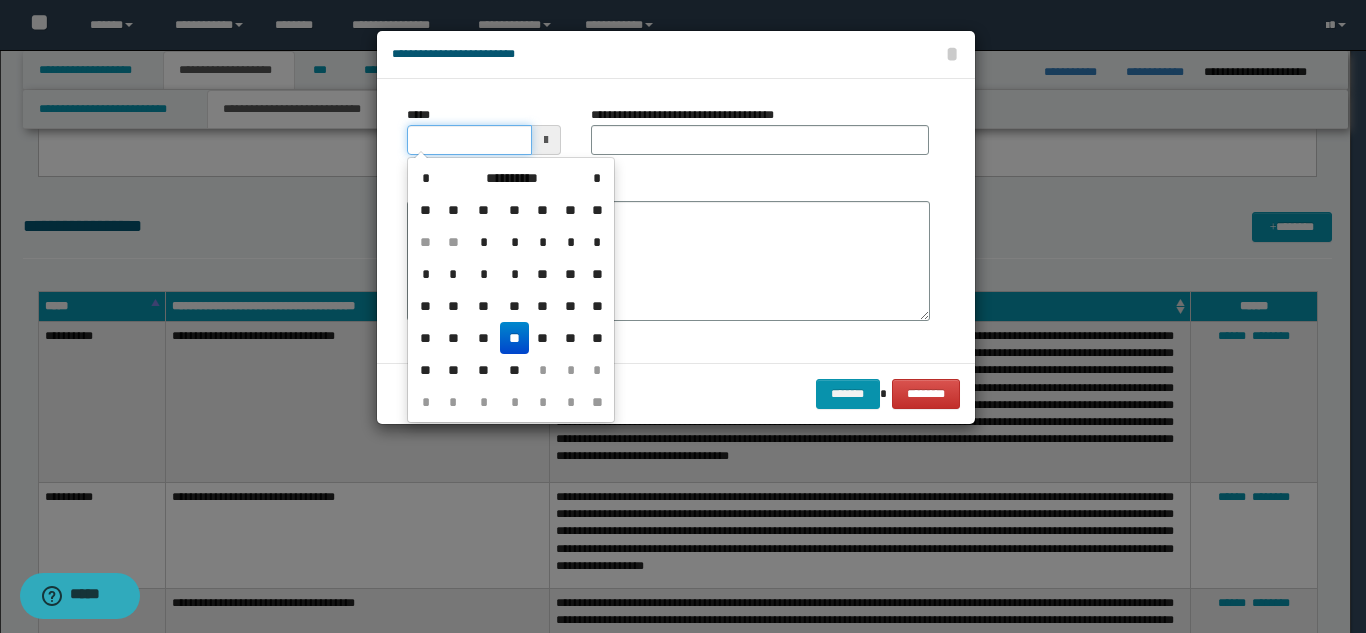 click on "*****" at bounding box center [469, 140] 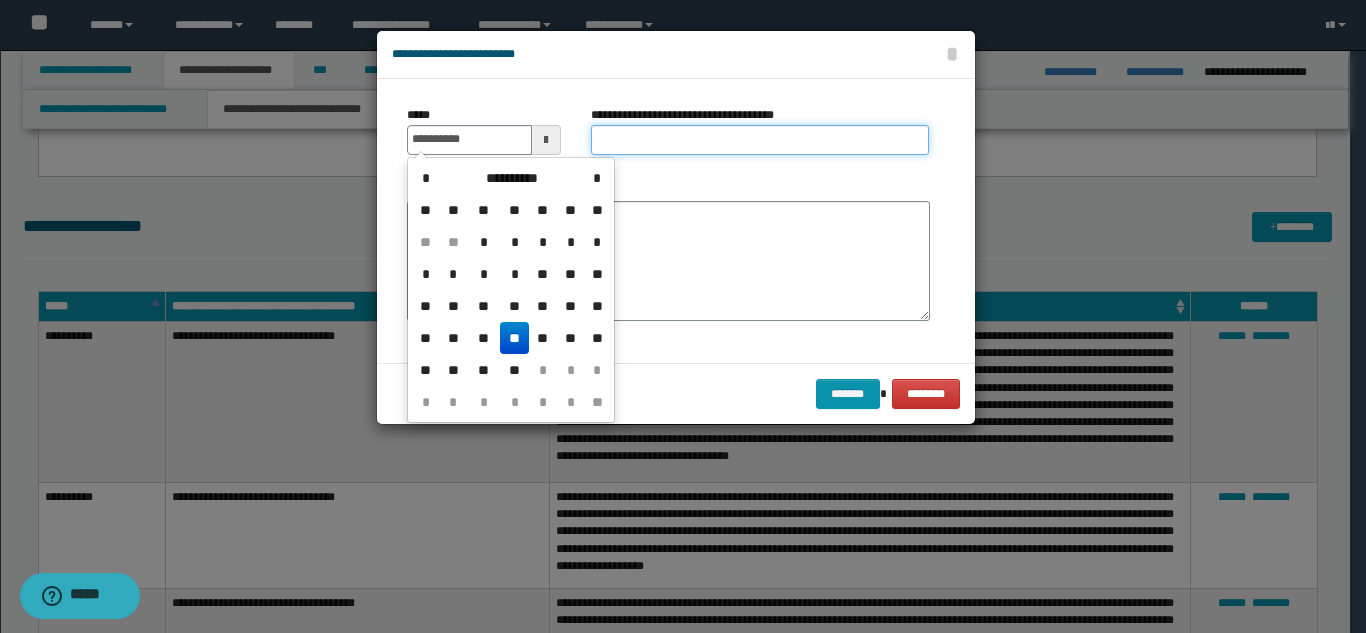 type on "**********" 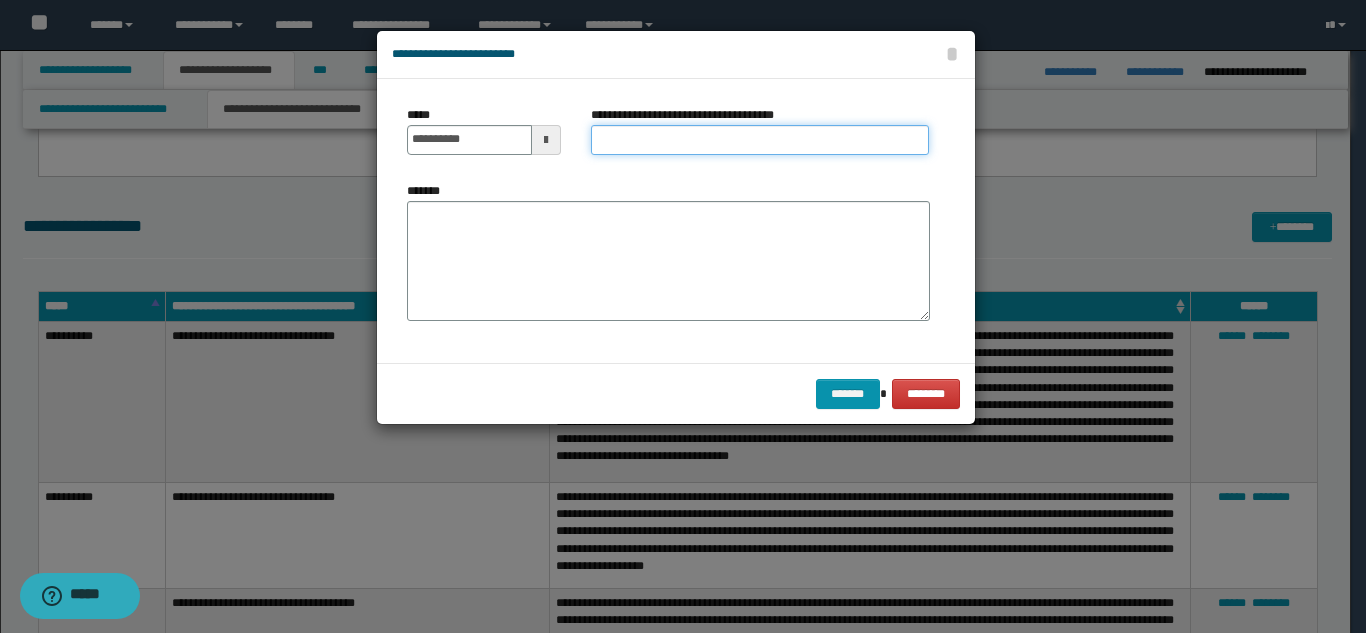 paste on "**********" 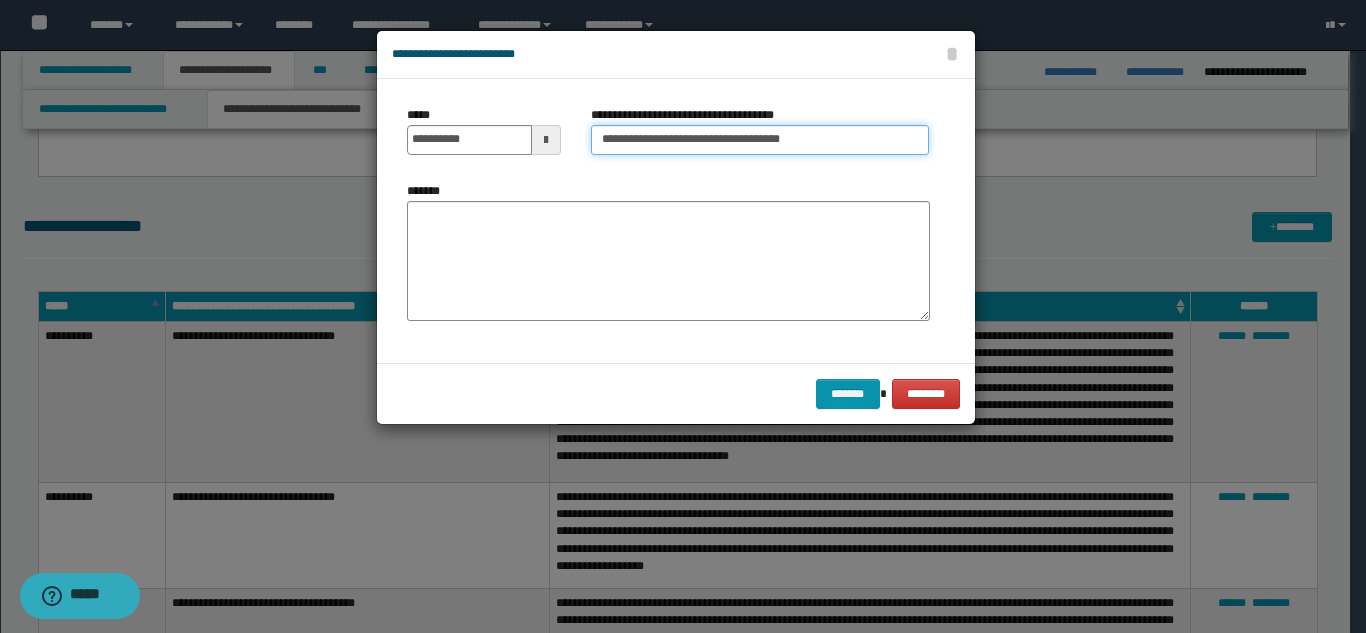 type on "**********" 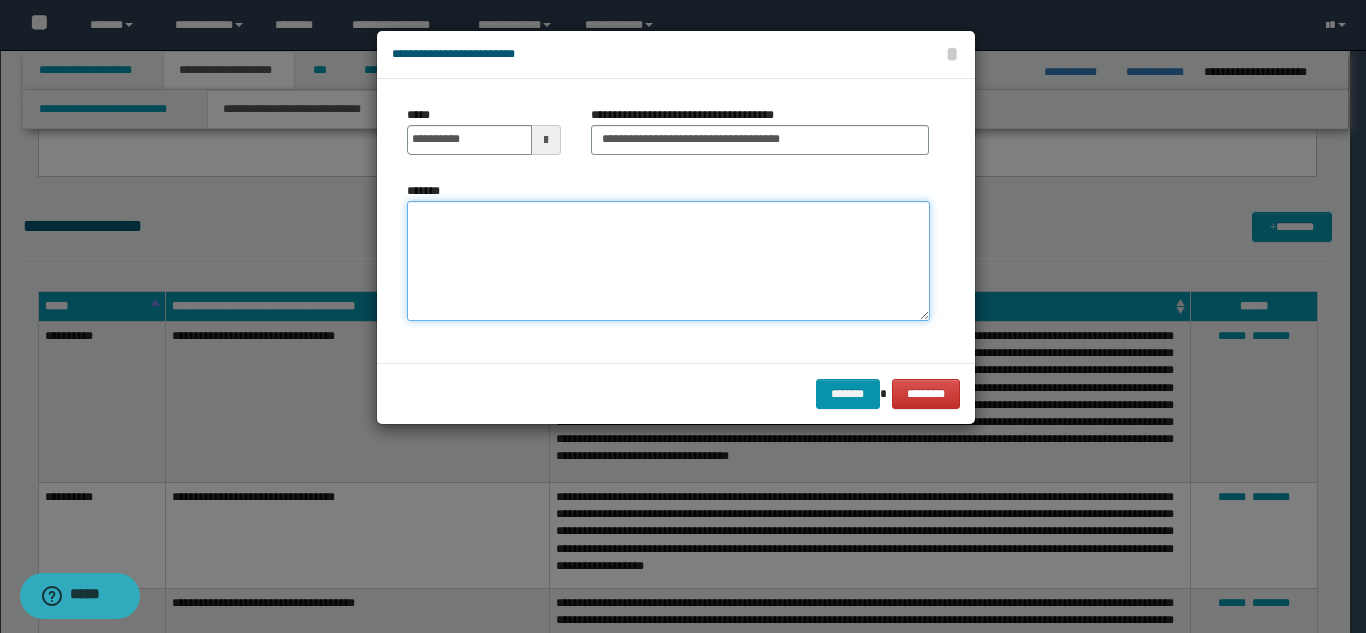 click on "*******" at bounding box center (668, 261) 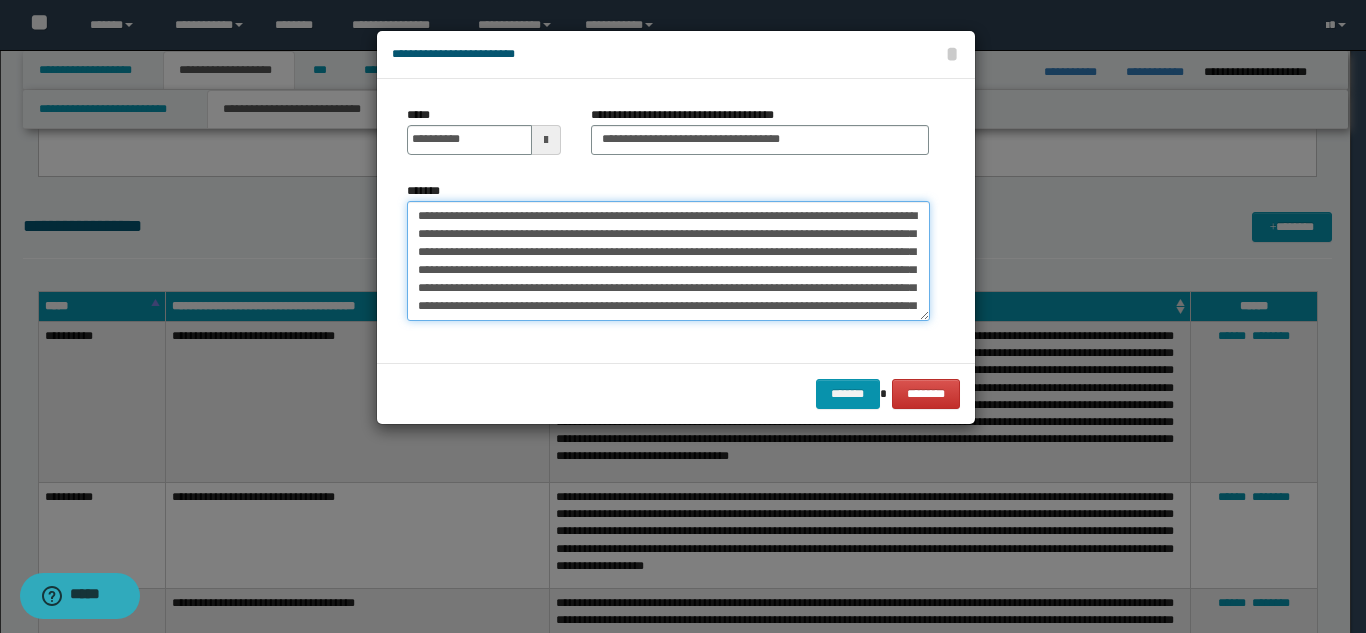 scroll, scrollTop: 408, scrollLeft: 0, axis: vertical 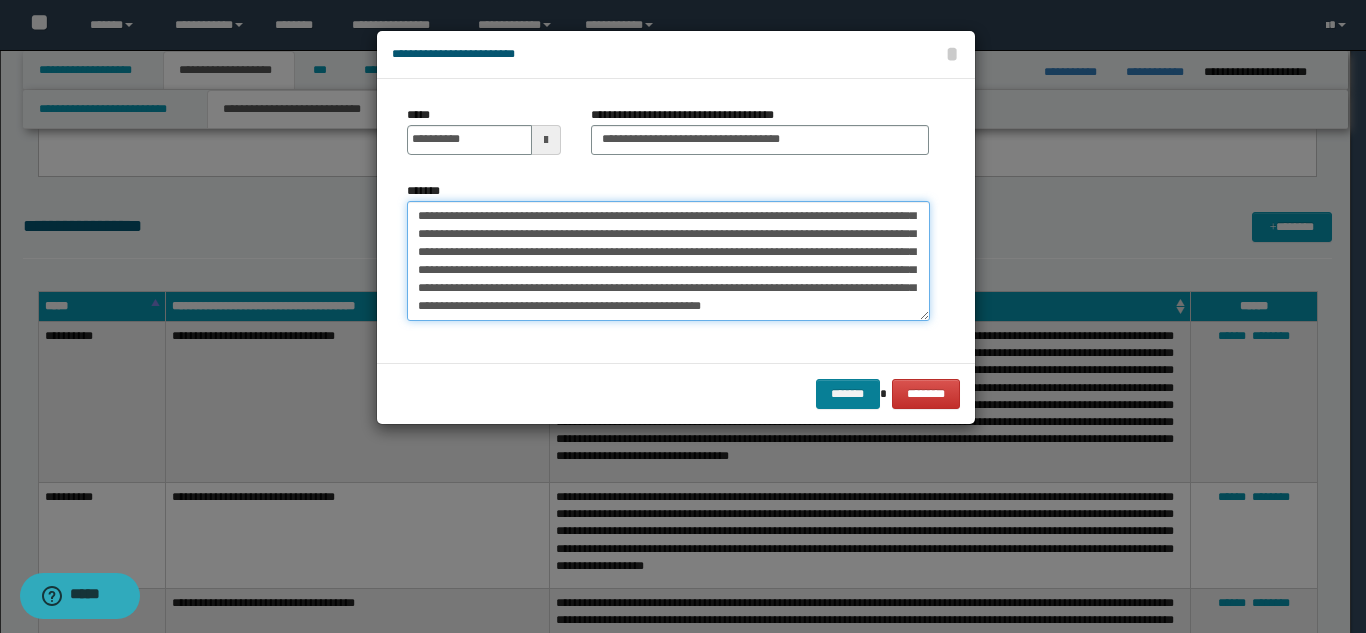 type on "**********" 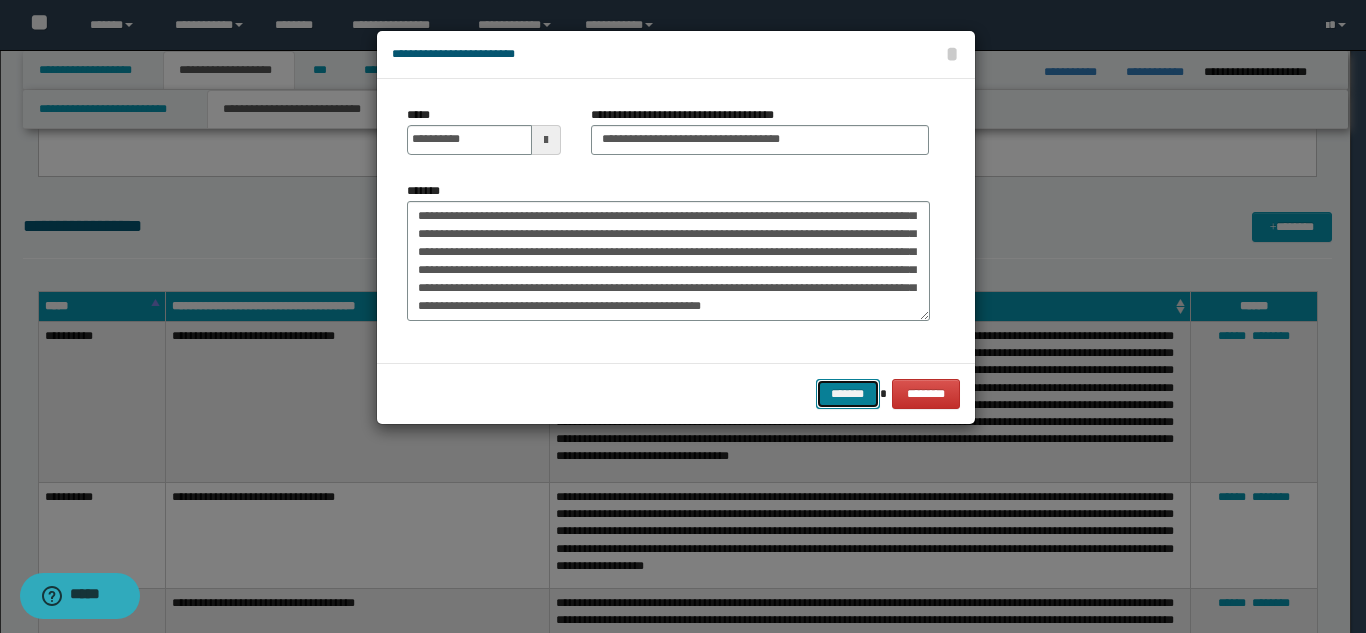 click on "*******" at bounding box center (848, 394) 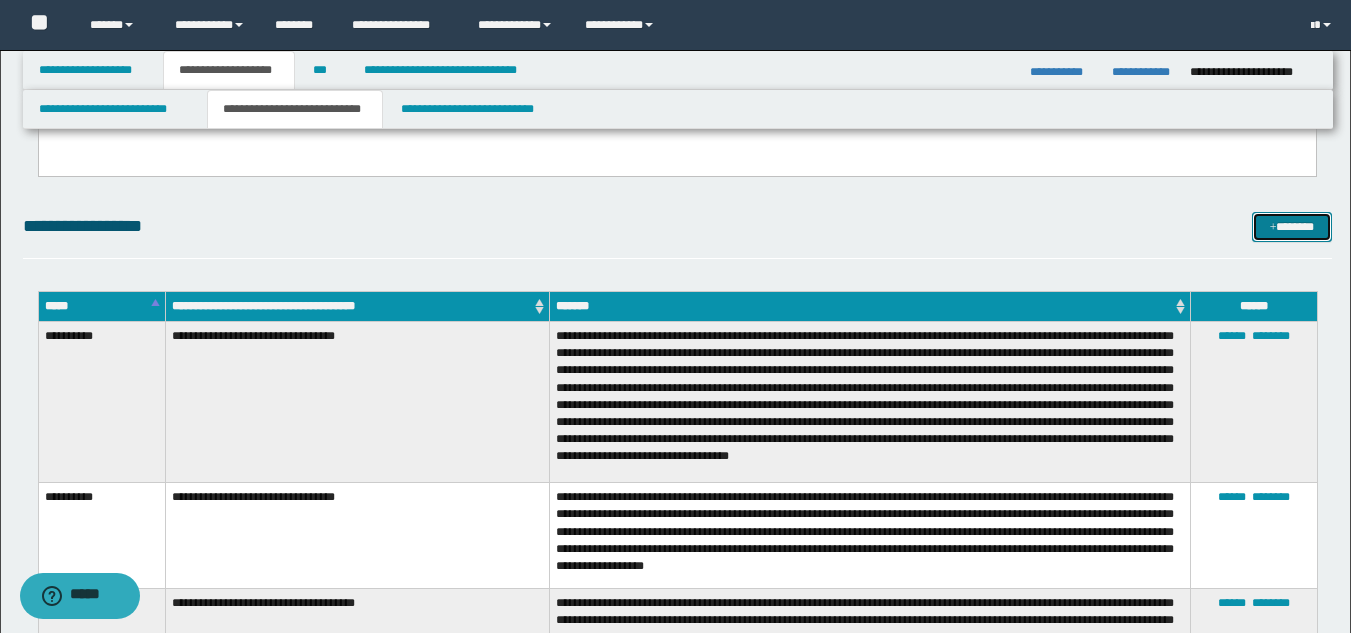 click at bounding box center (1273, 228) 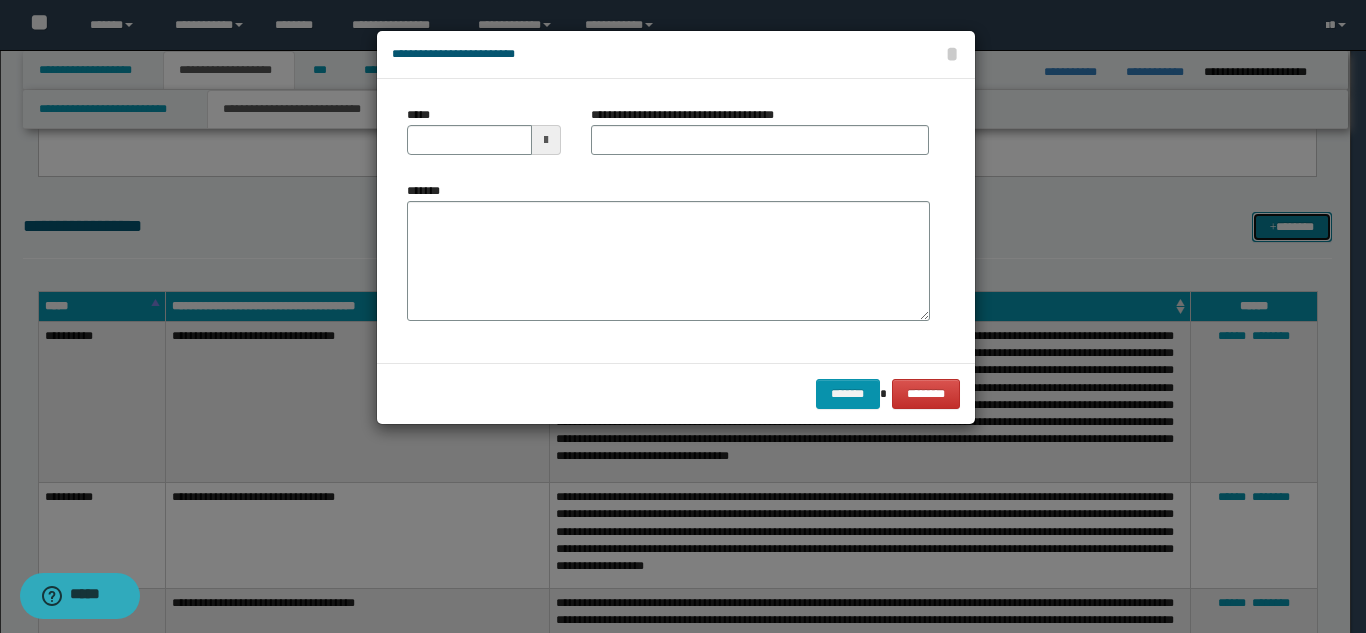 scroll, scrollTop: 0, scrollLeft: 0, axis: both 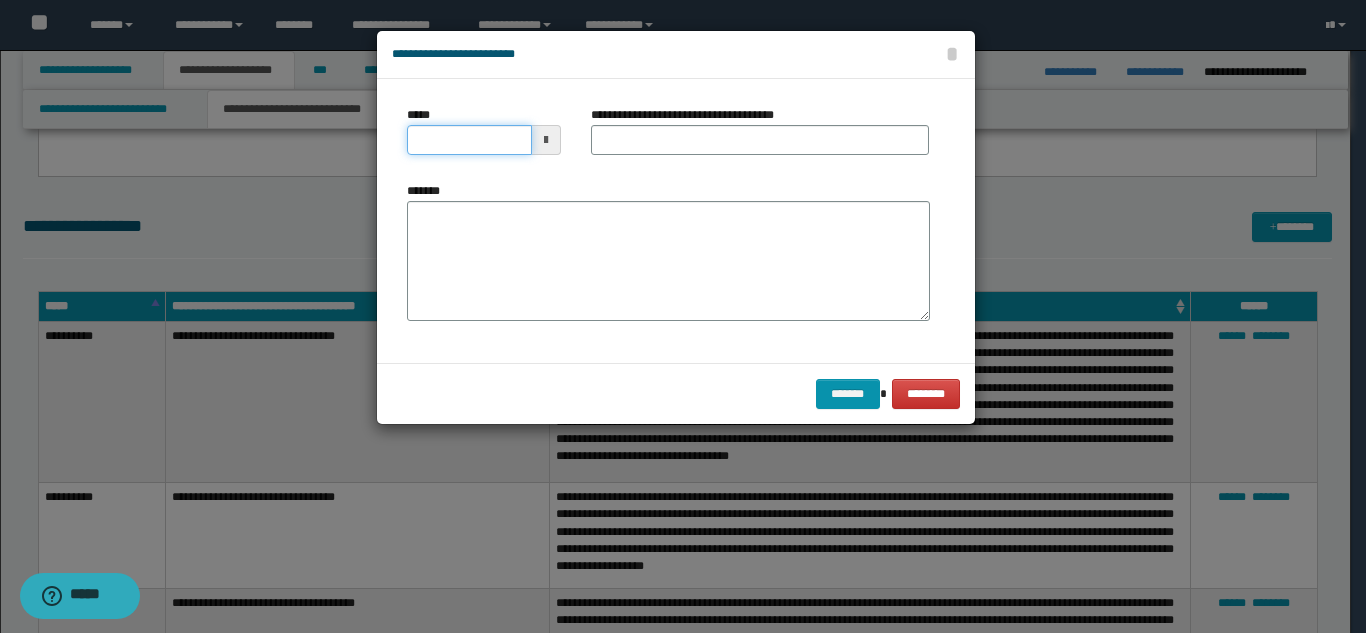 click on "*****" at bounding box center [469, 140] 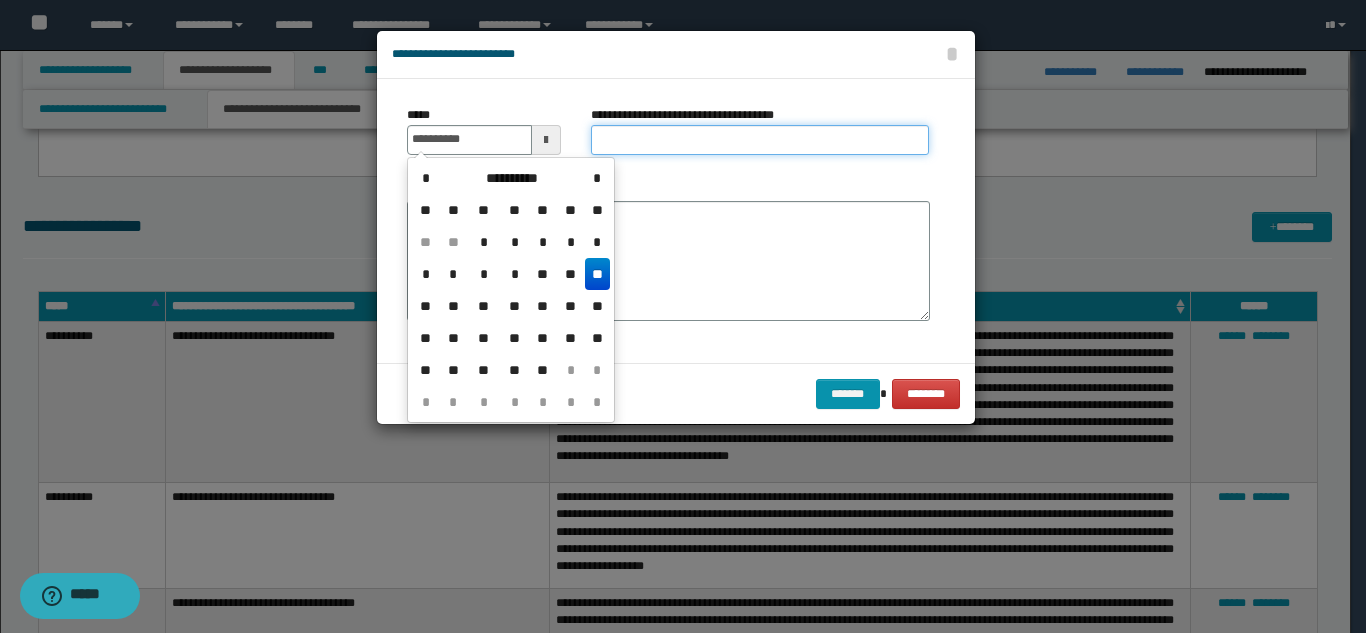 type on "**********" 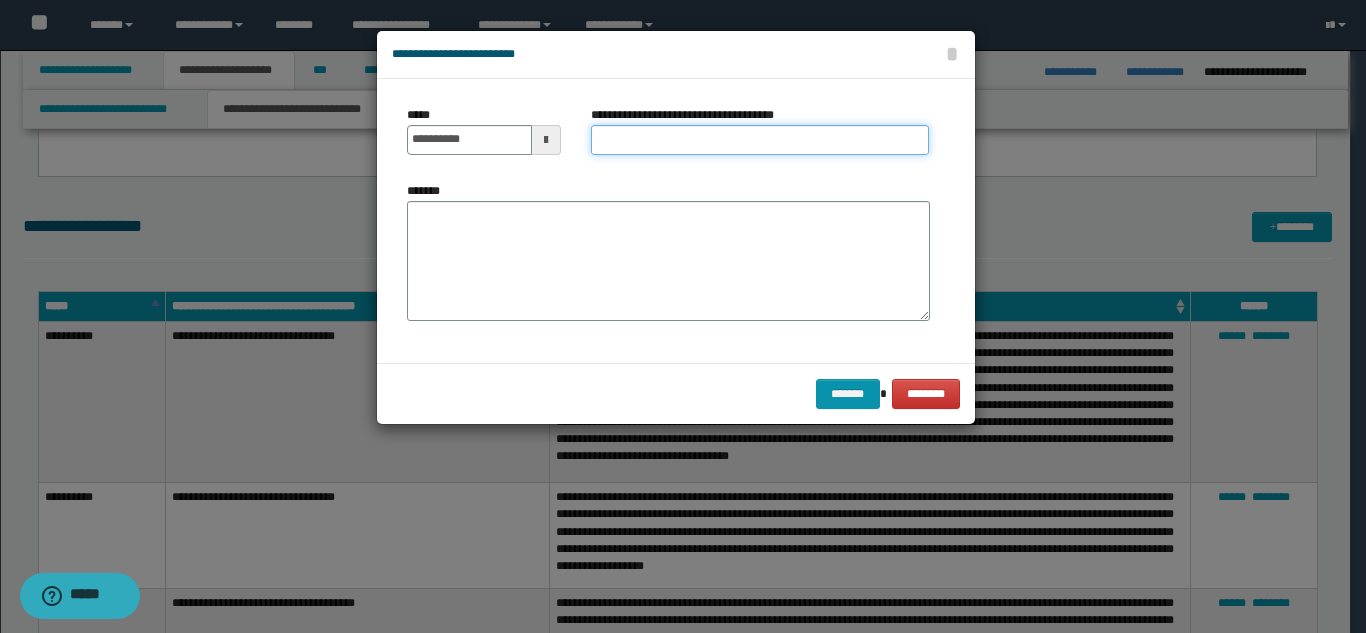 paste on "**********" 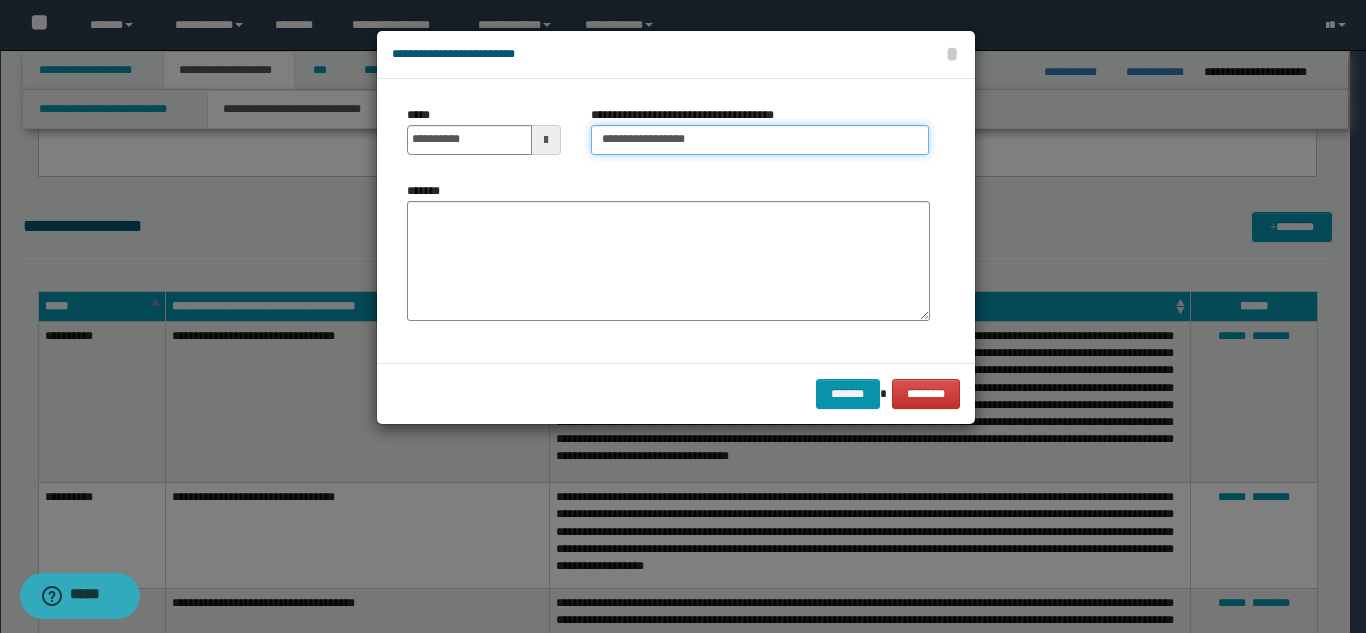 type on "**********" 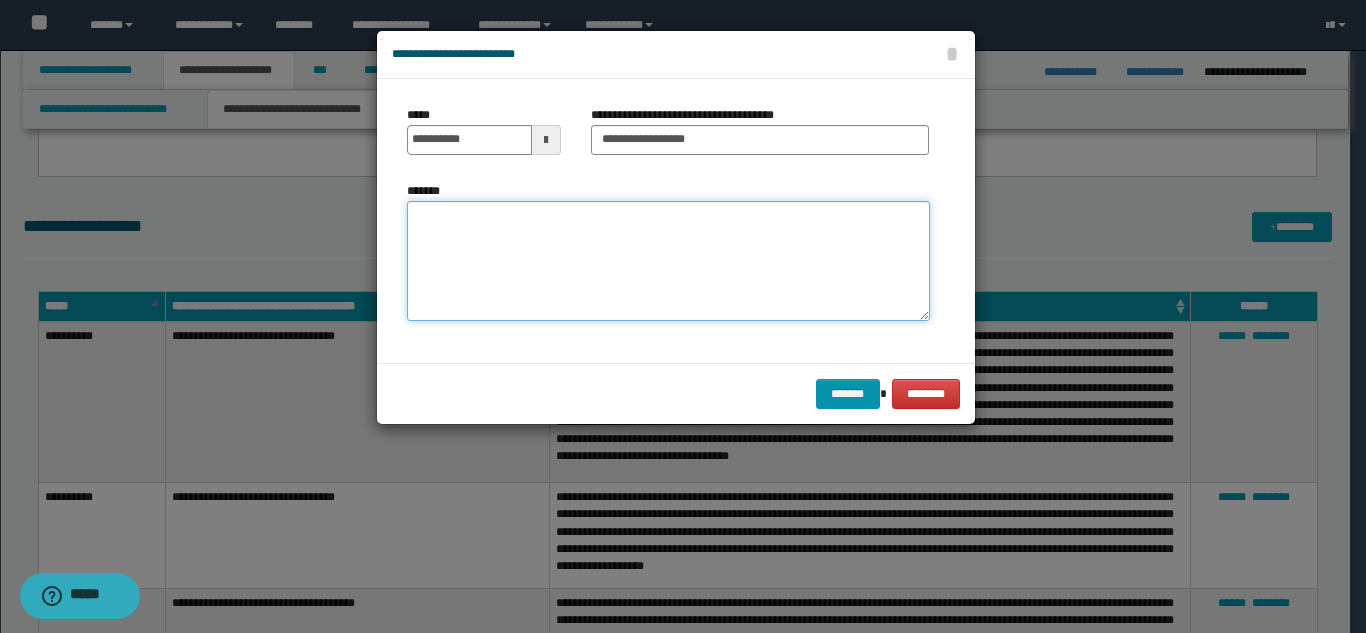 paste on "**********" 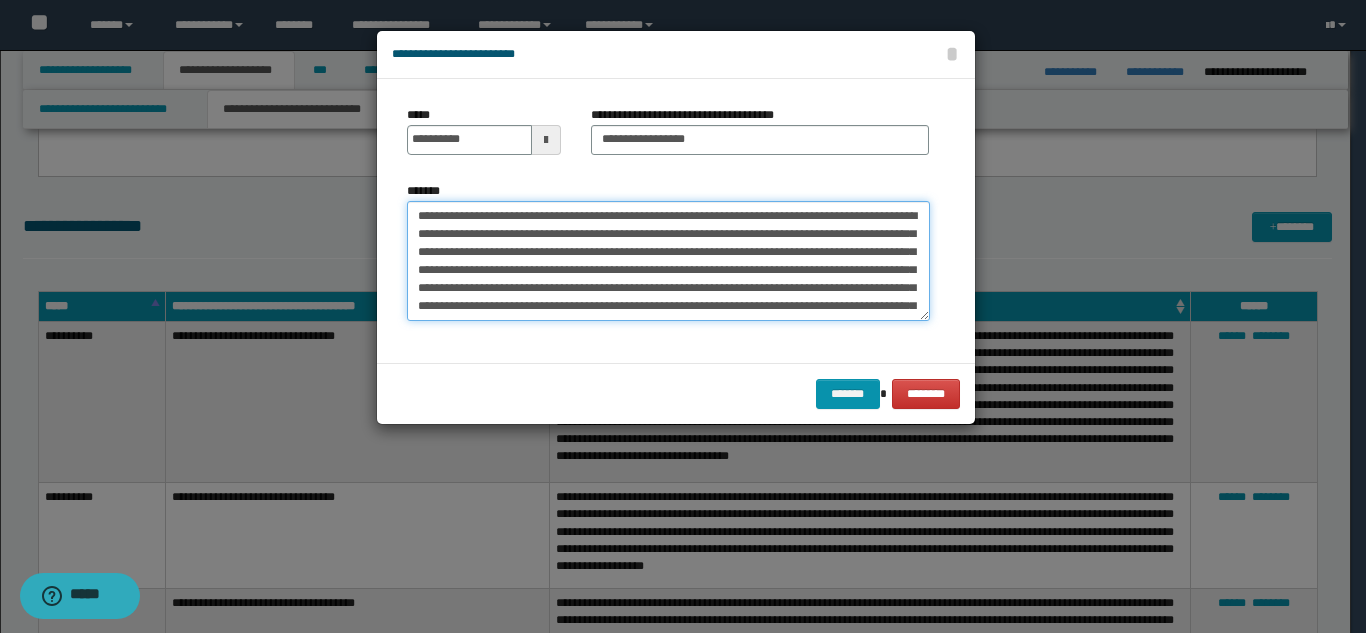 scroll, scrollTop: 192, scrollLeft: 0, axis: vertical 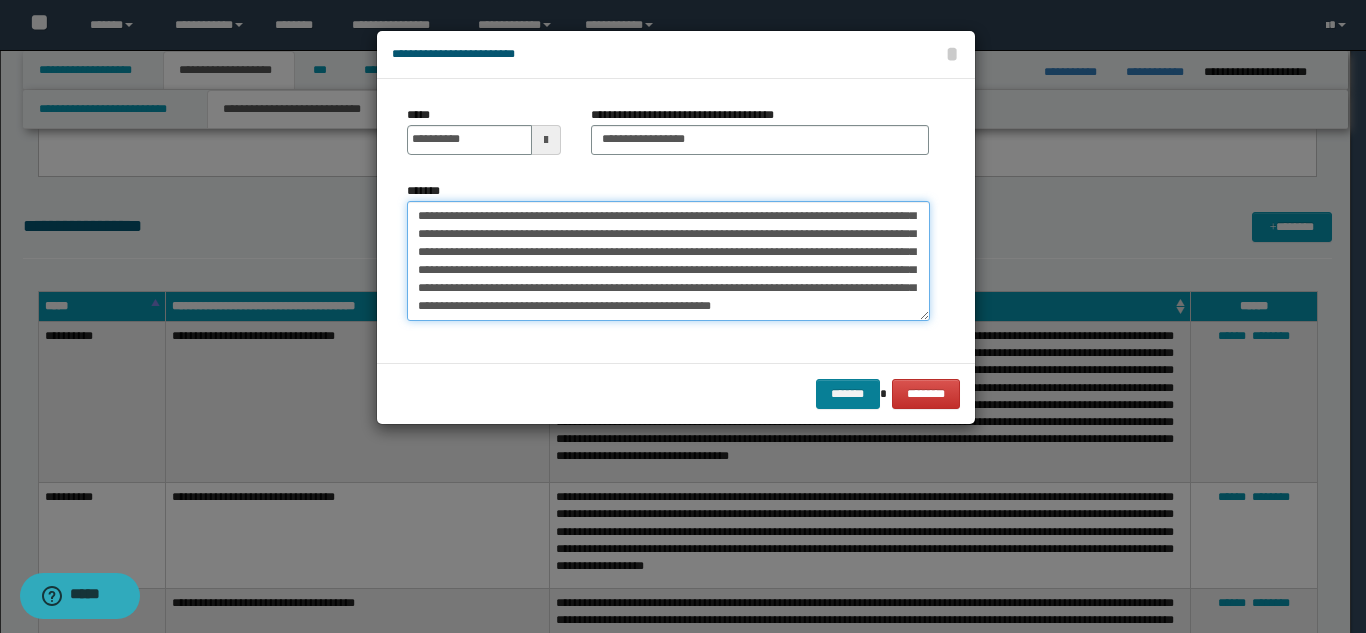 type on "**********" 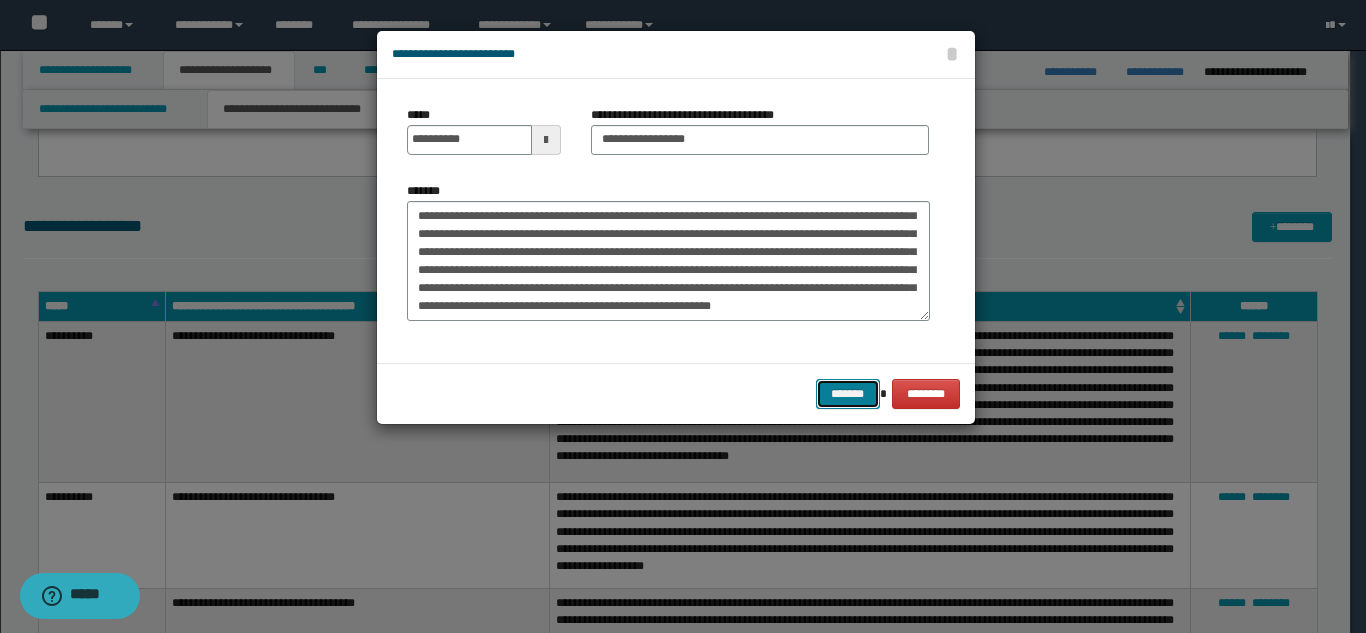click on "*******" at bounding box center [848, 394] 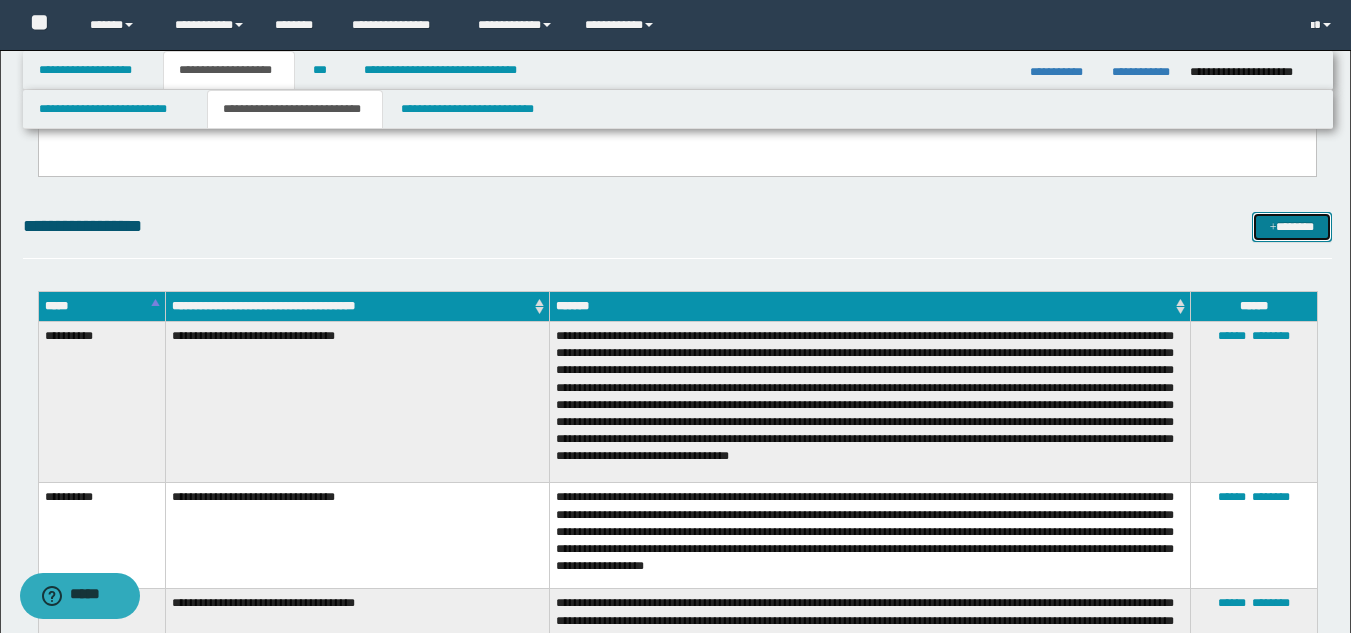 click on "*******" at bounding box center (1292, 227) 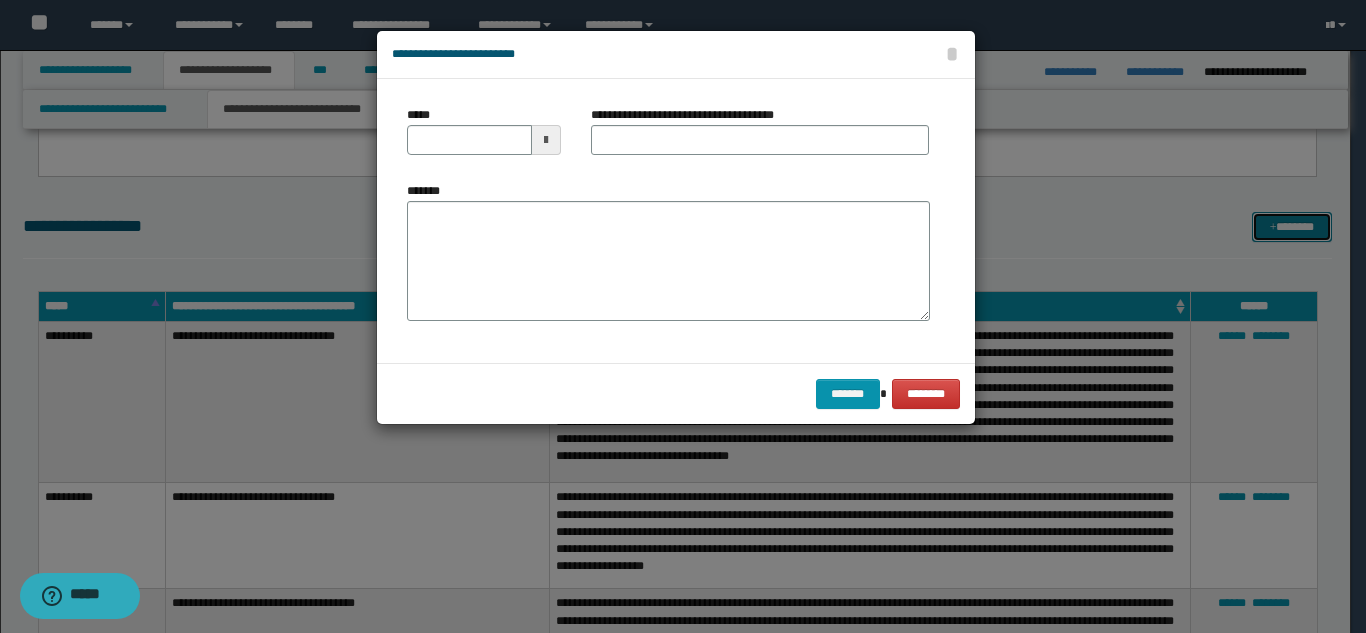 scroll, scrollTop: 0, scrollLeft: 0, axis: both 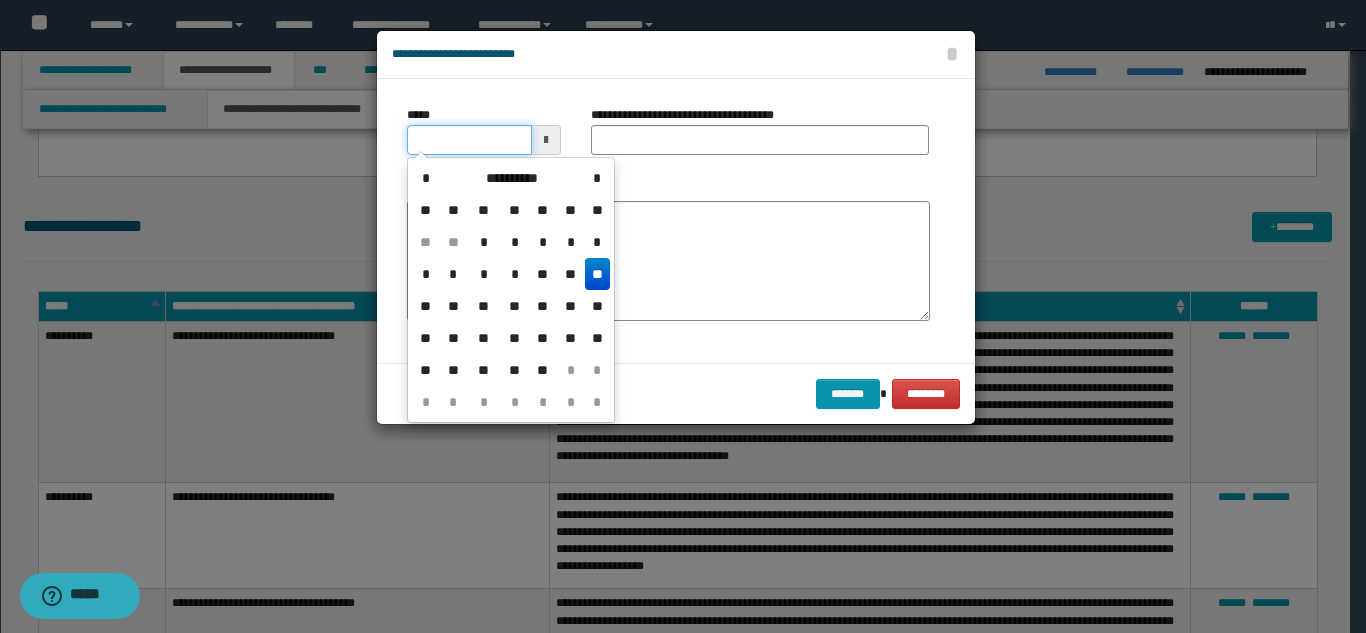 click on "*****" at bounding box center [469, 140] 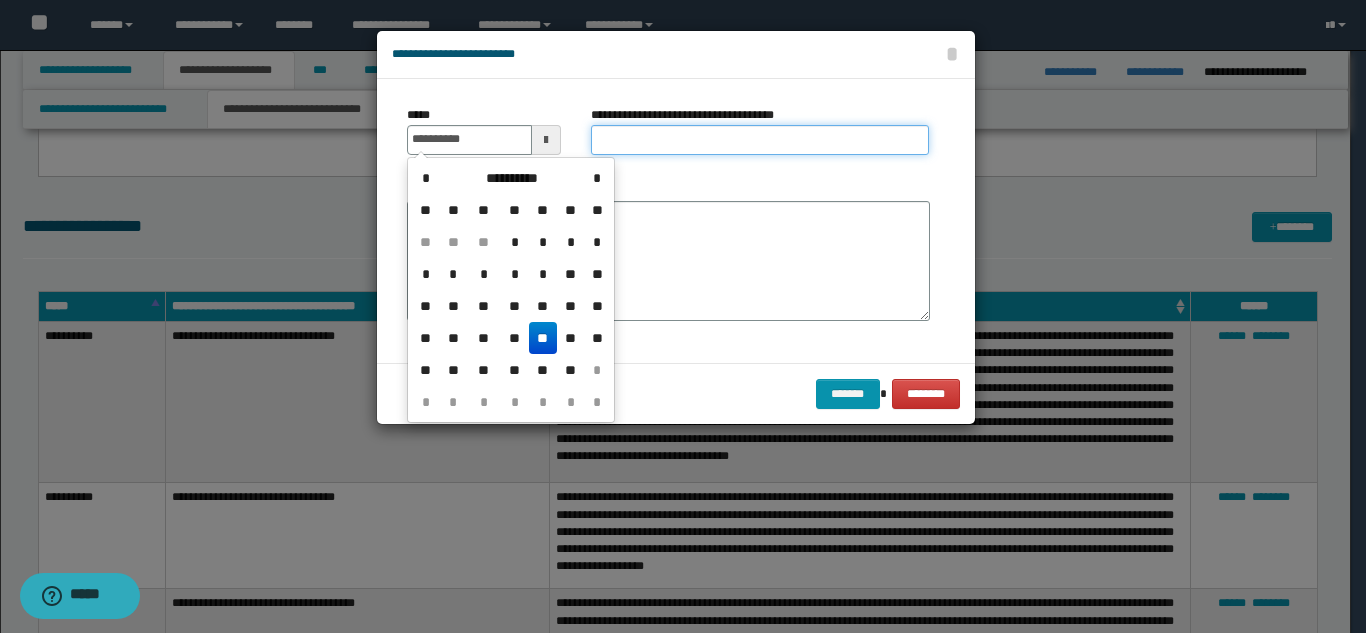 type on "**********" 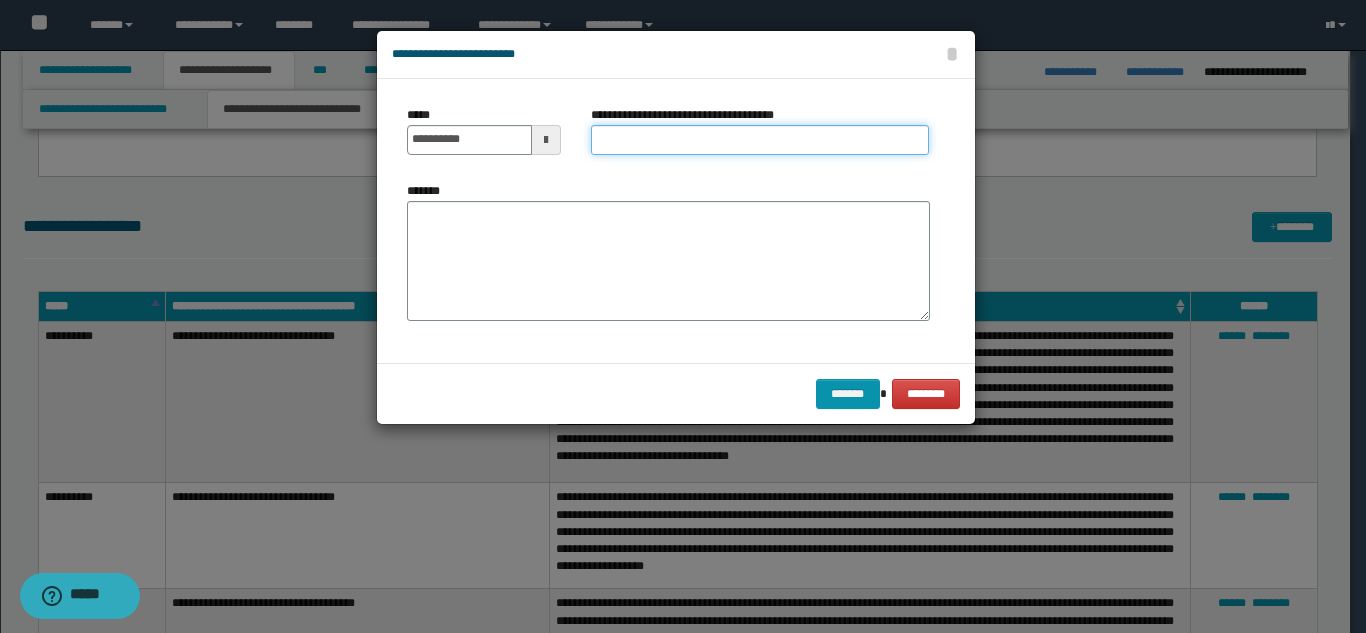 paste on "**********" 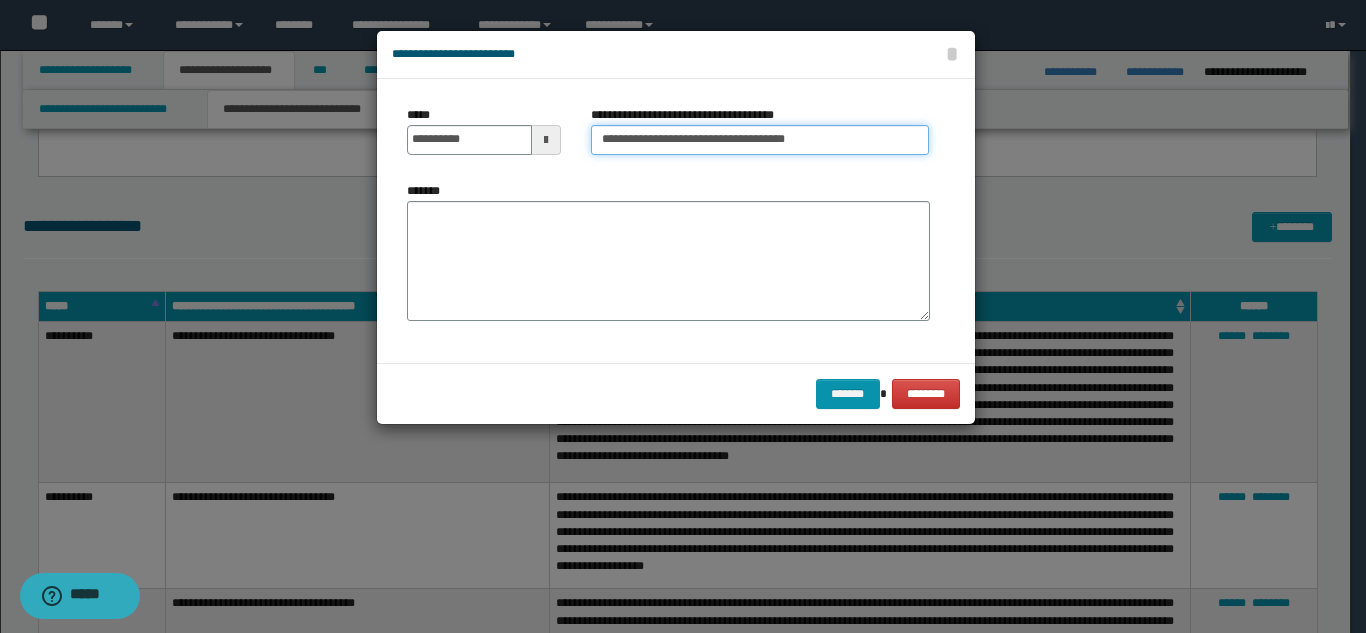 type on "**********" 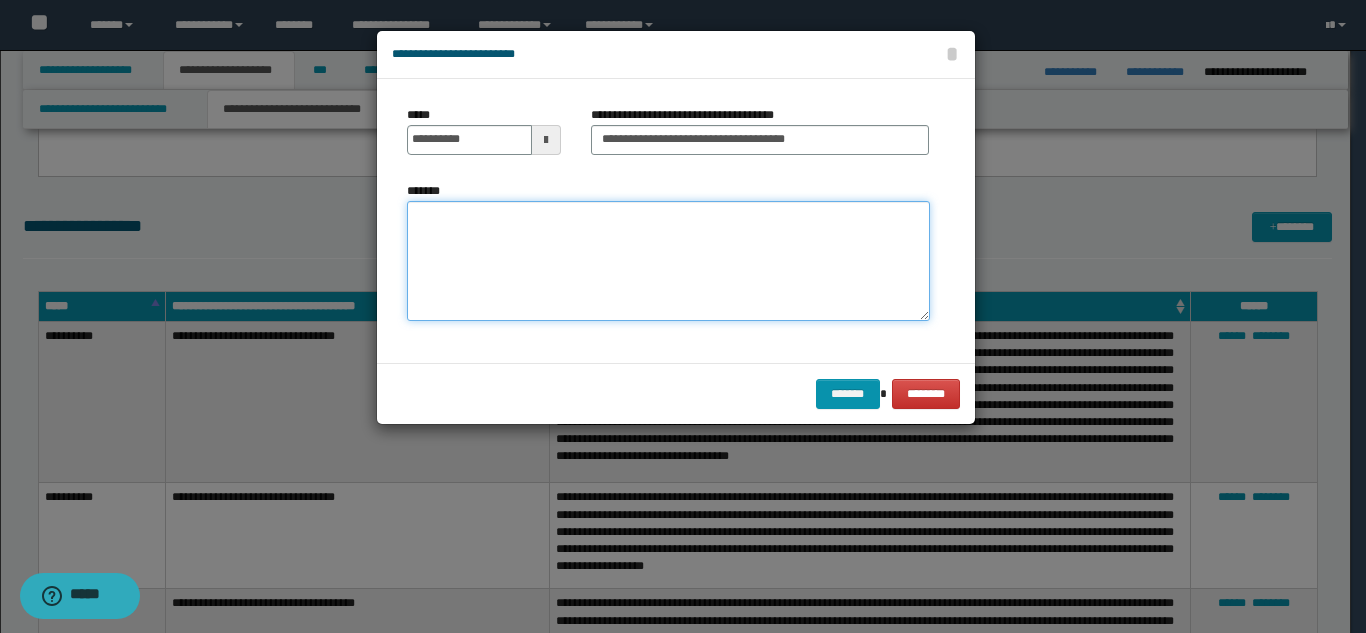 paste on "**********" 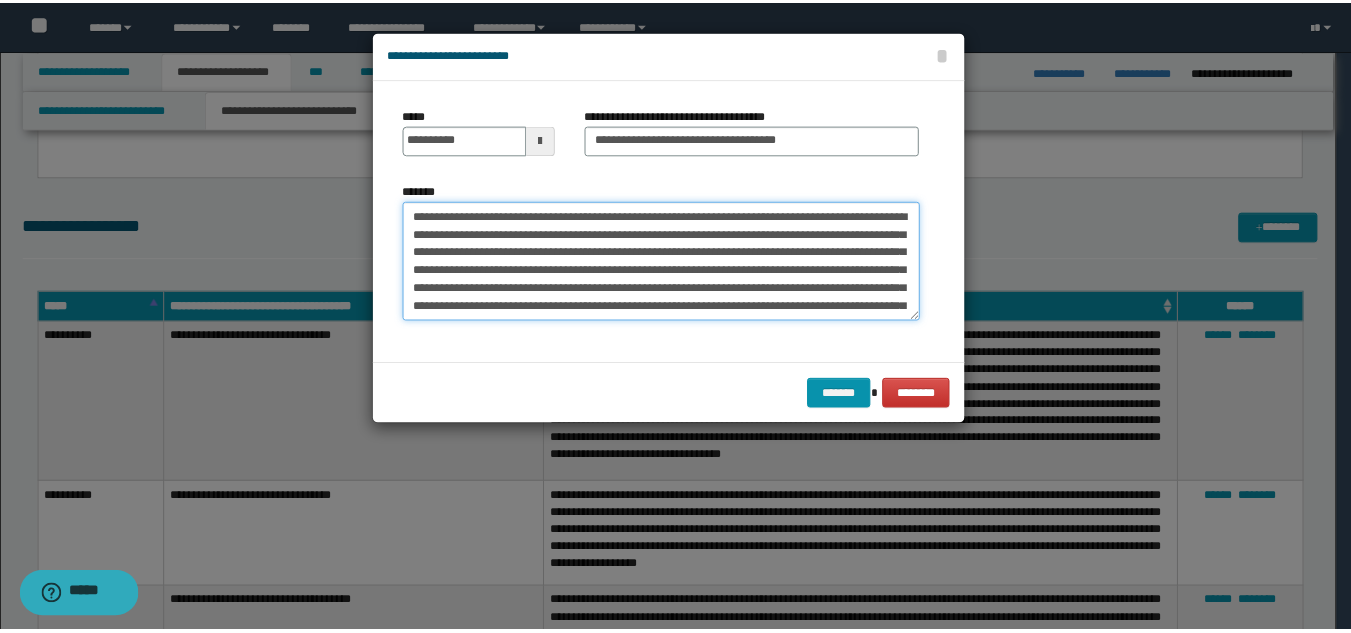 scroll, scrollTop: 84, scrollLeft: 0, axis: vertical 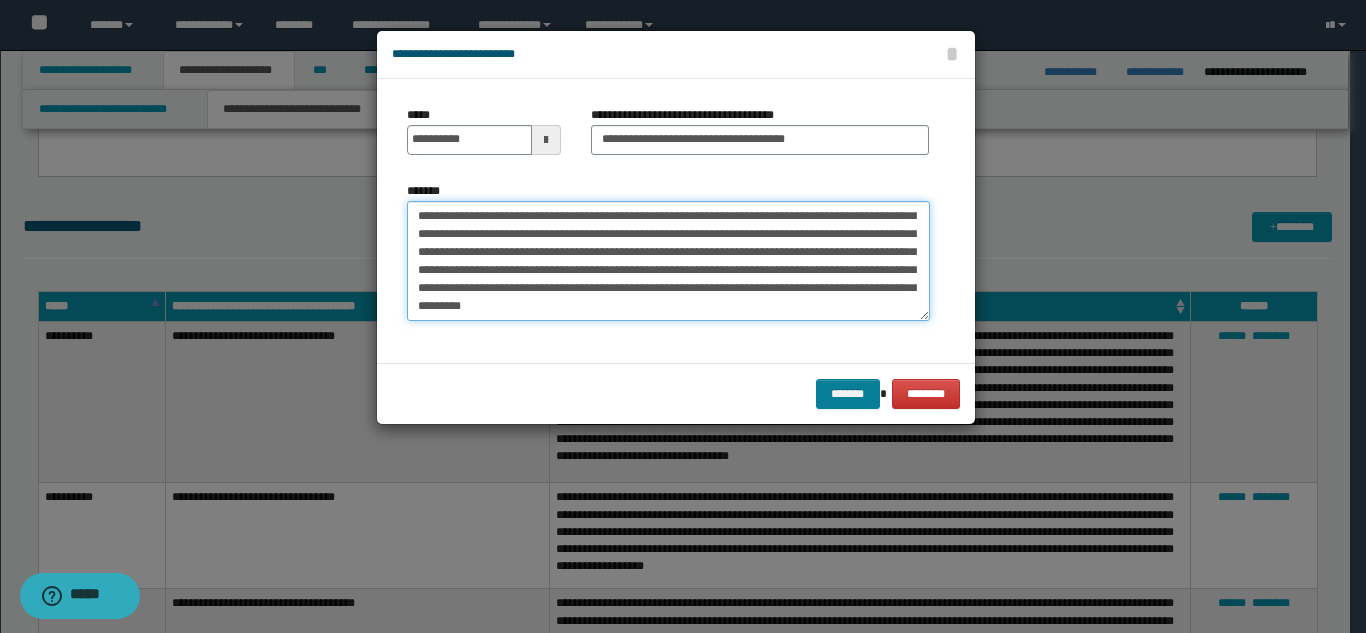 type on "**********" 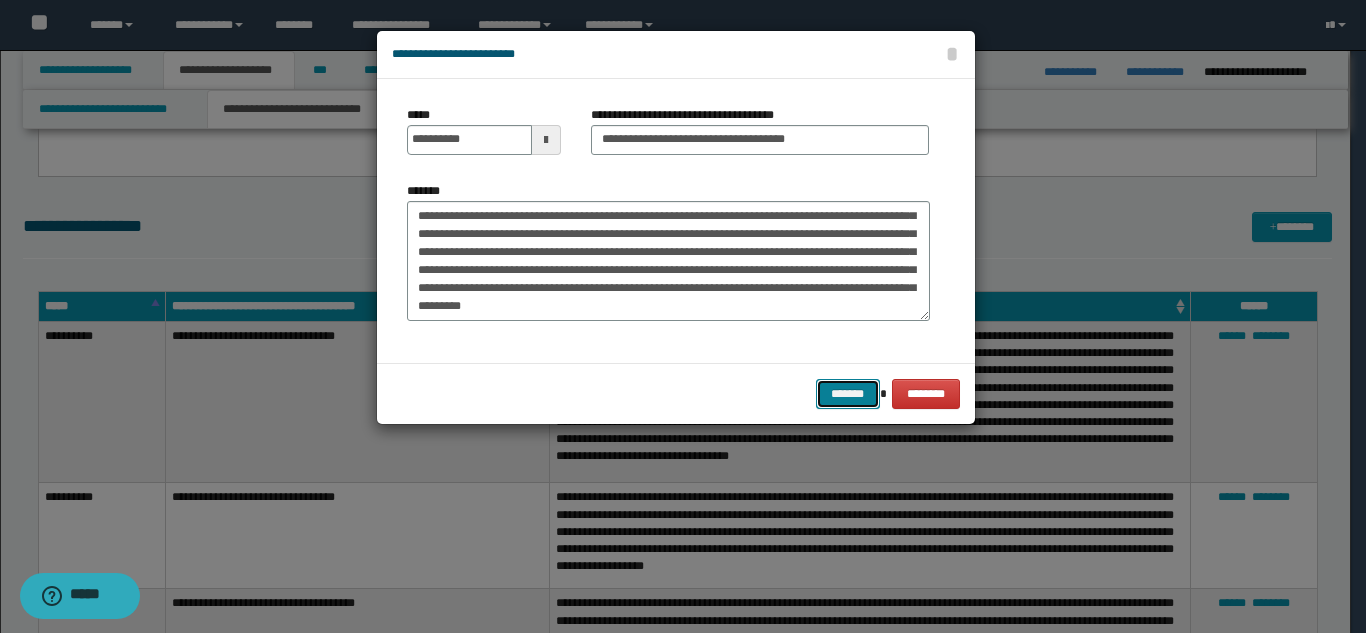 click on "*******" at bounding box center (848, 394) 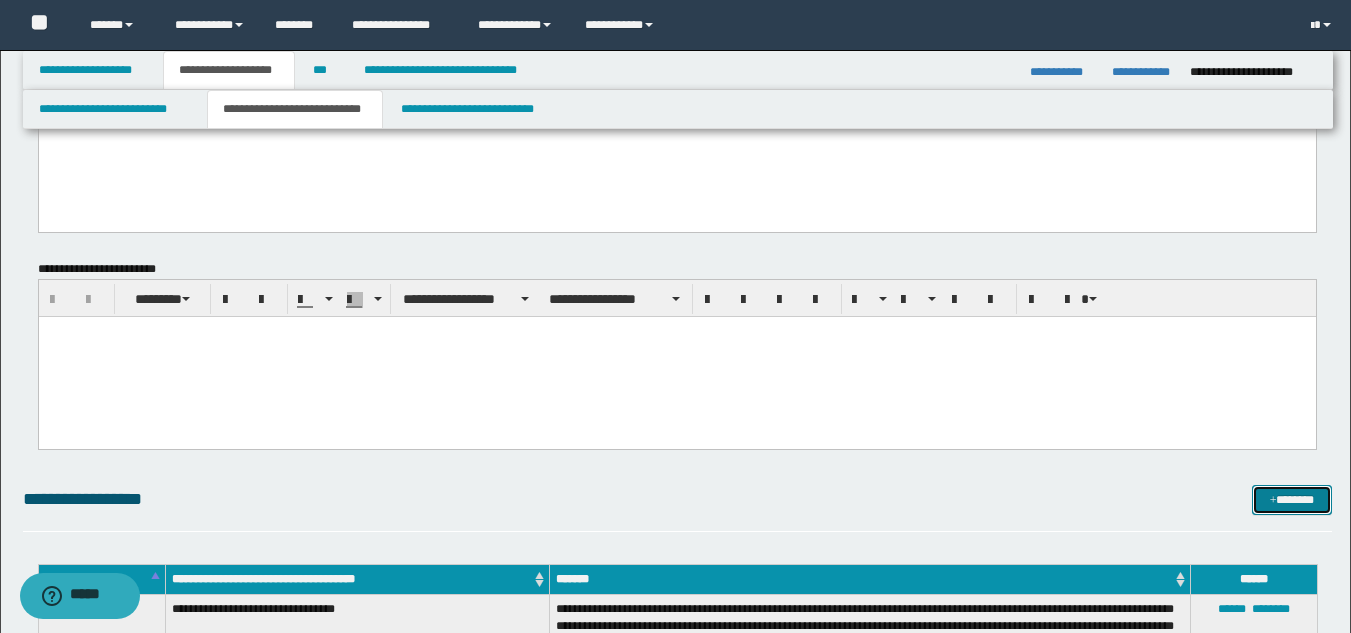 scroll, scrollTop: 2831, scrollLeft: 0, axis: vertical 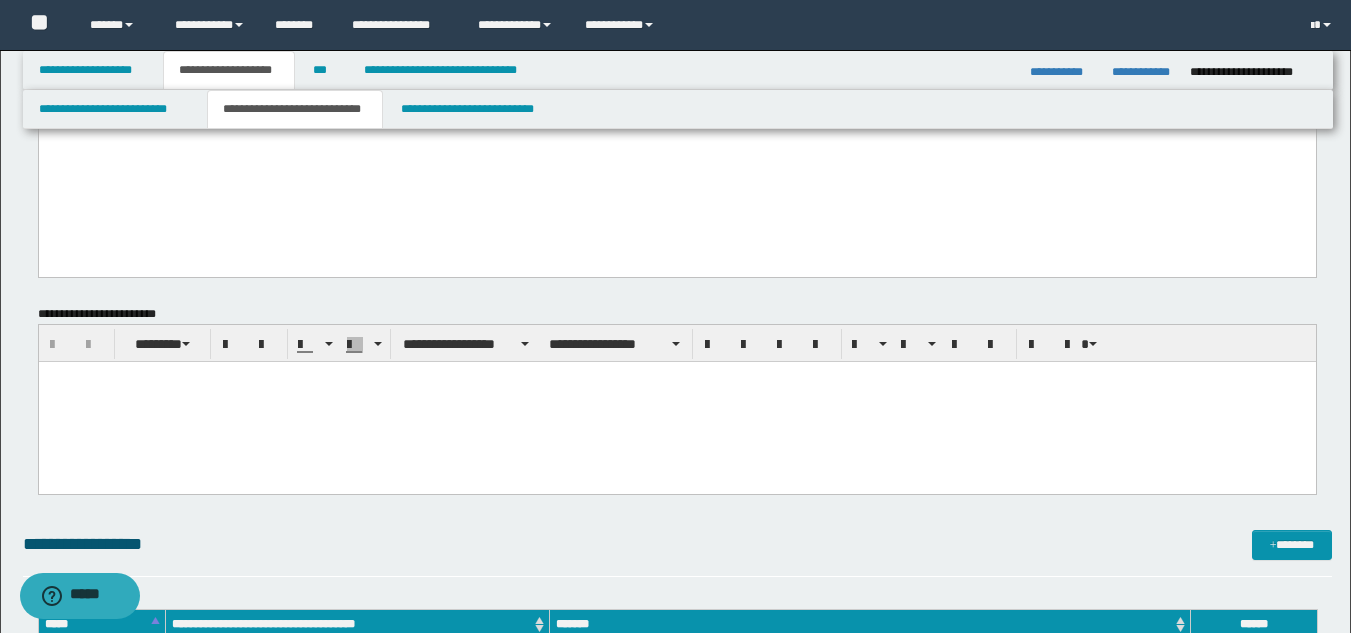 click on "**********" at bounding box center [676, -136] 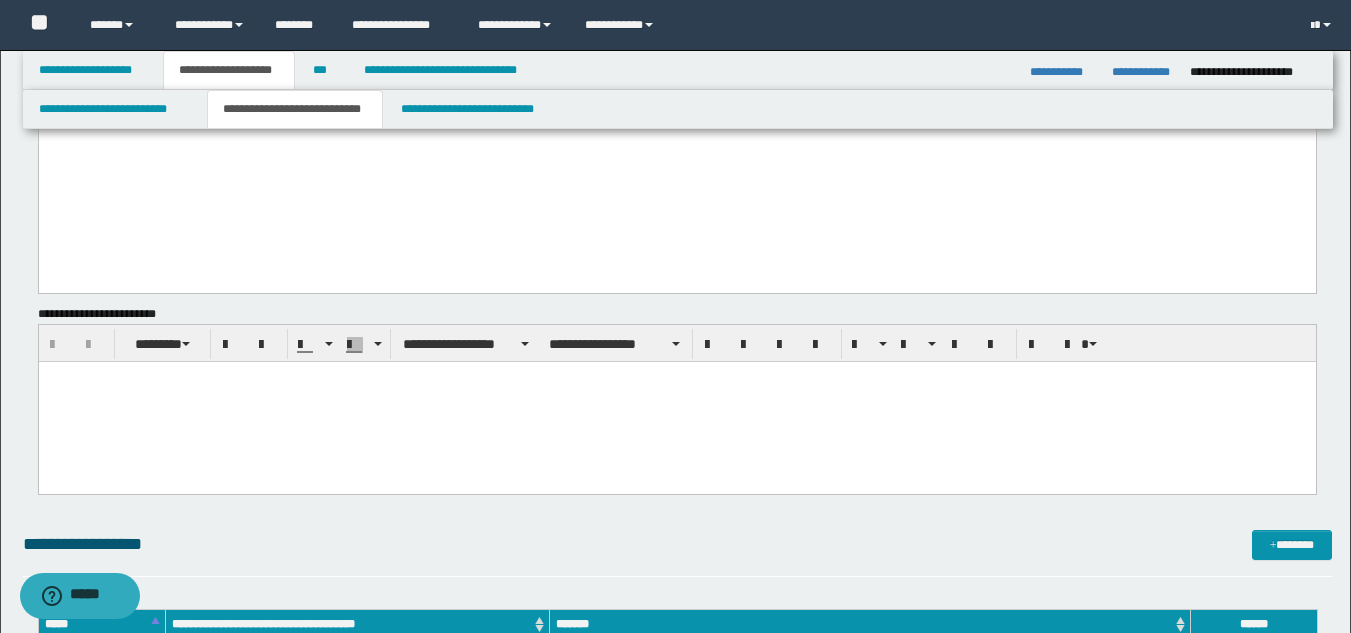 type 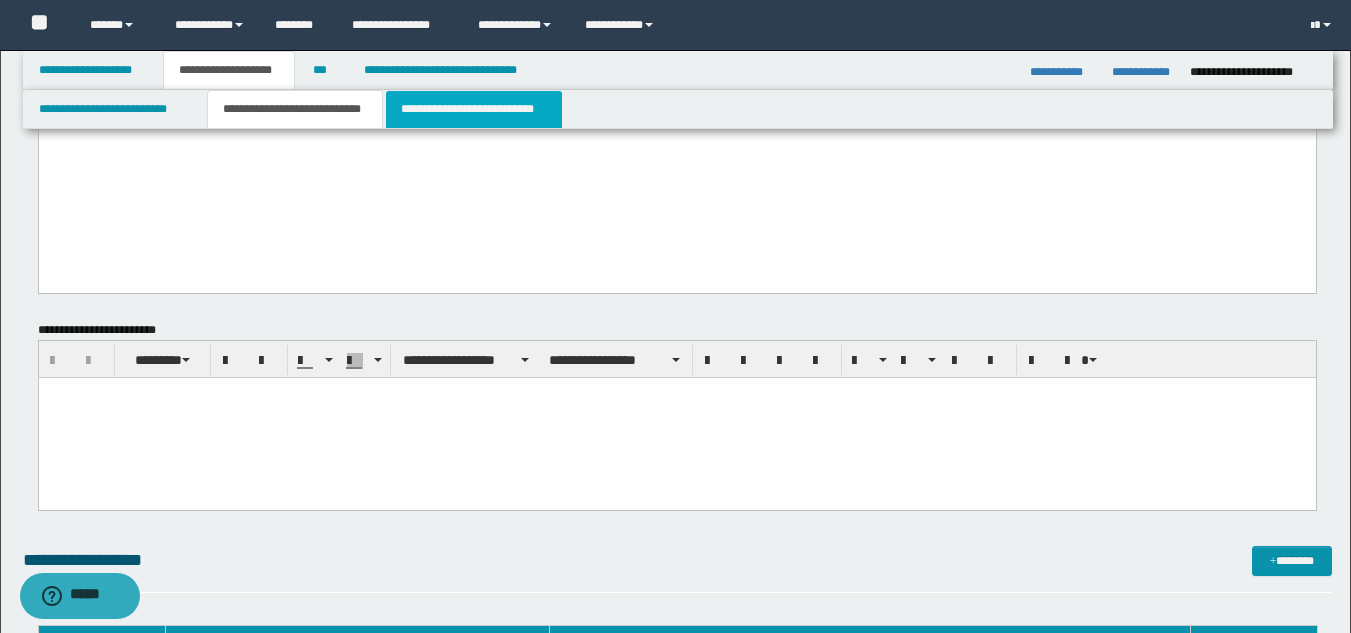 click on "**********" at bounding box center (474, 109) 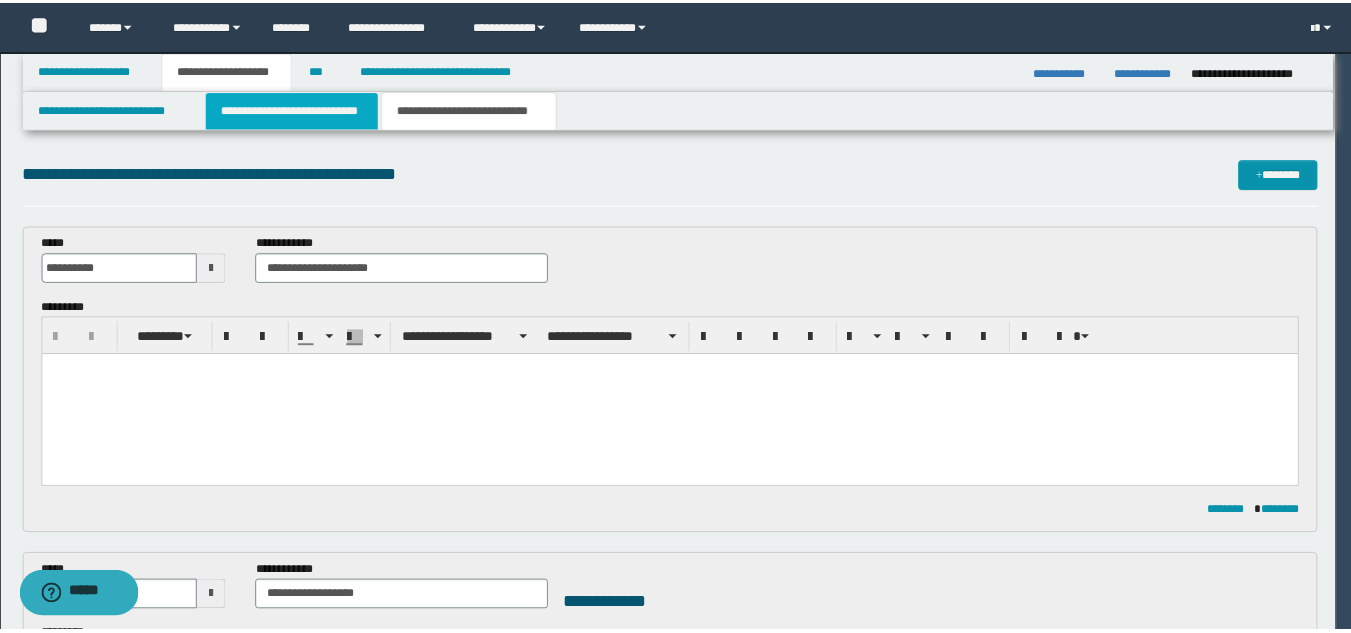 scroll, scrollTop: 0, scrollLeft: 0, axis: both 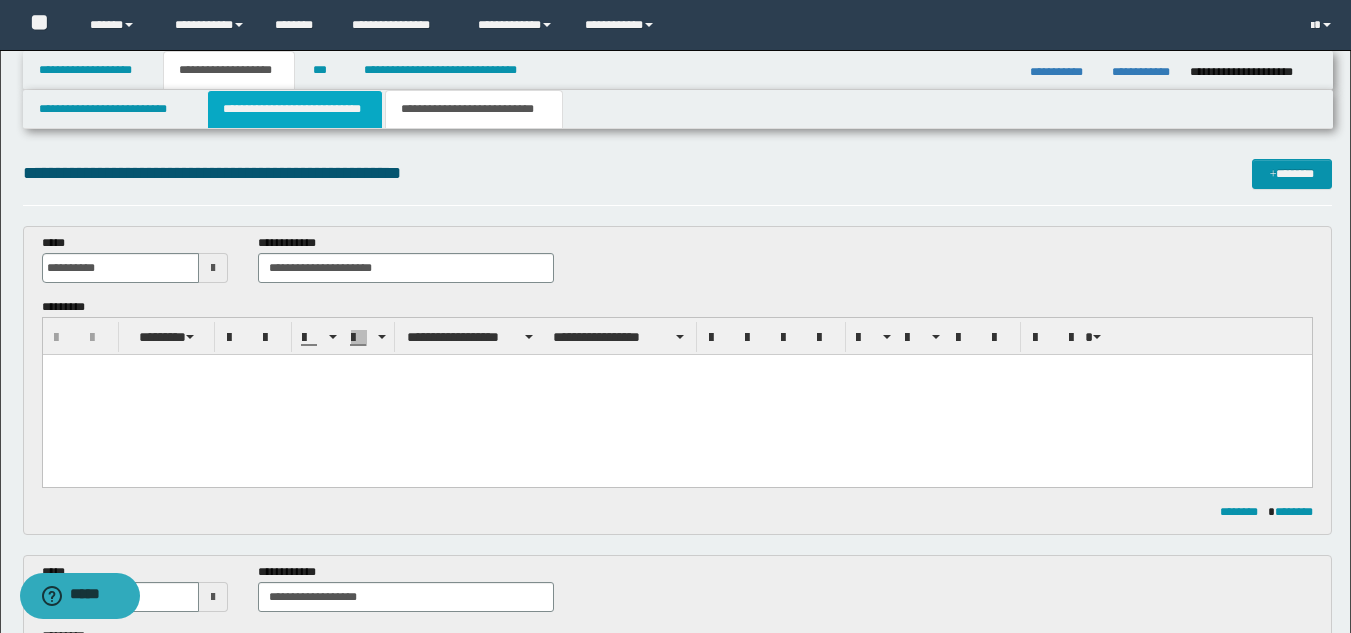 click on "**********" at bounding box center [295, 109] 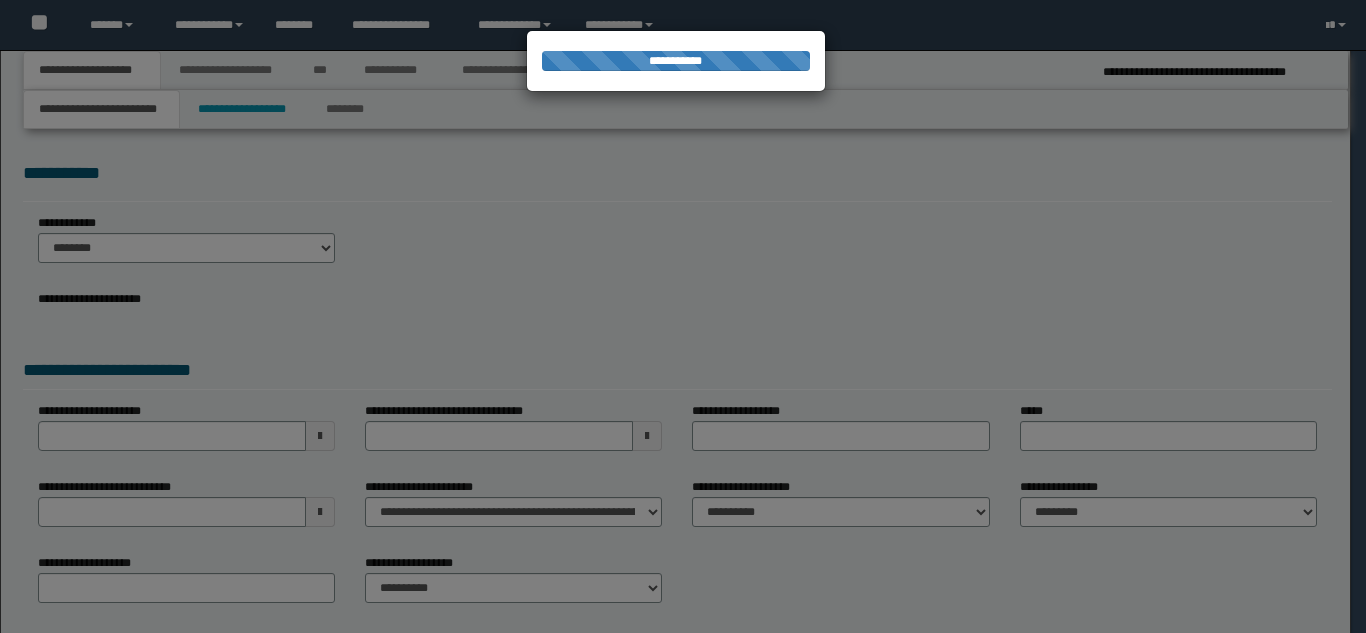 scroll, scrollTop: 0, scrollLeft: 0, axis: both 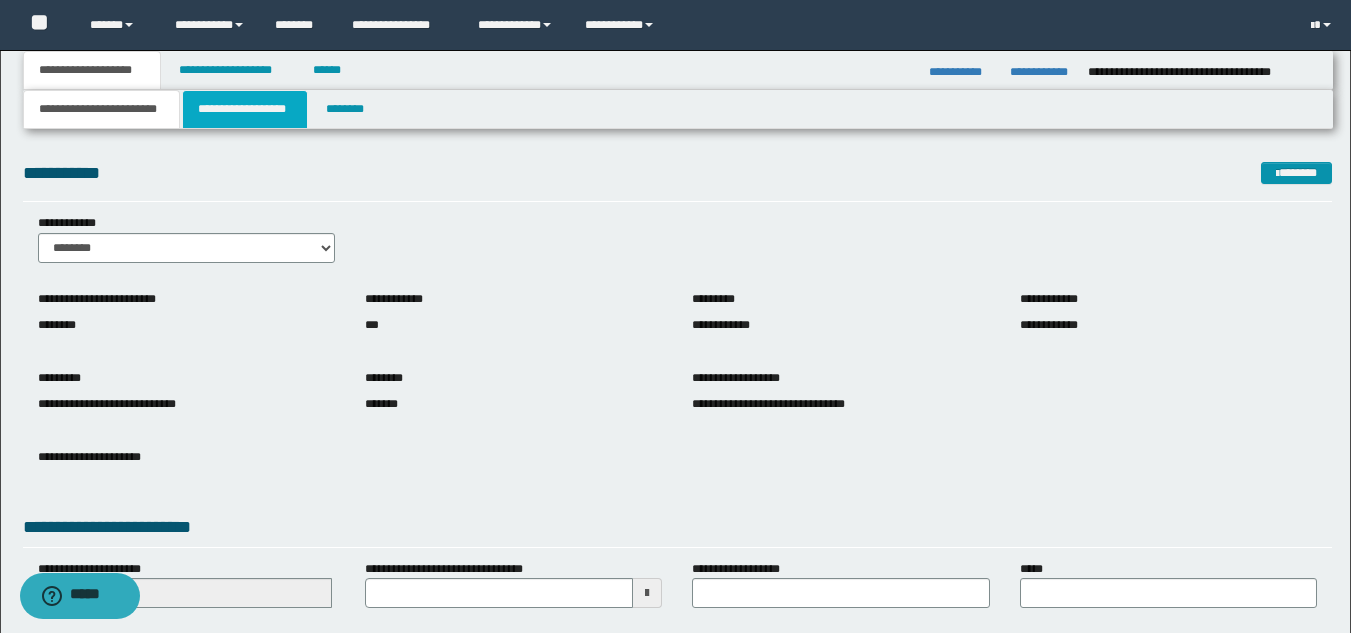 click on "**********" at bounding box center (245, 109) 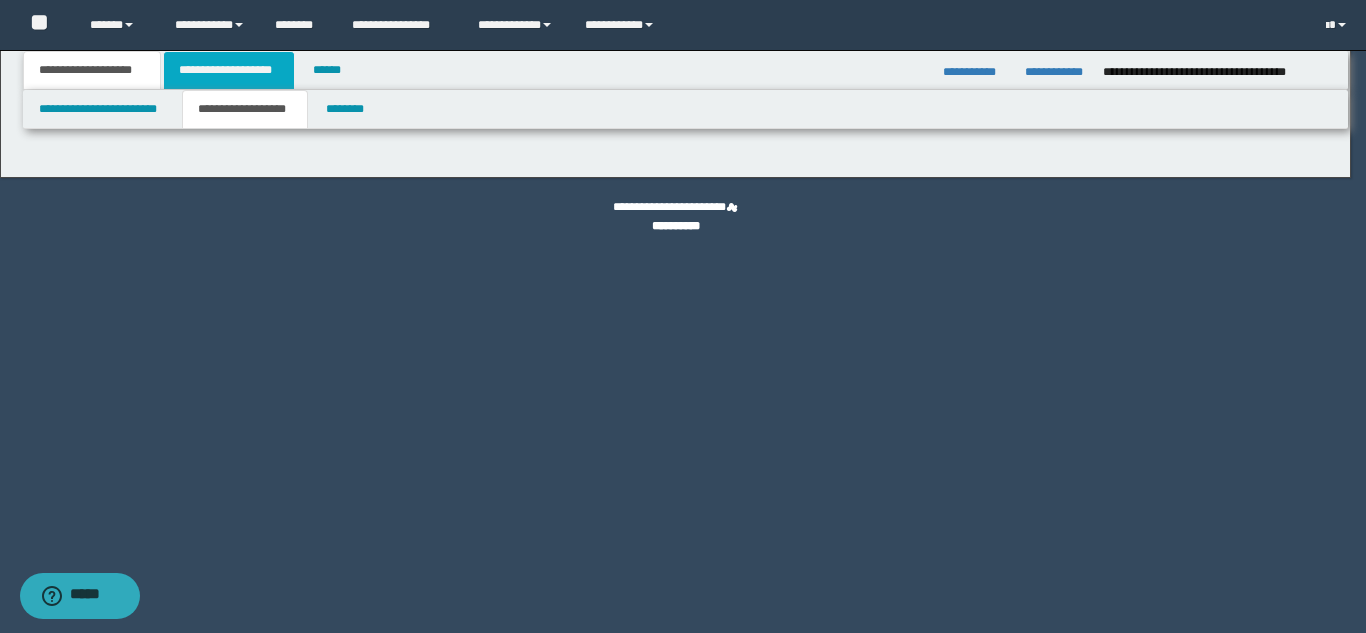 type on "********" 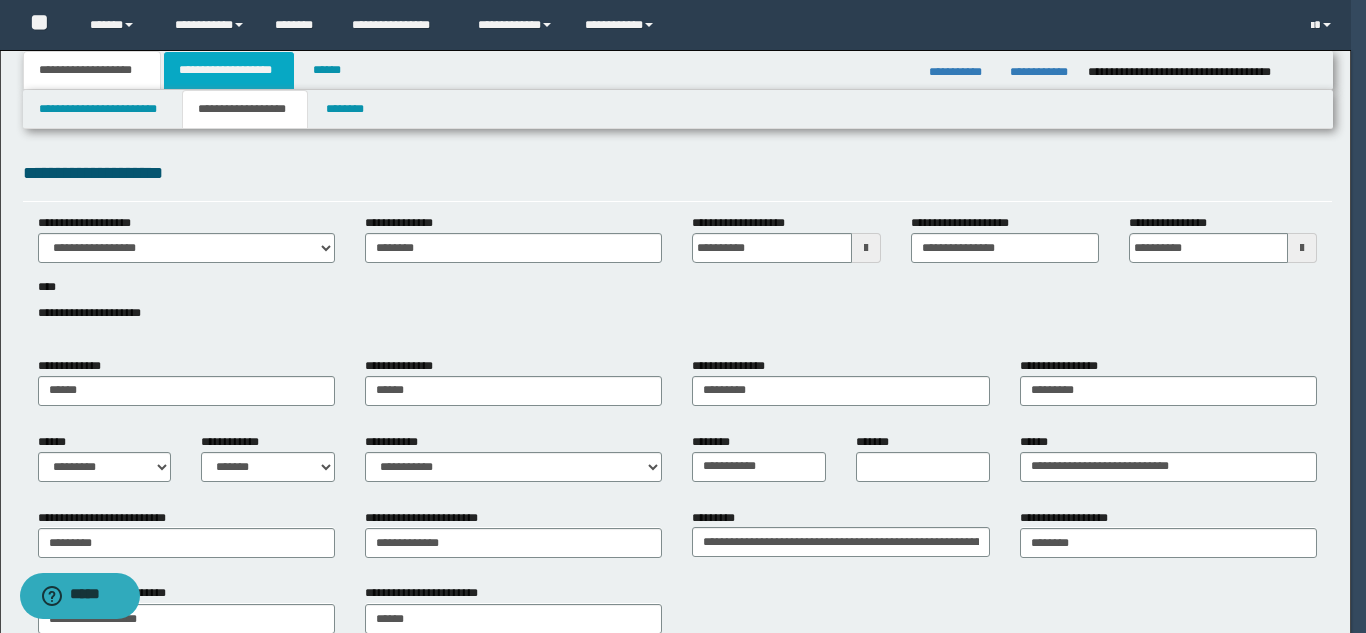 click on "**********" at bounding box center [229, 70] 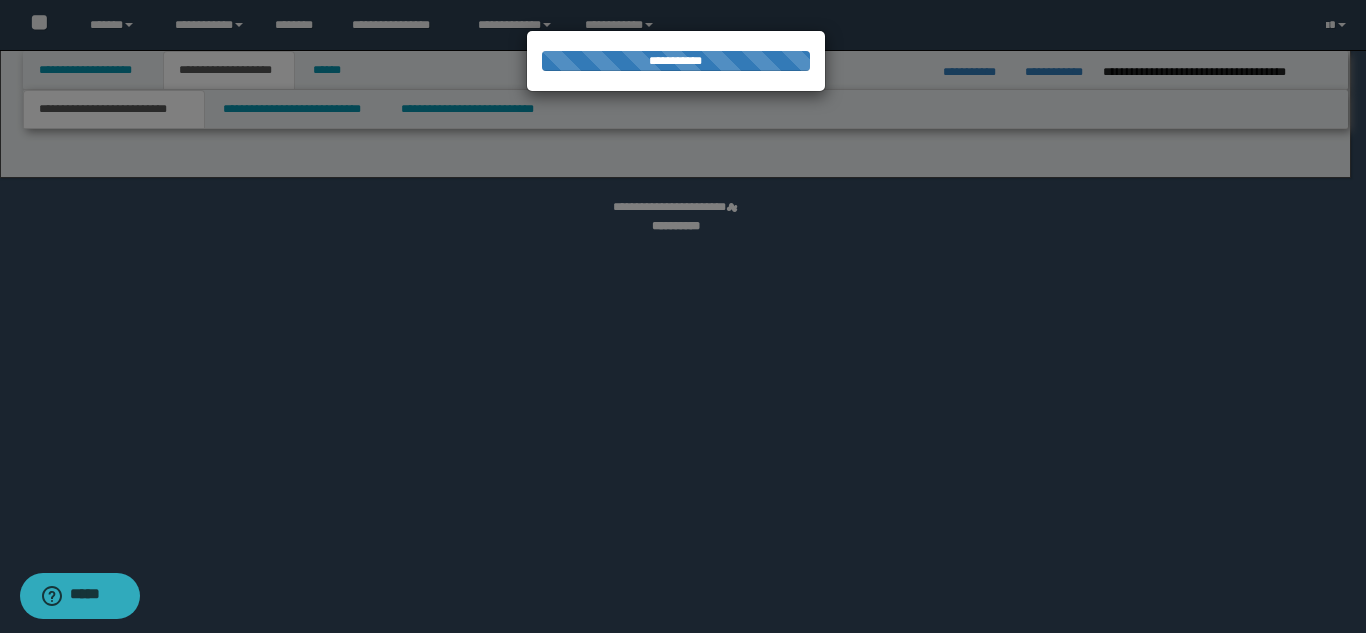 select on "*" 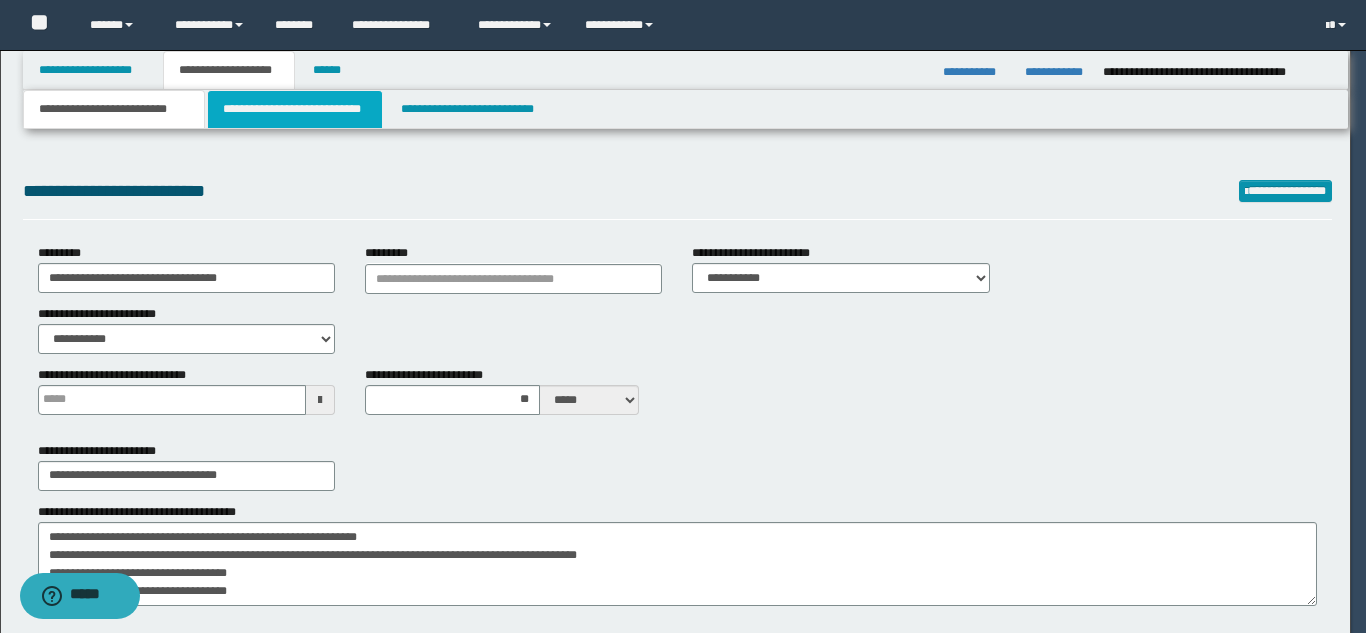 click on "**********" at bounding box center [683, 316] 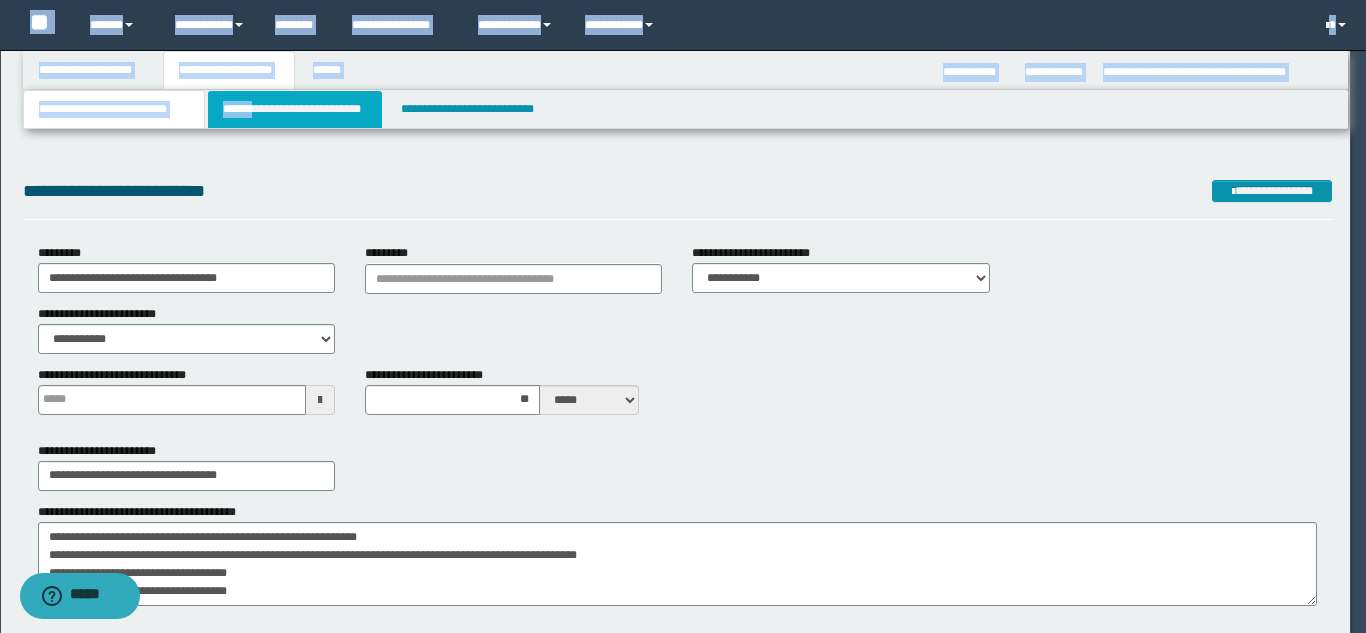 type 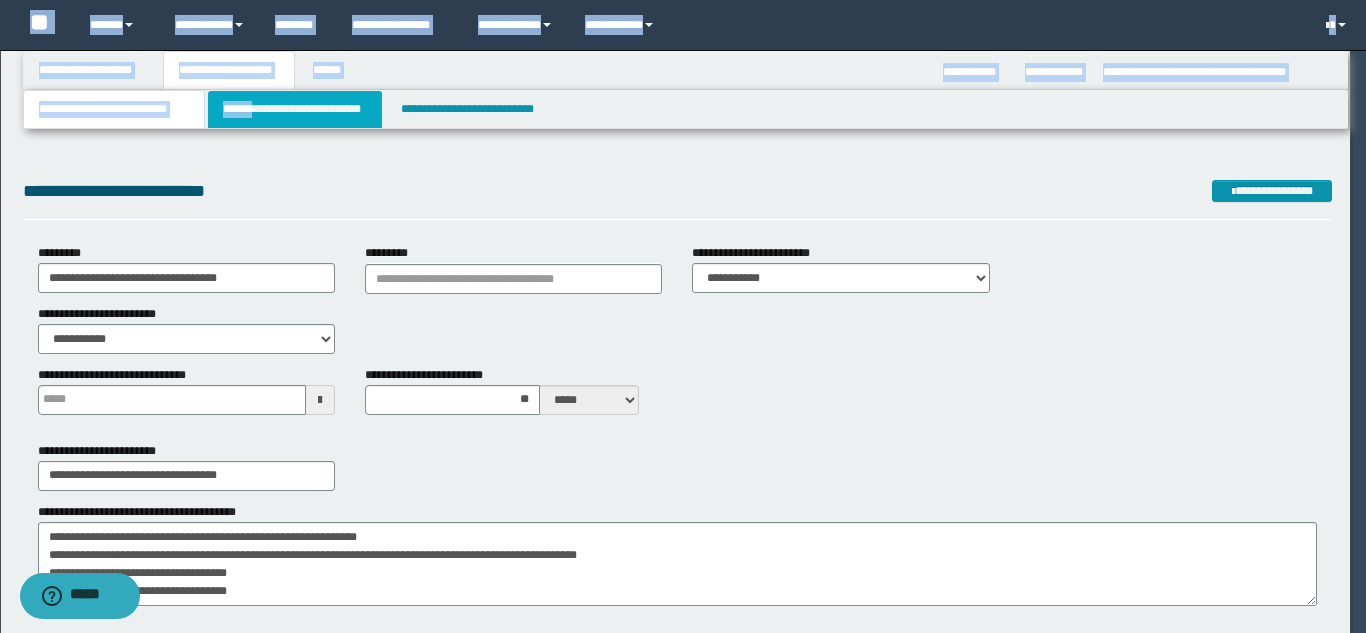 type on "**" 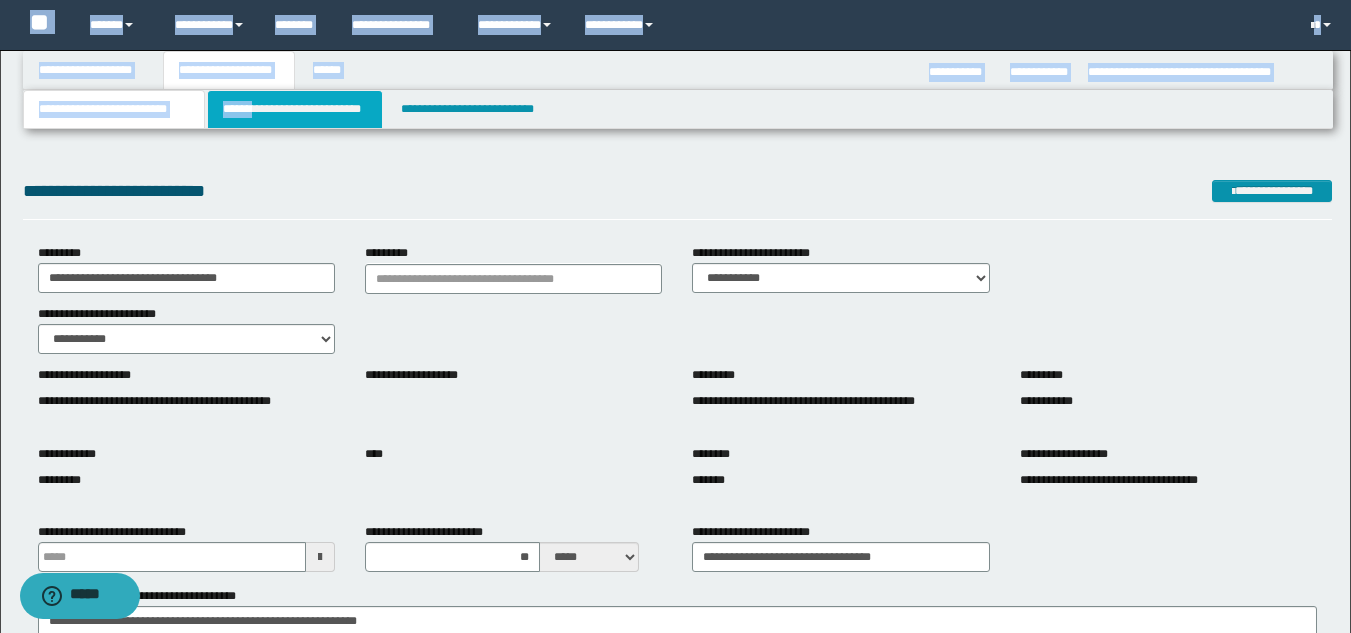 click on "**********" at bounding box center (295, 109) 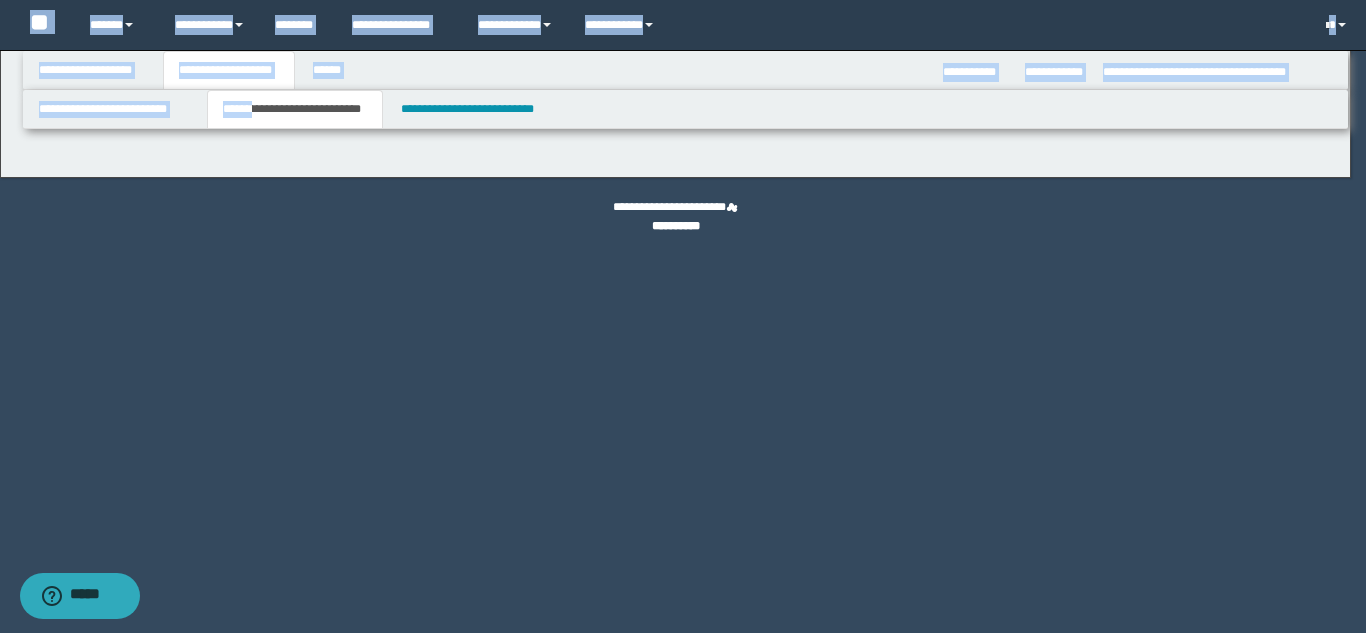 select on "*" 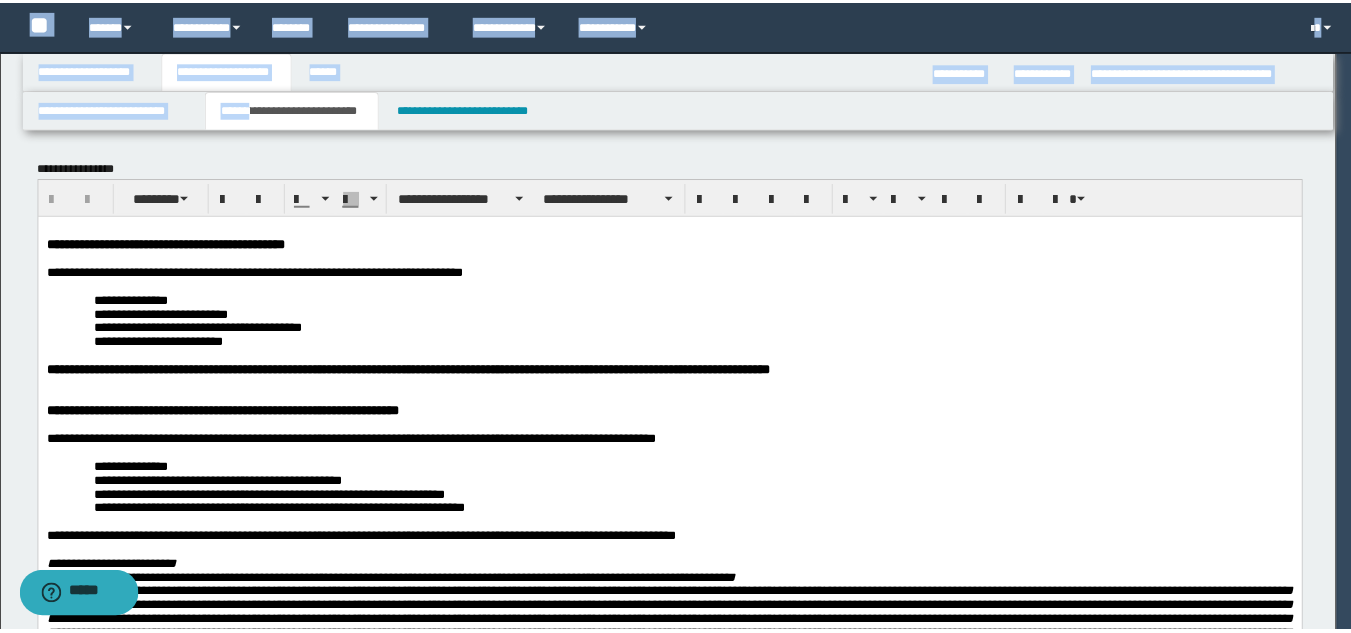 scroll, scrollTop: 0, scrollLeft: 0, axis: both 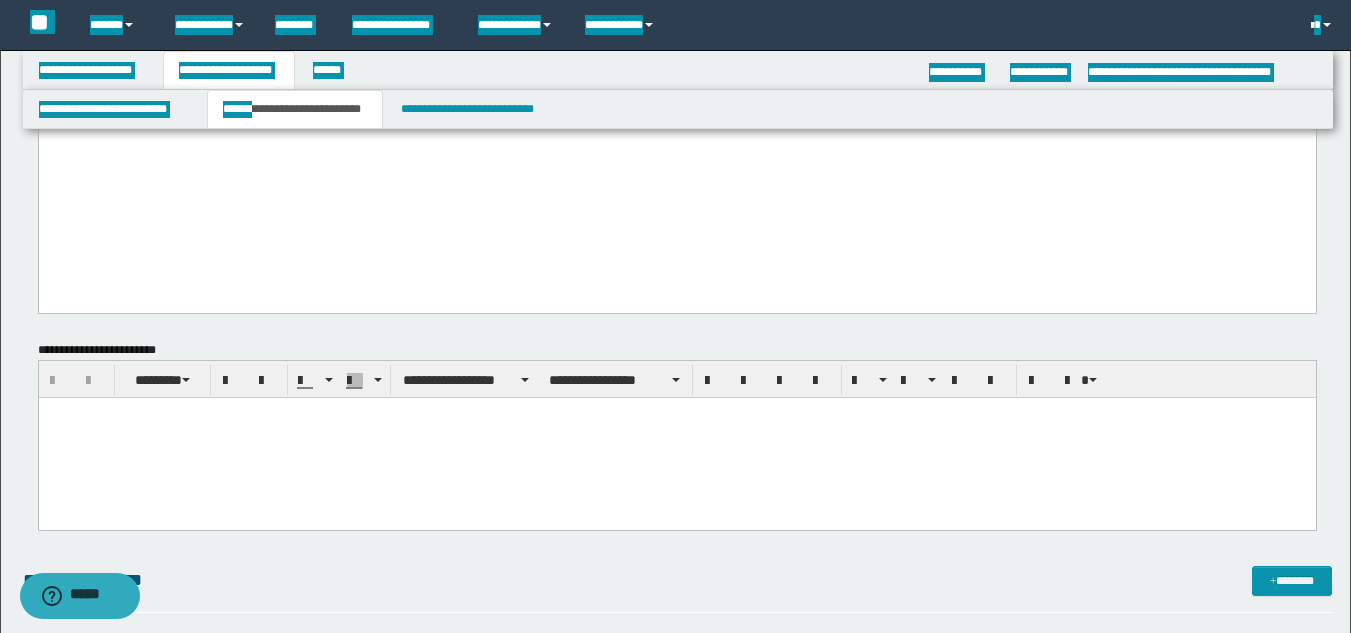 click on "**********" at bounding box center (676, -276) 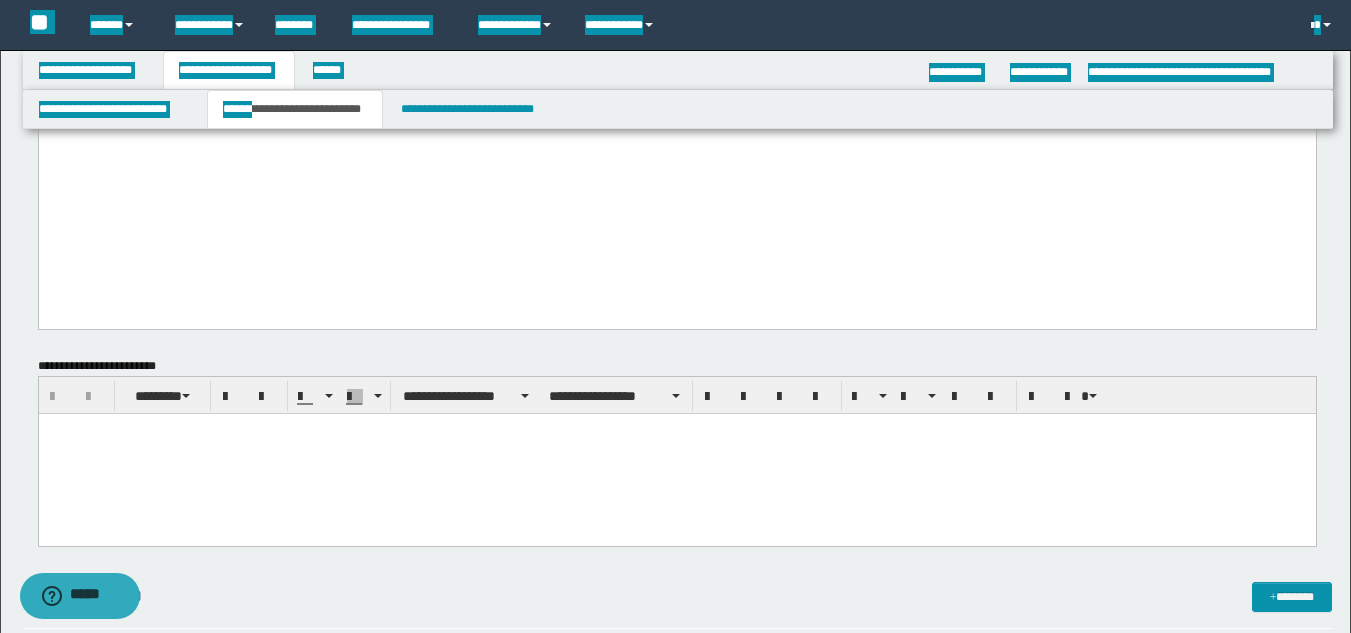 paste 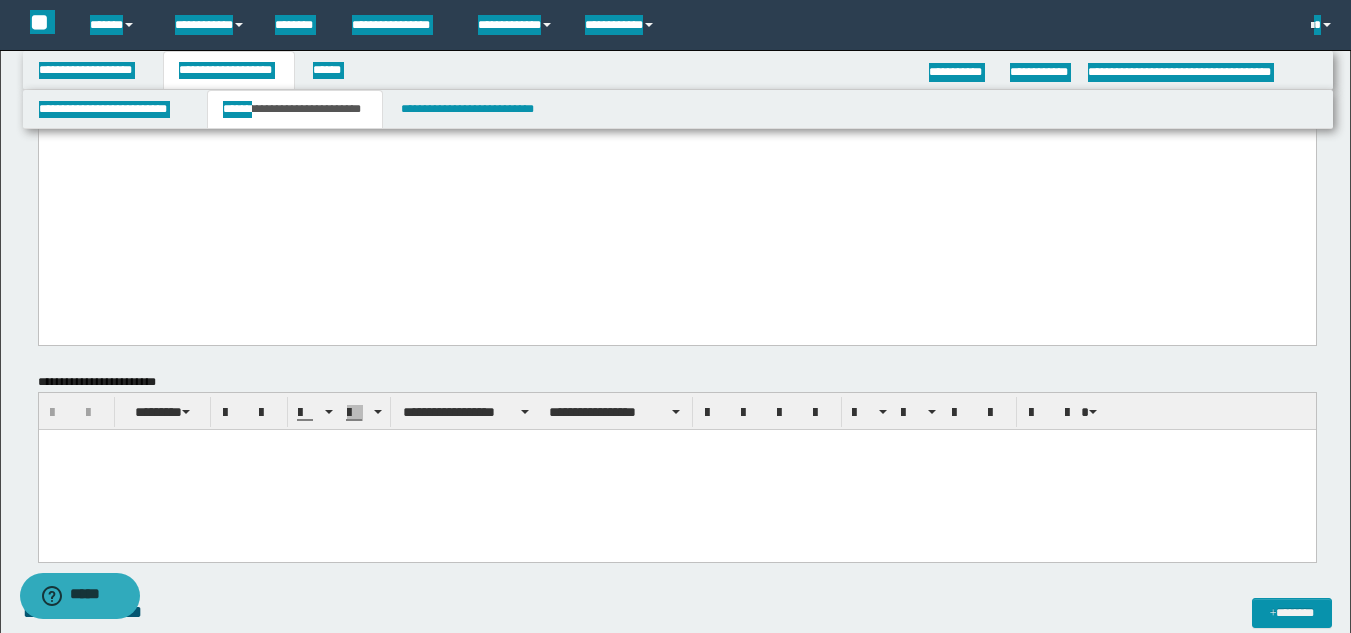 drag, startPoint x: 256, startPoint y: 204, endPoint x: 45, endPoint y: 184, distance: 211.94576 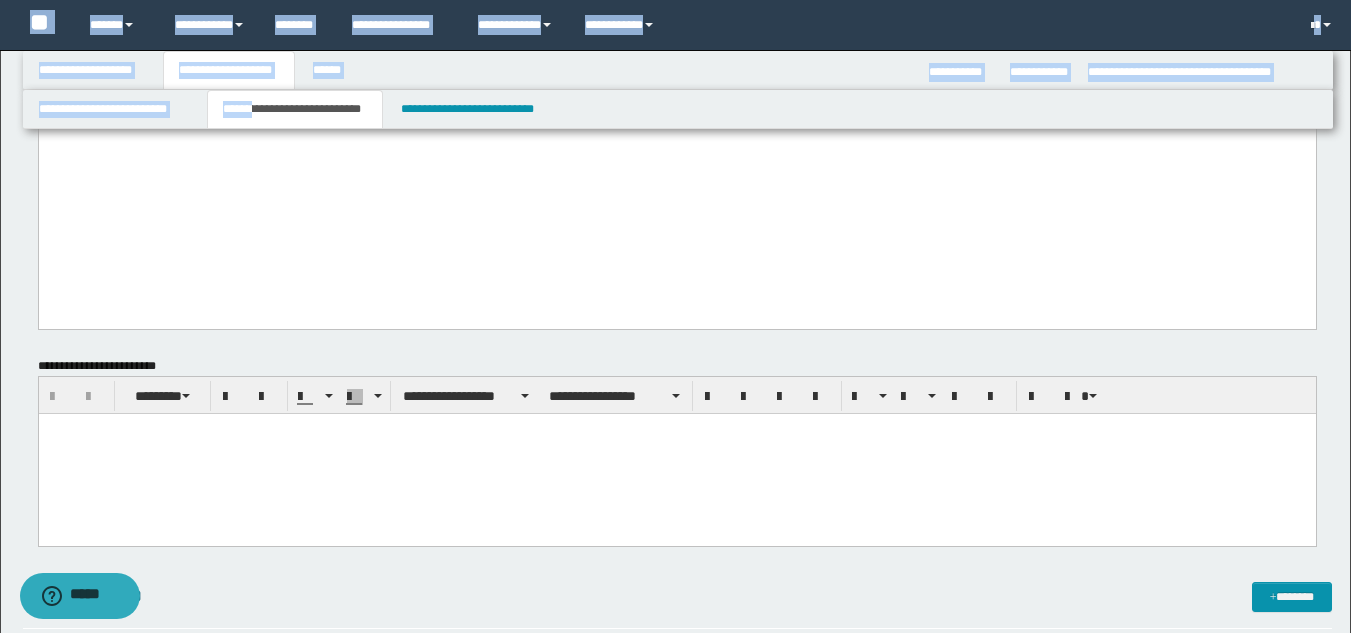 click on "**********" at bounding box center [229, 70] 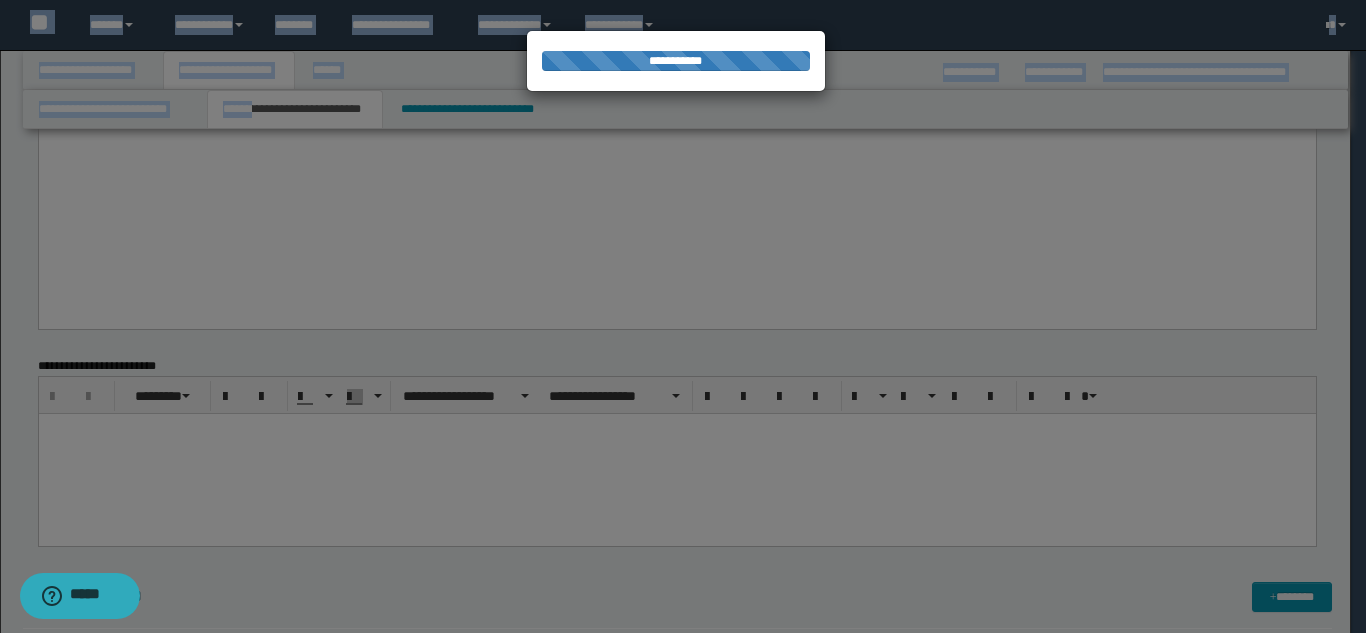 type 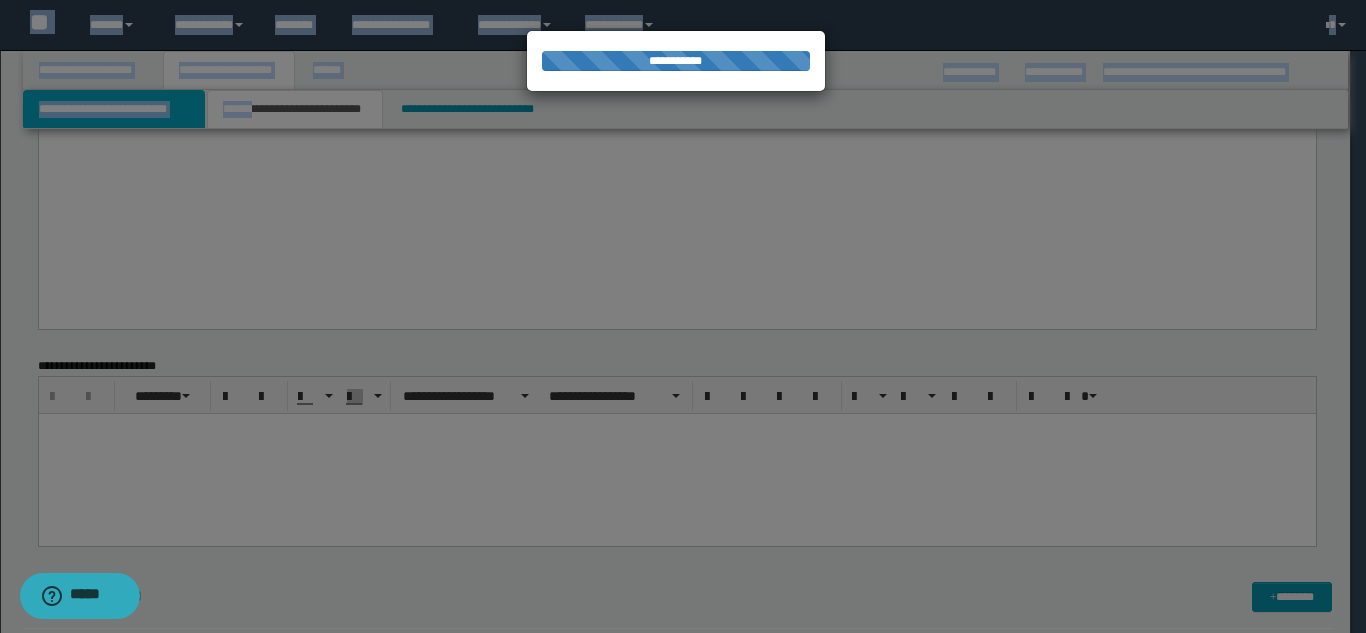 click on "**********" at bounding box center [114, 109] 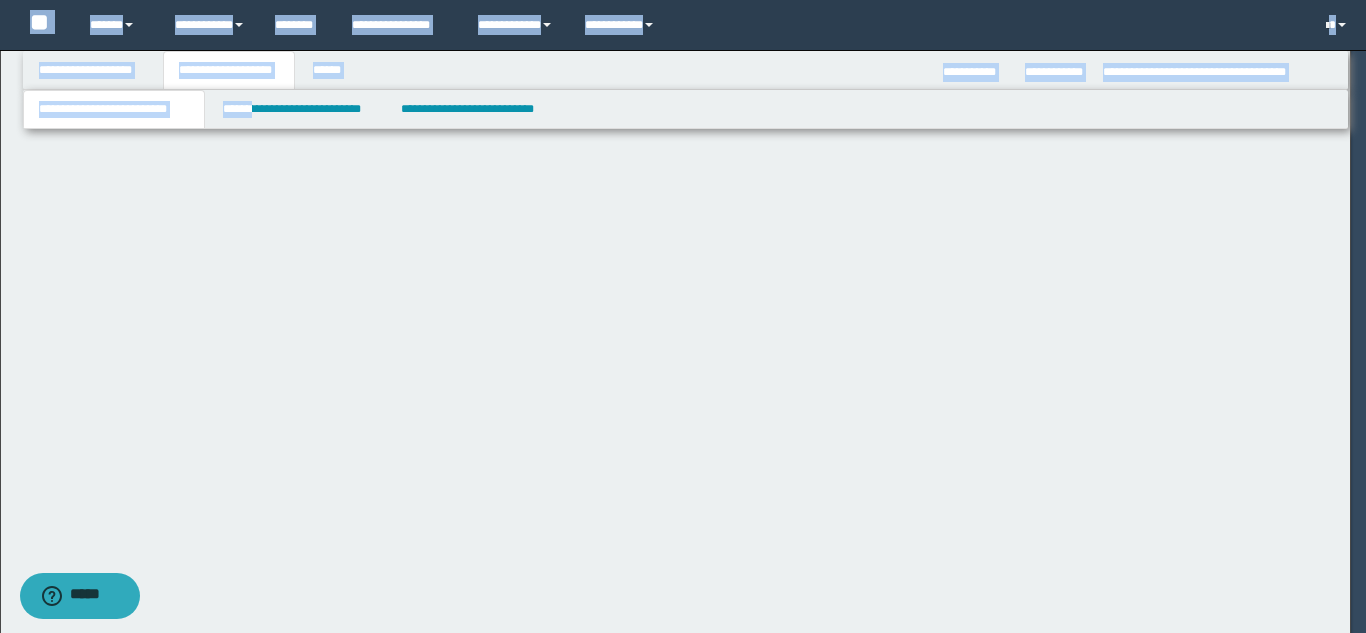 type 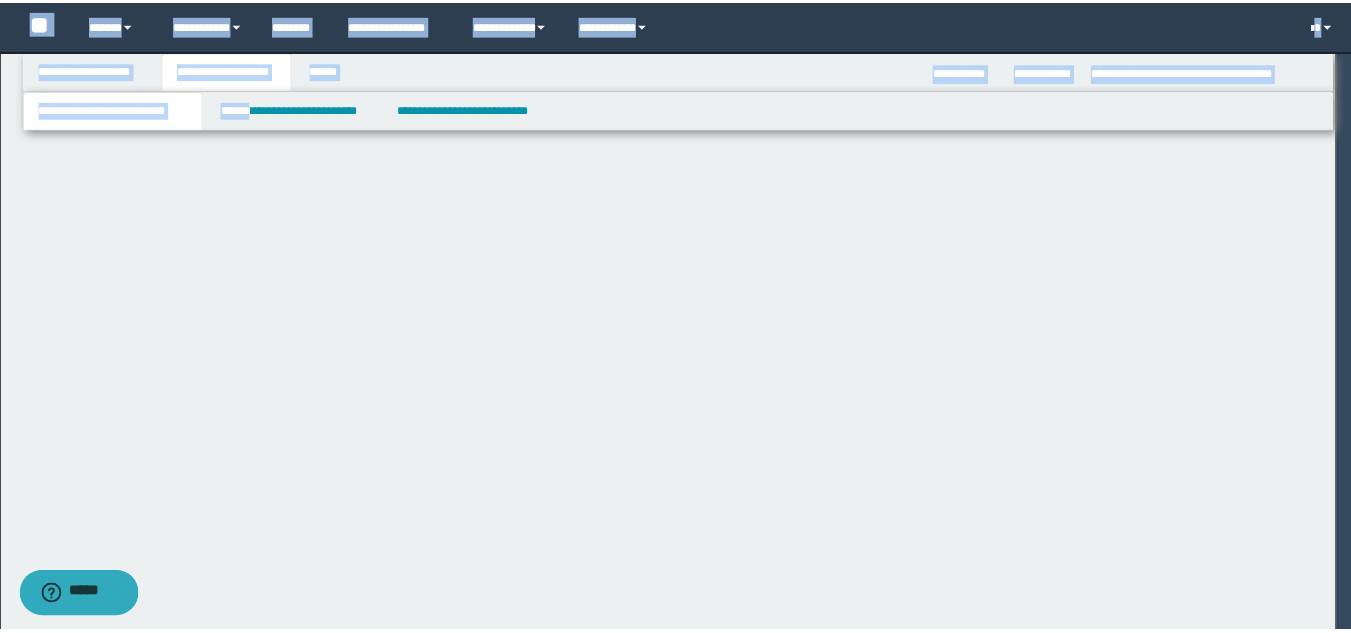 scroll, scrollTop: 1300, scrollLeft: 0, axis: vertical 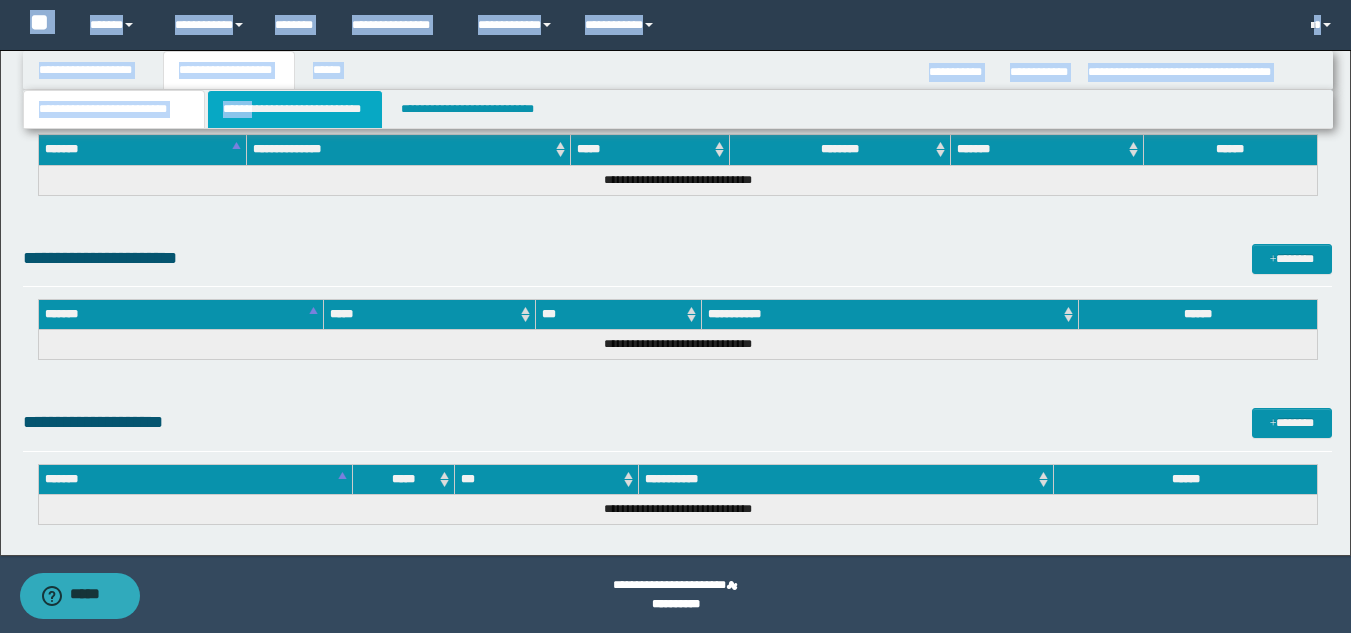 click on "**********" at bounding box center (295, 109) 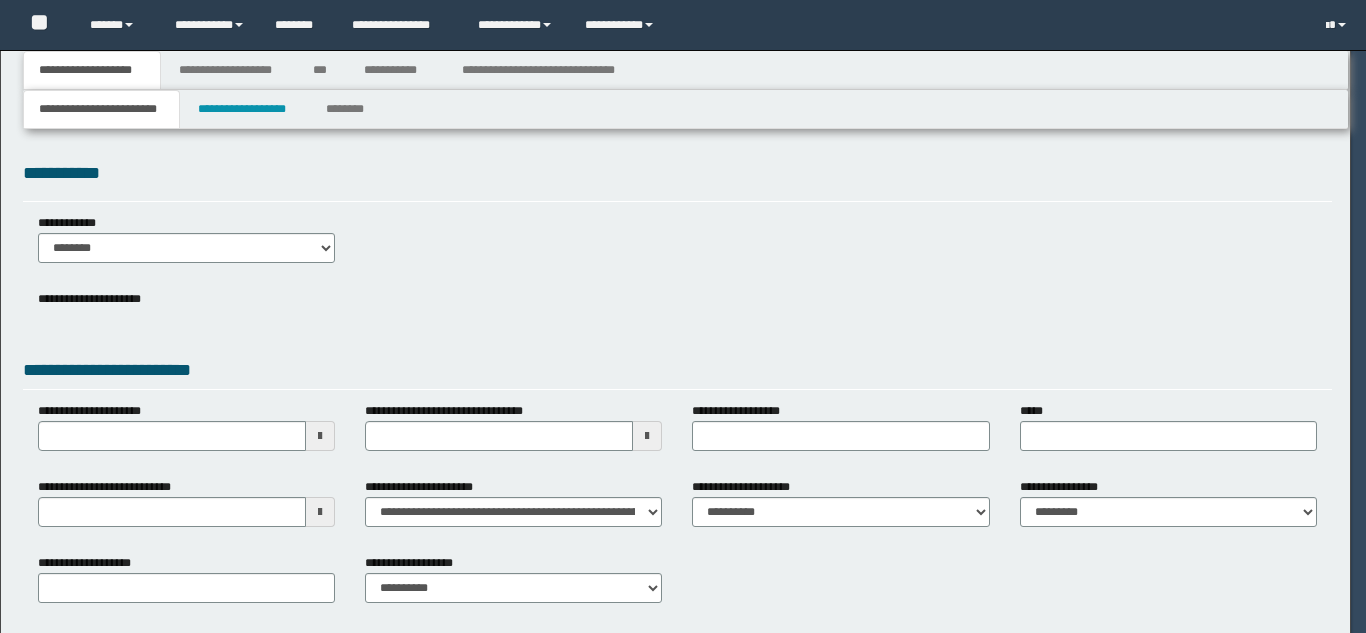 scroll, scrollTop: 0, scrollLeft: 0, axis: both 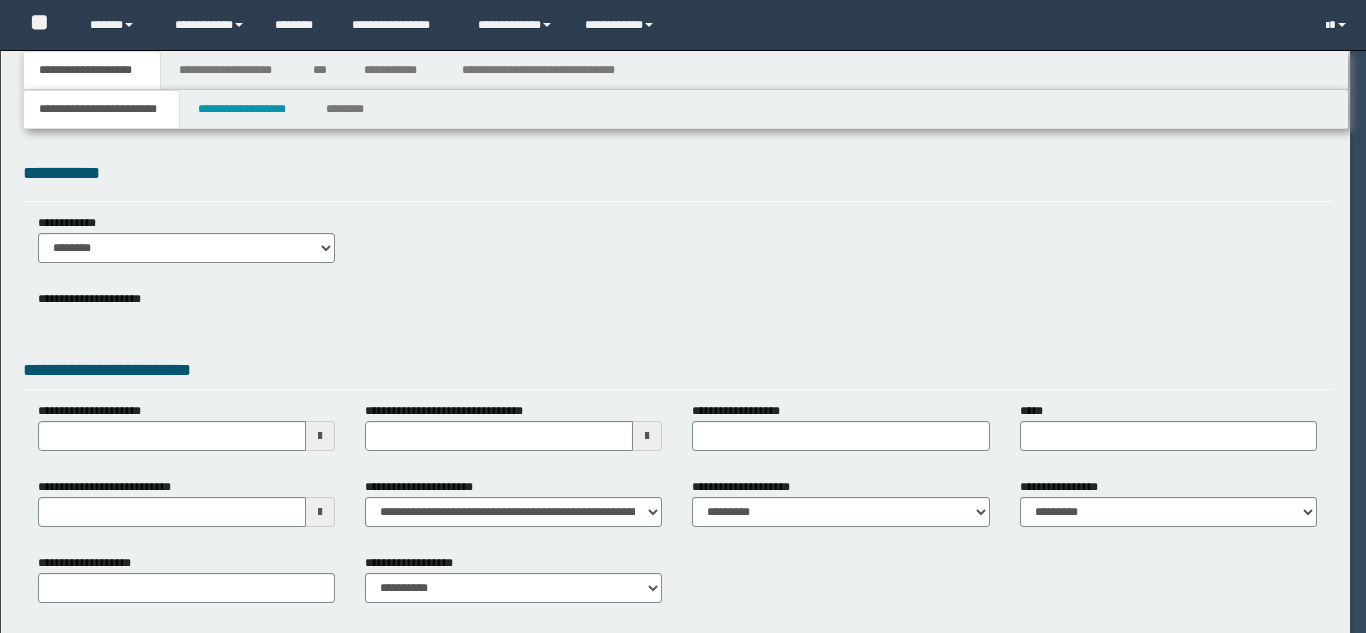 select on "*" 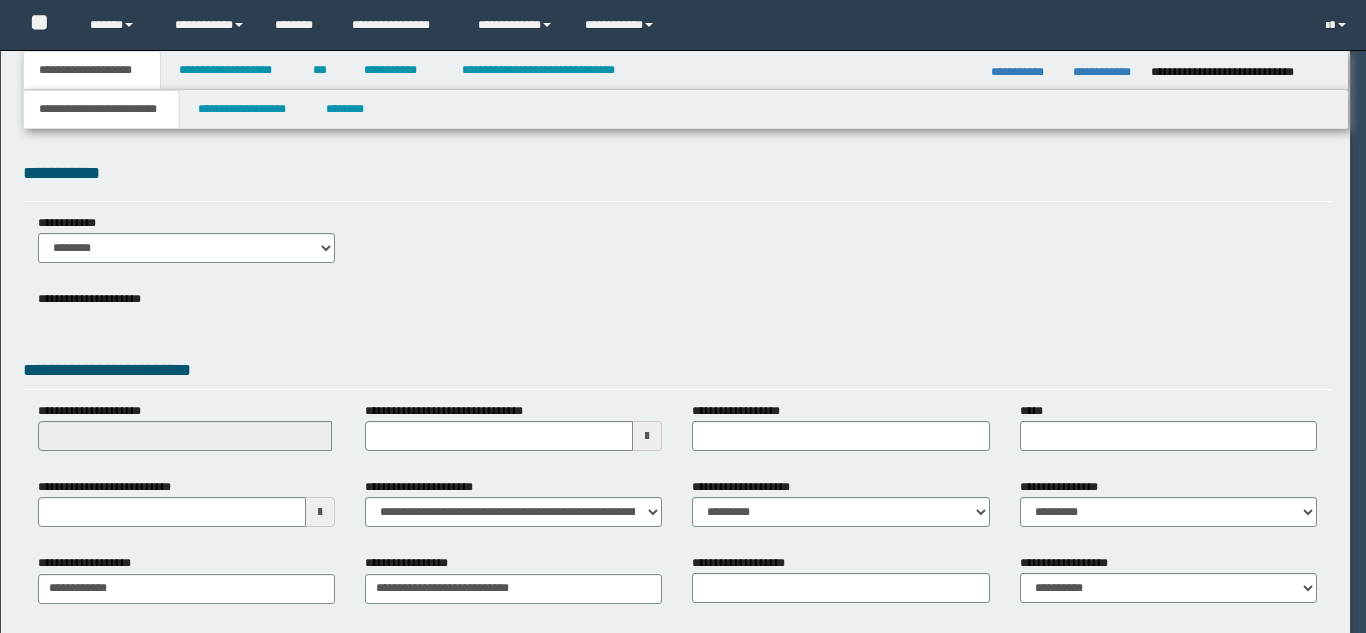 scroll, scrollTop: 0, scrollLeft: 0, axis: both 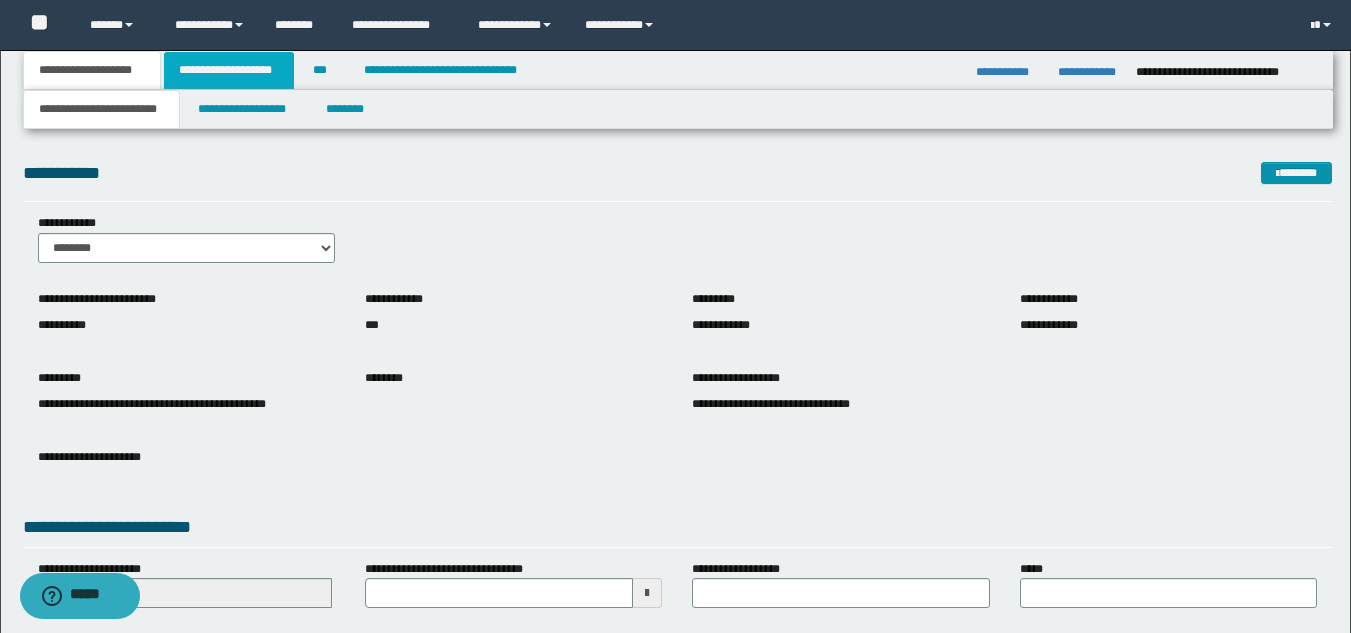 click on "**********" at bounding box center [229, 70] 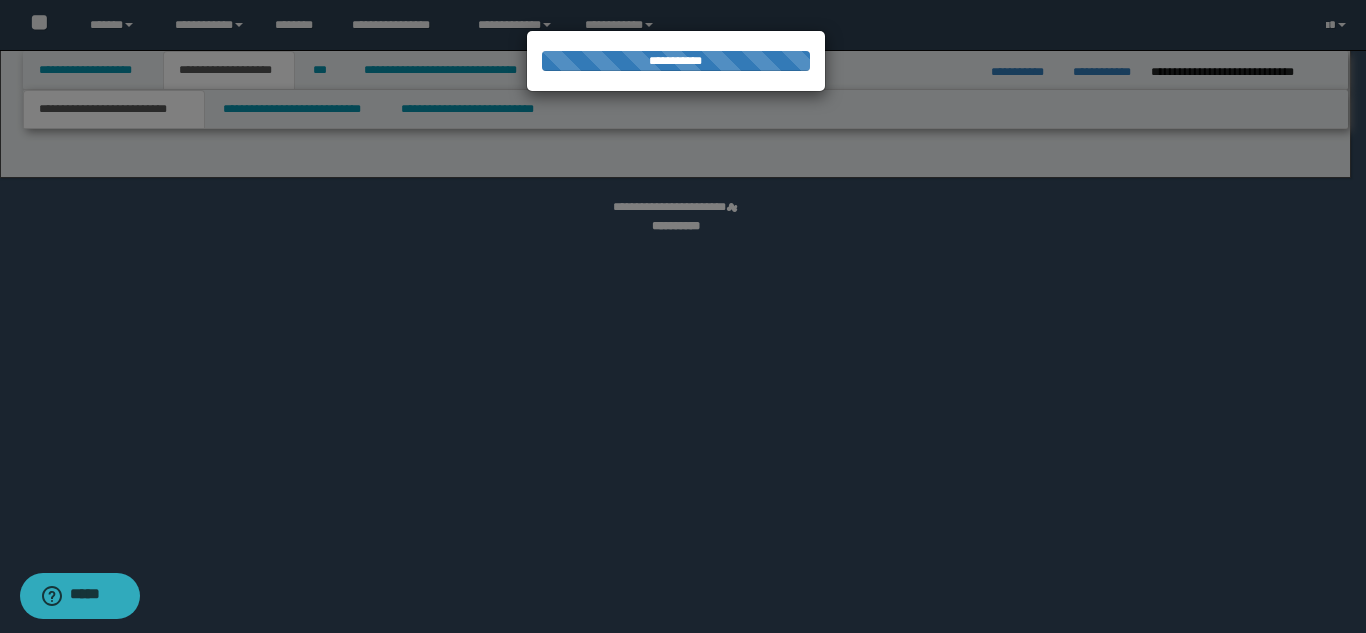 click at bounding box center (683, 316) 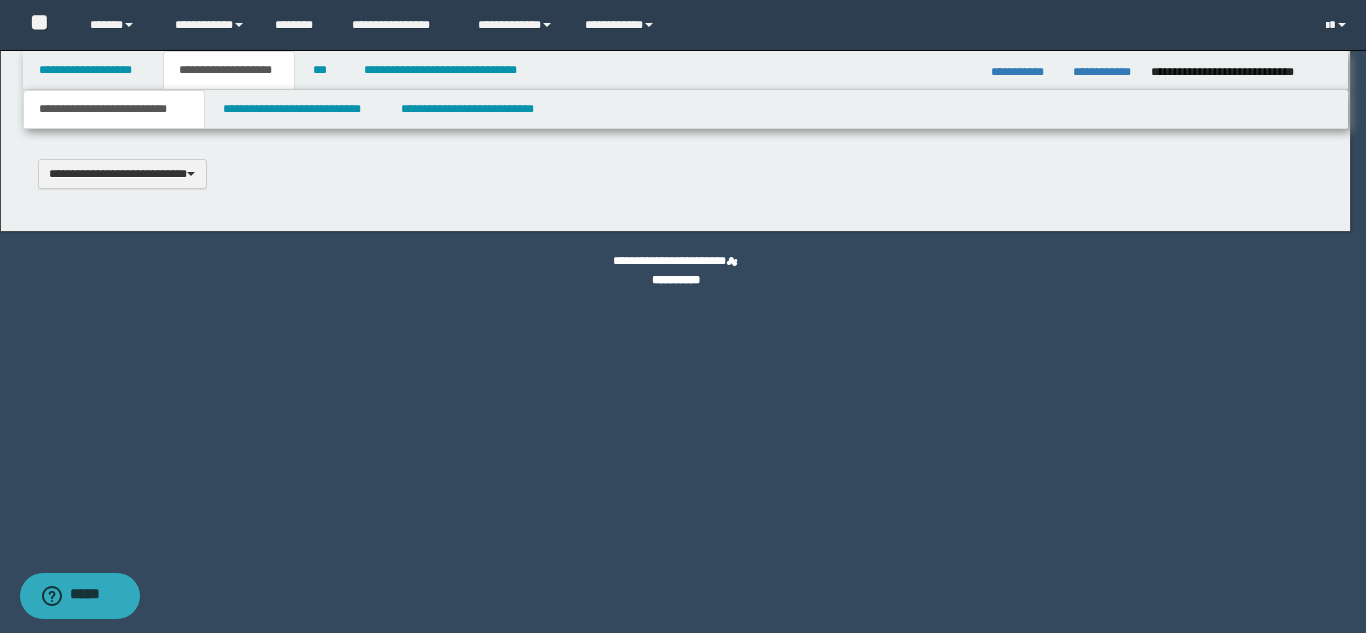 type 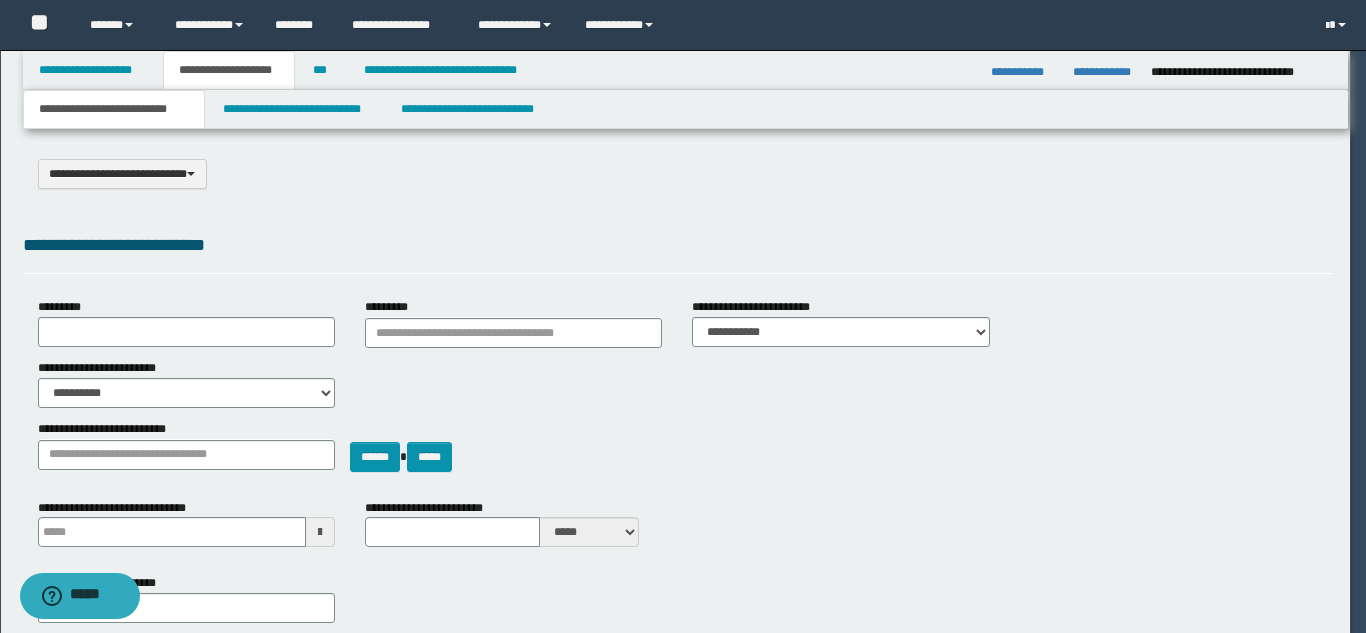 select on "*" 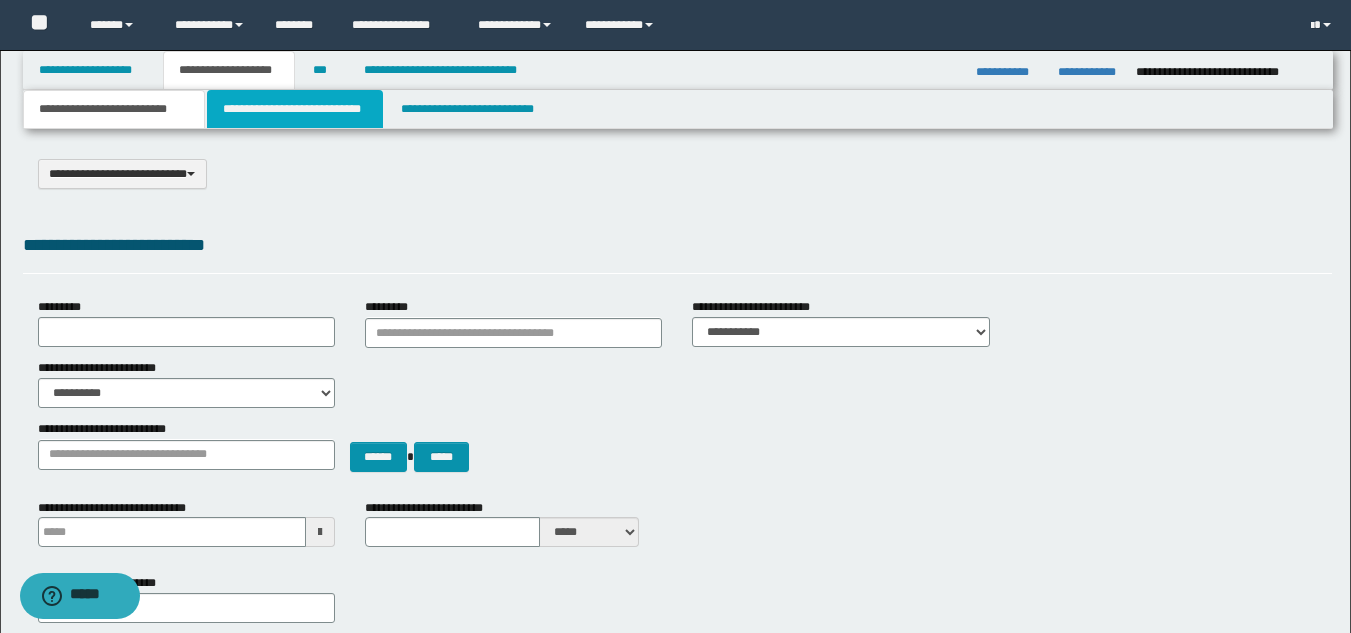 click on "**********" at bounding box center (295, 109) 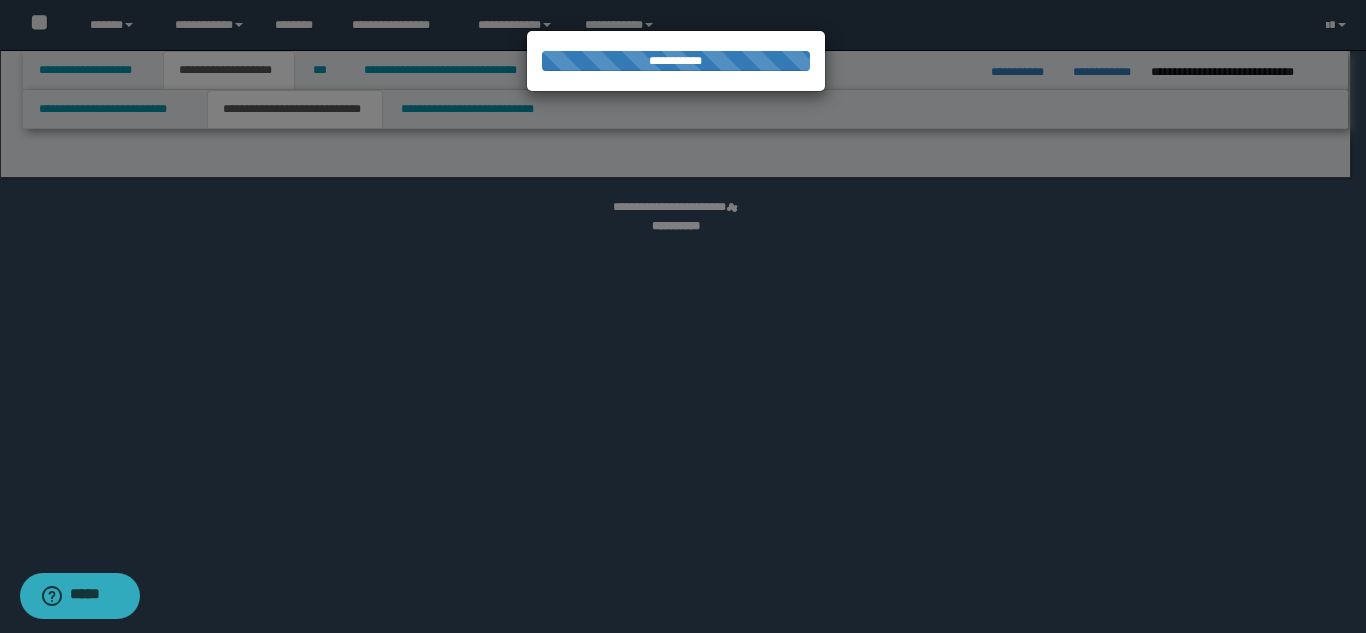 select on "*" 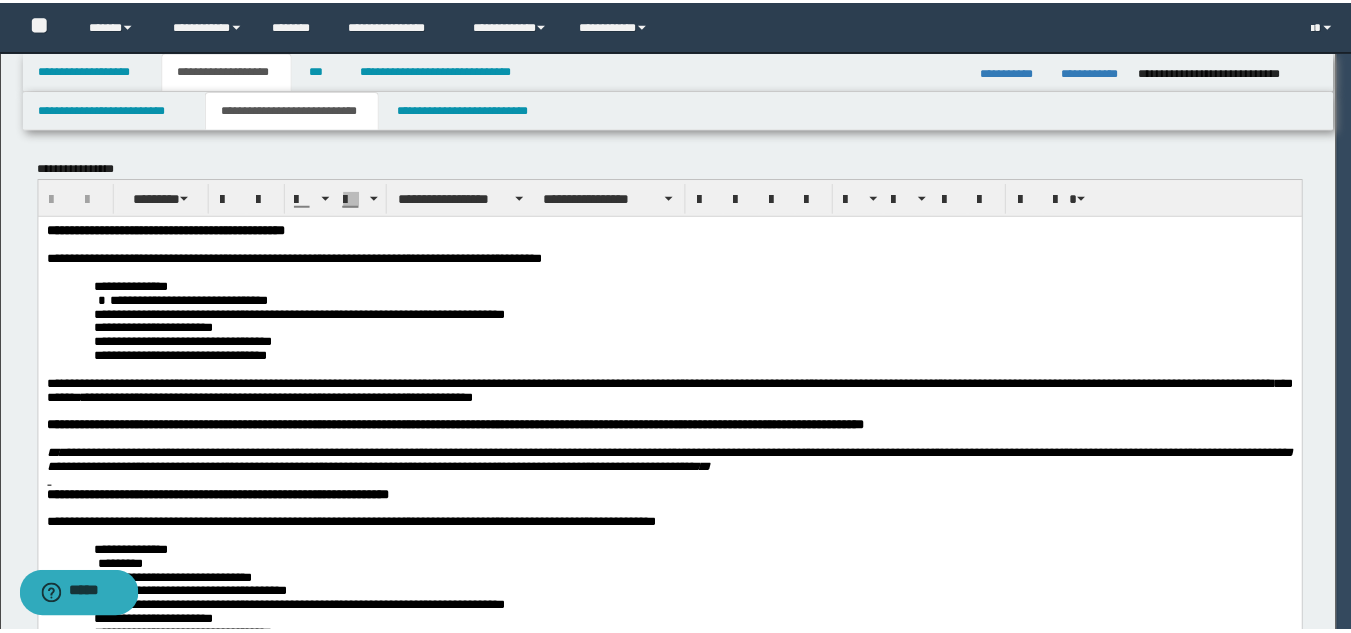 scroll, scrollTop: 0, scrollLeft: 0, axis: both 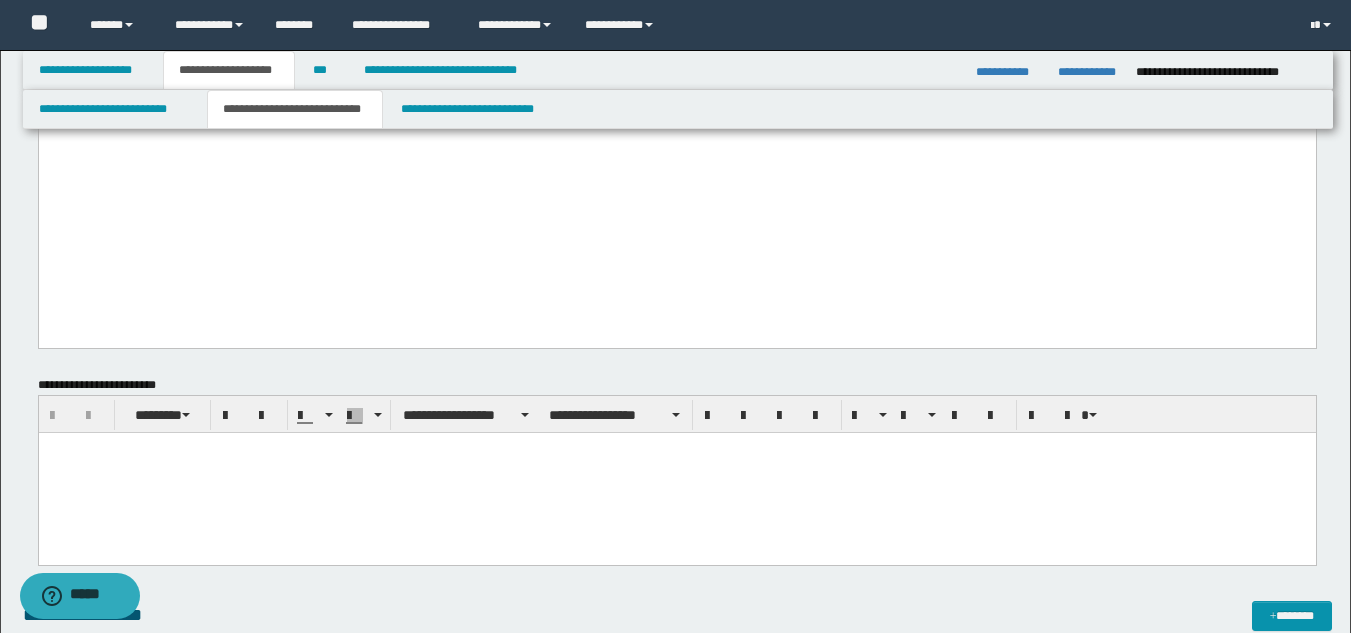 click at bounding box center (676, -2) 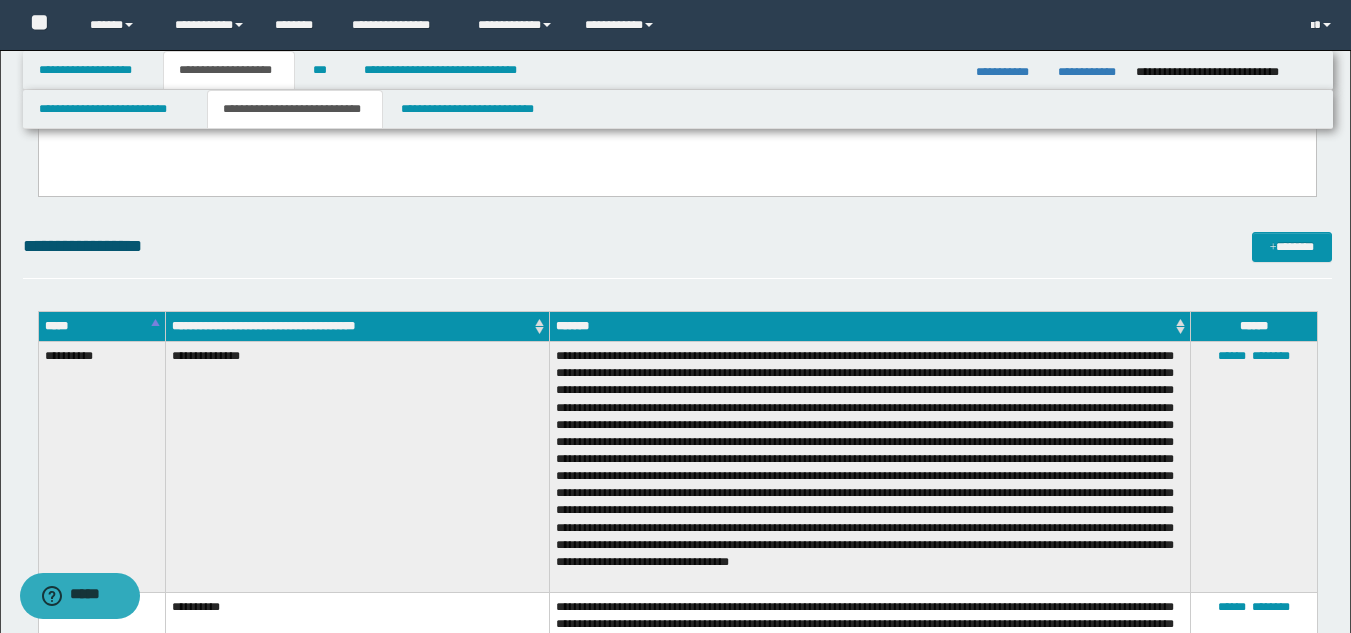 scroll, scrollTop: 2144, scrollLeft: 0, axis: vertical 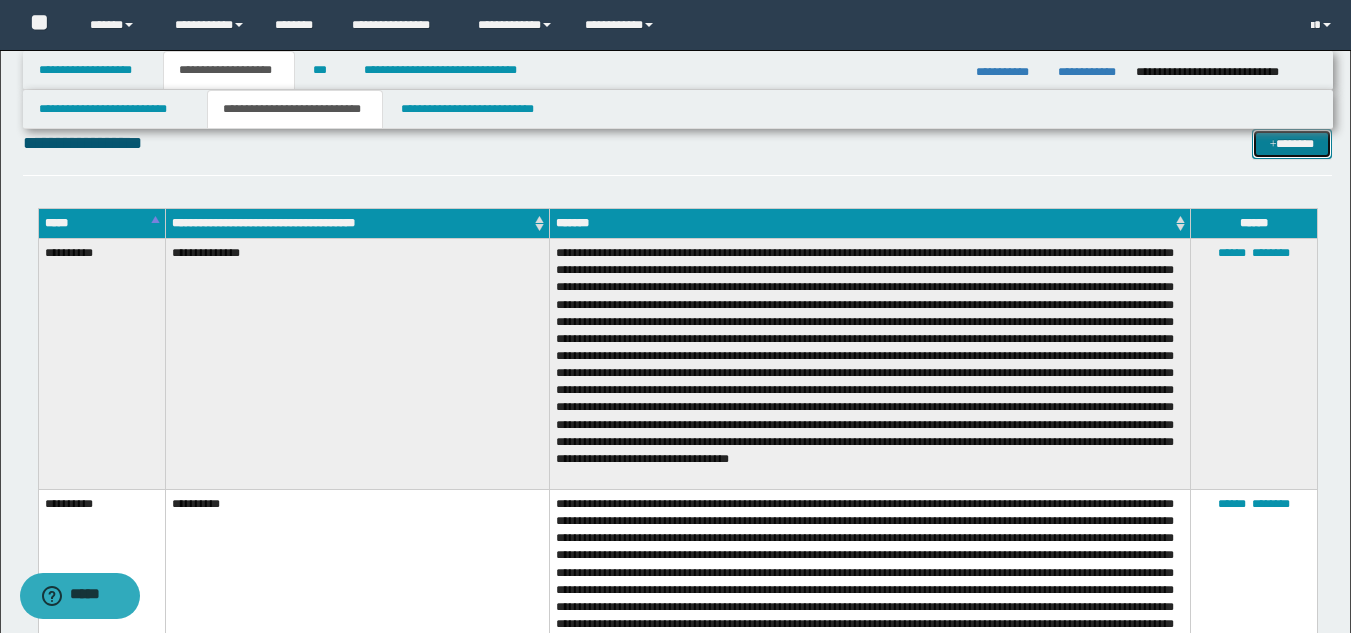 click on "*******" at bounding box center [1292, 144] 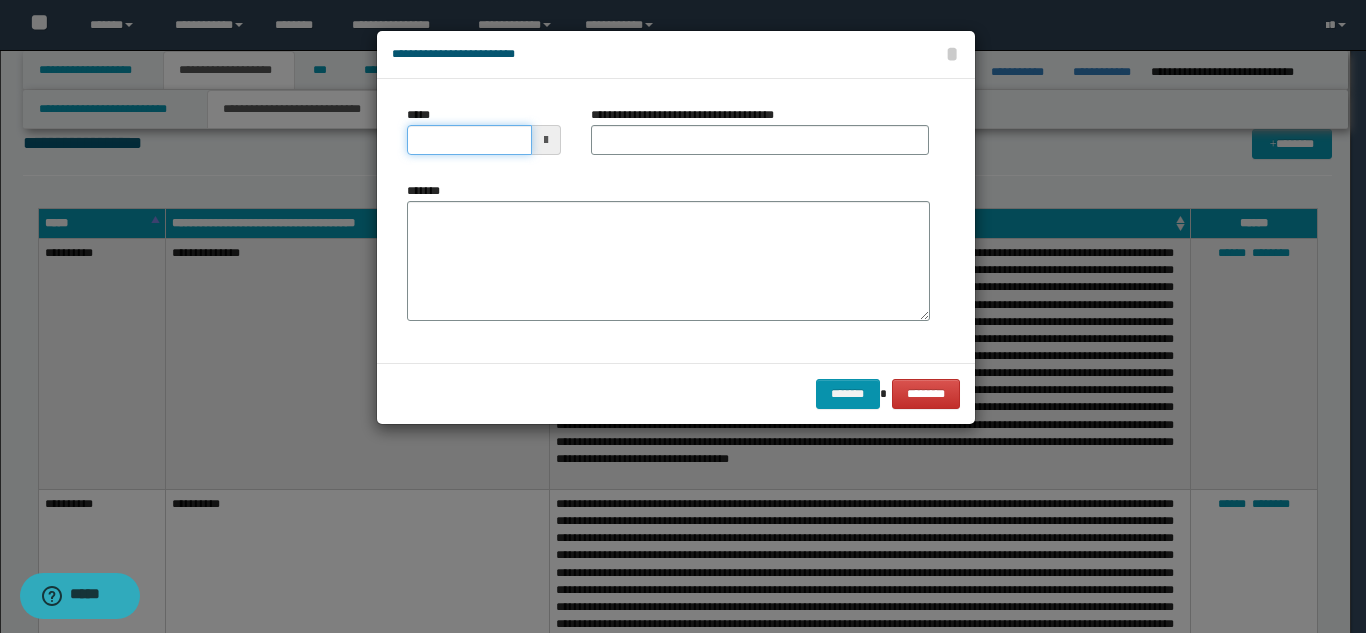 click on "*****" at bounding box center (469, 140) 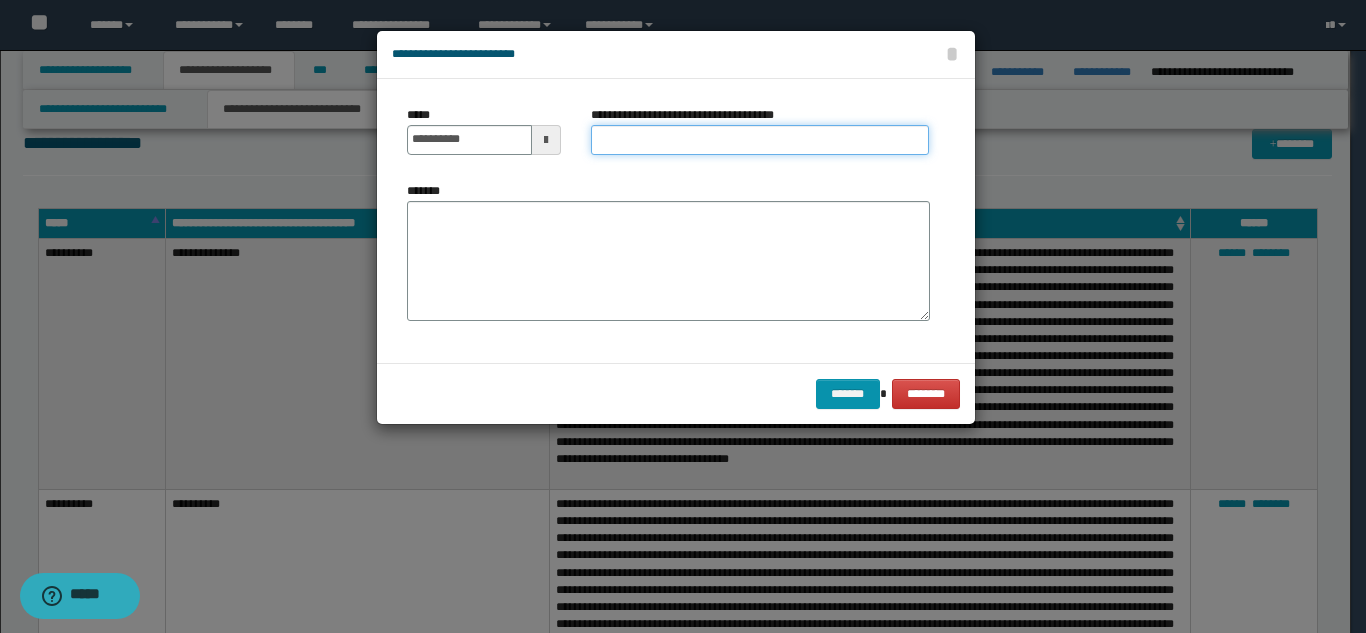 type on "**********" 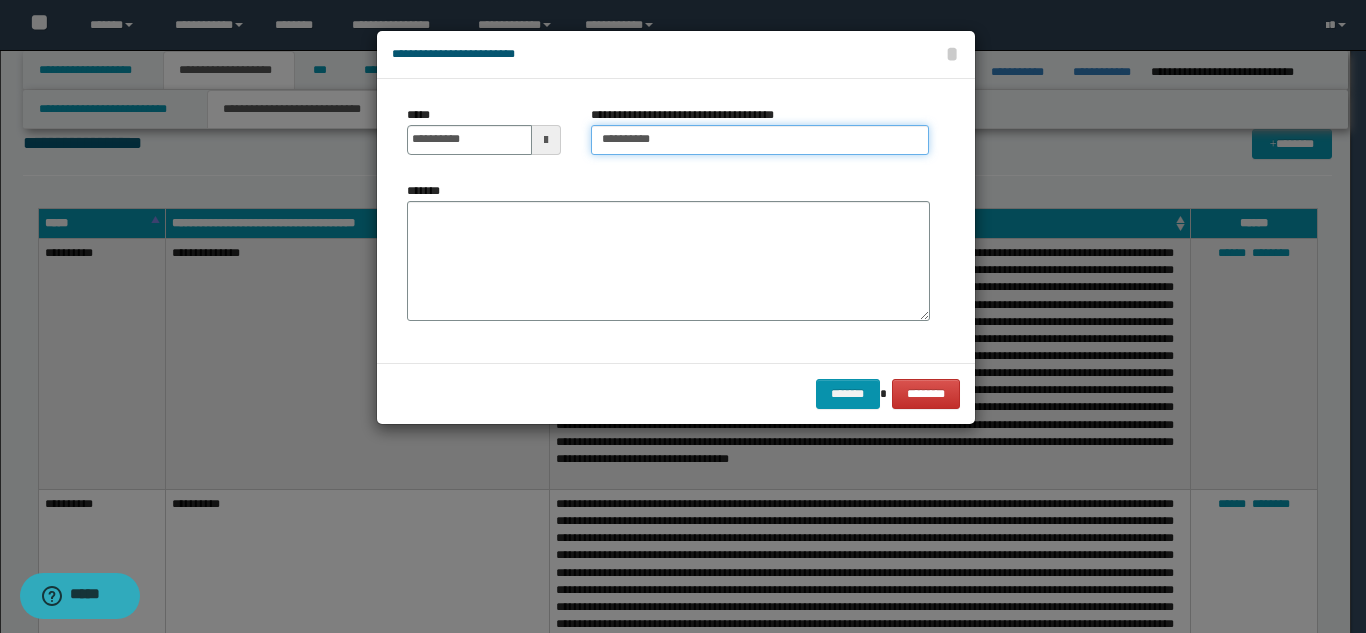type on "*********" 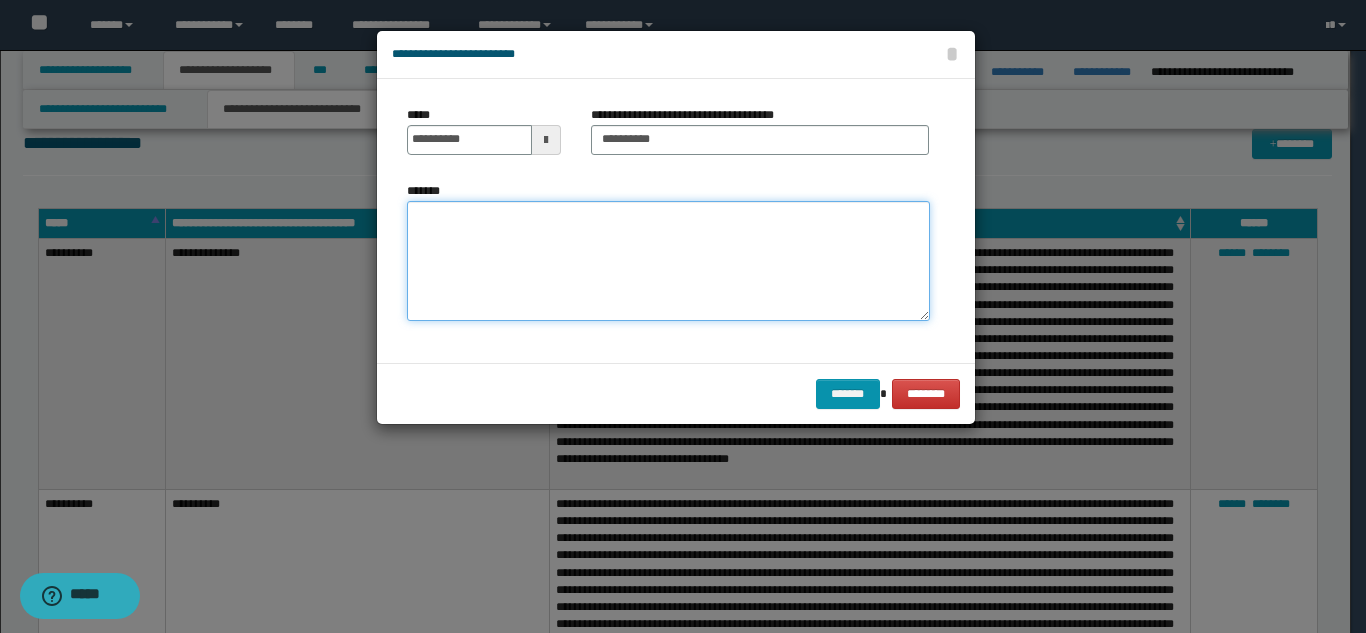 paste on "**********" 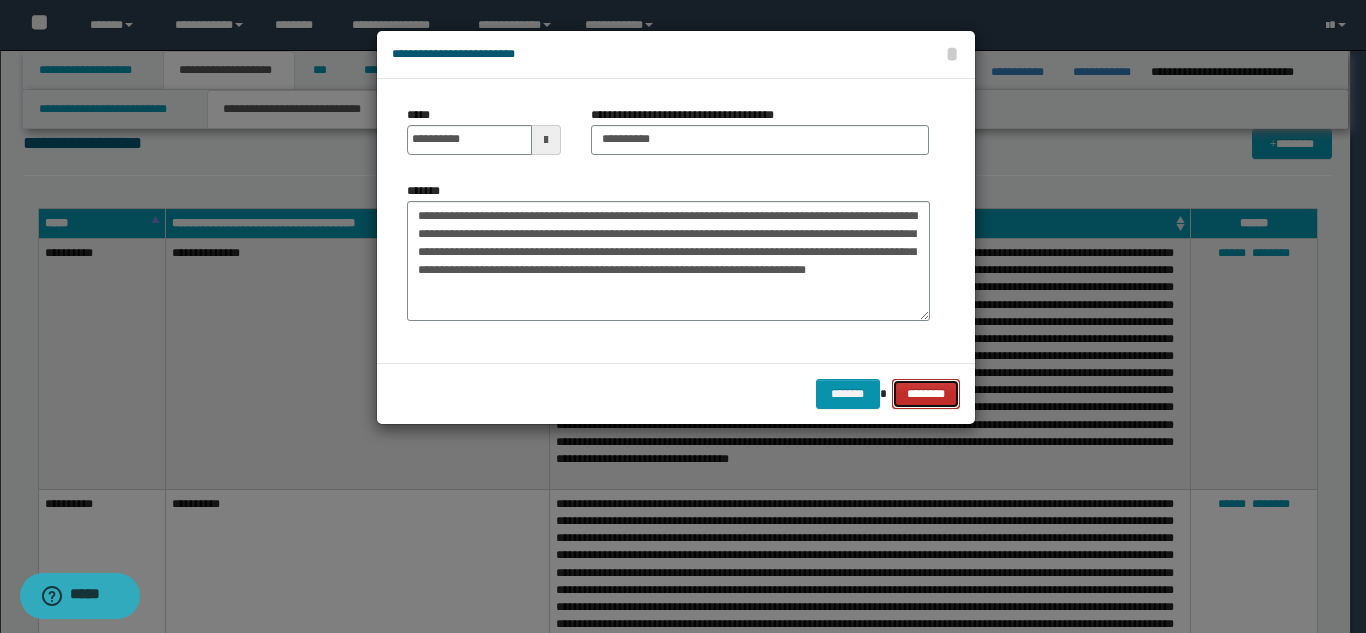 click on "********" at bounding box center (925, 394) 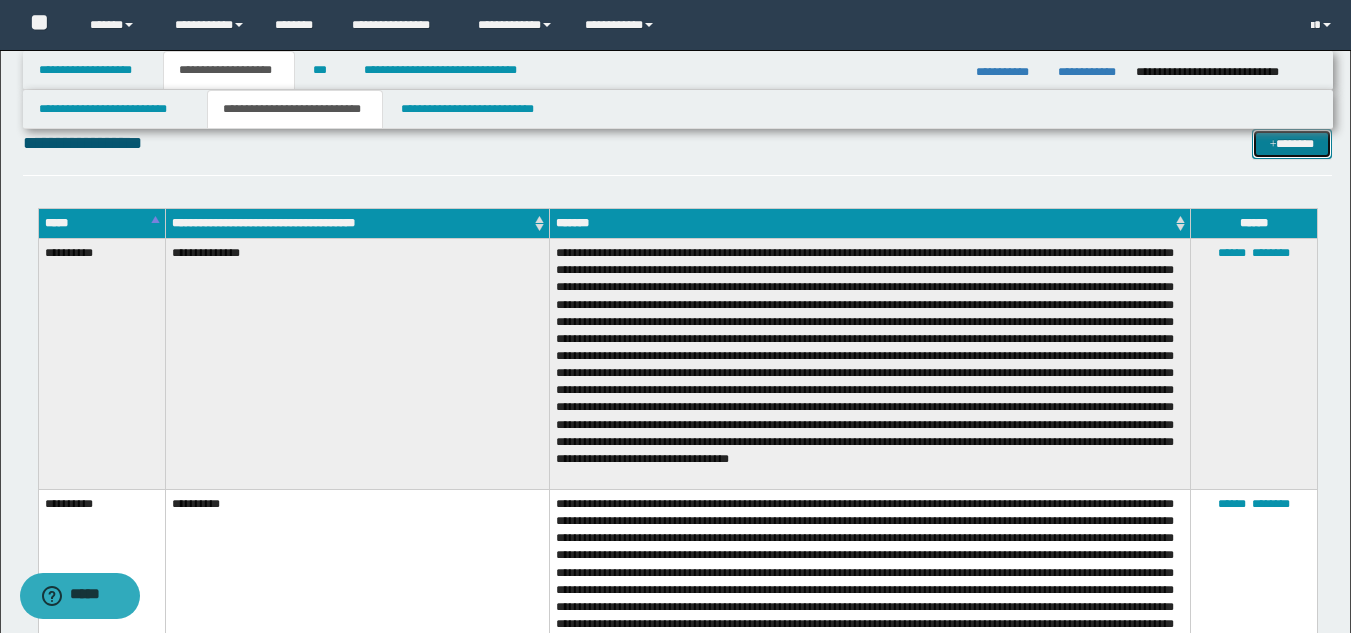 click on "*******" at bounding box center [1292, 144] 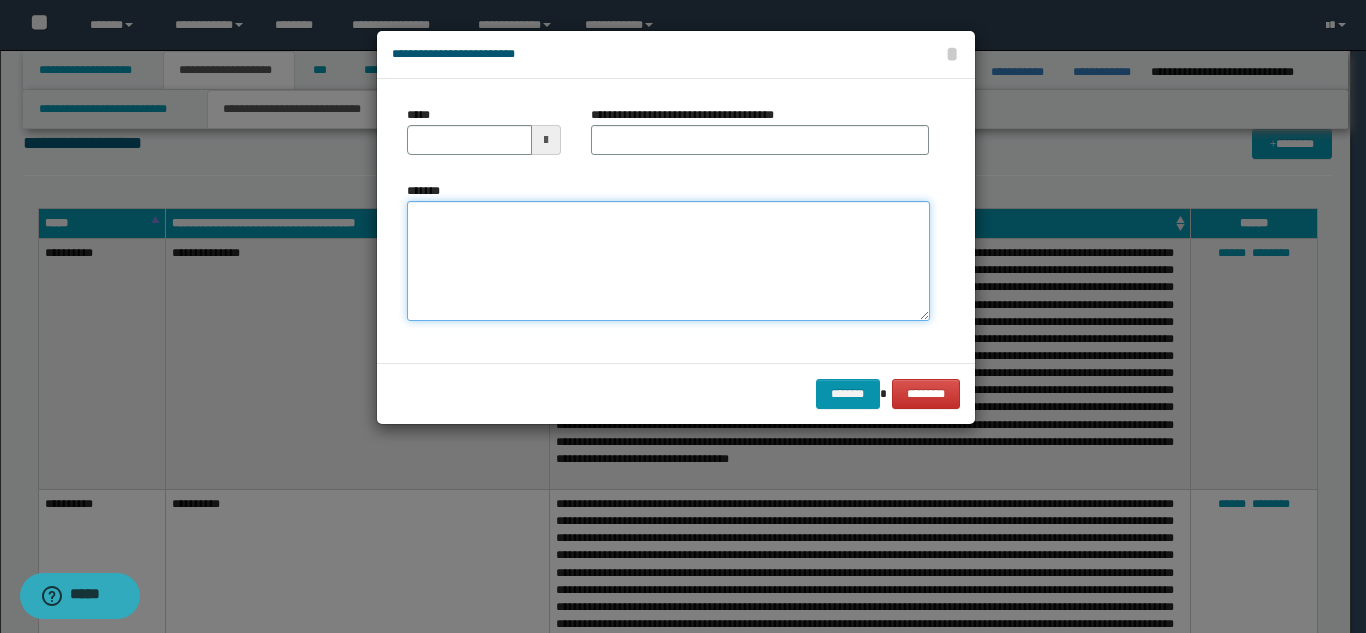 click on "*******" at bounding box center (668, 261) 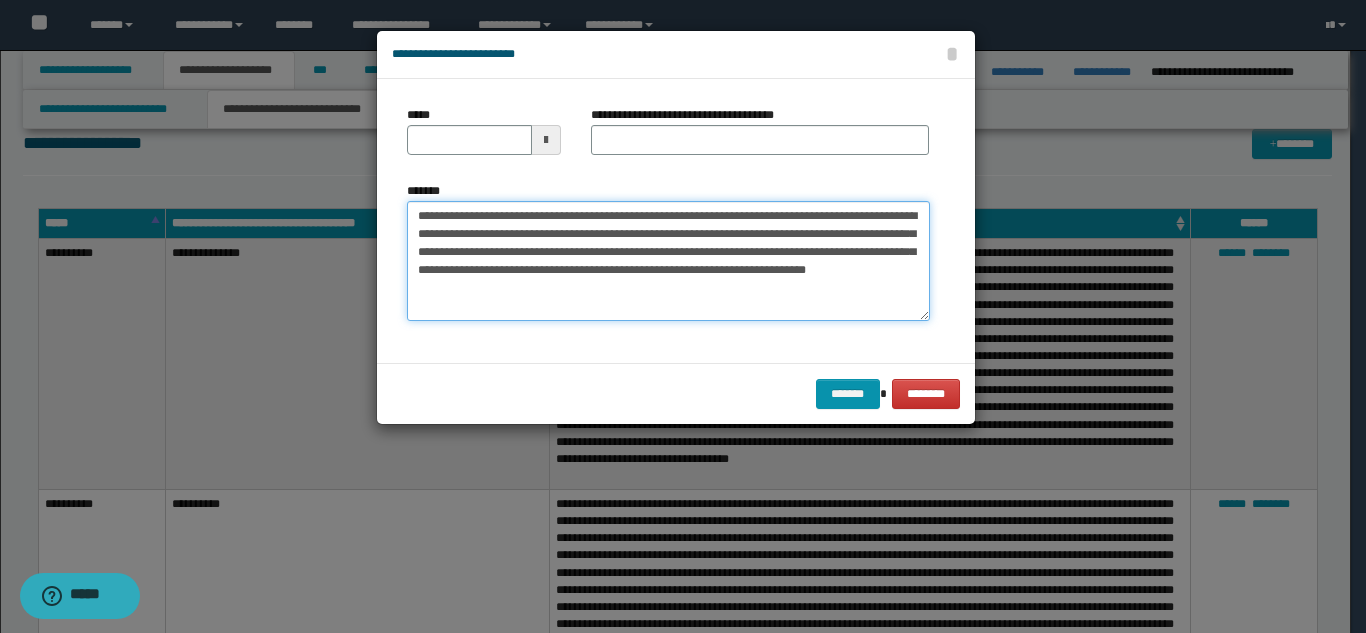 type on "**********" 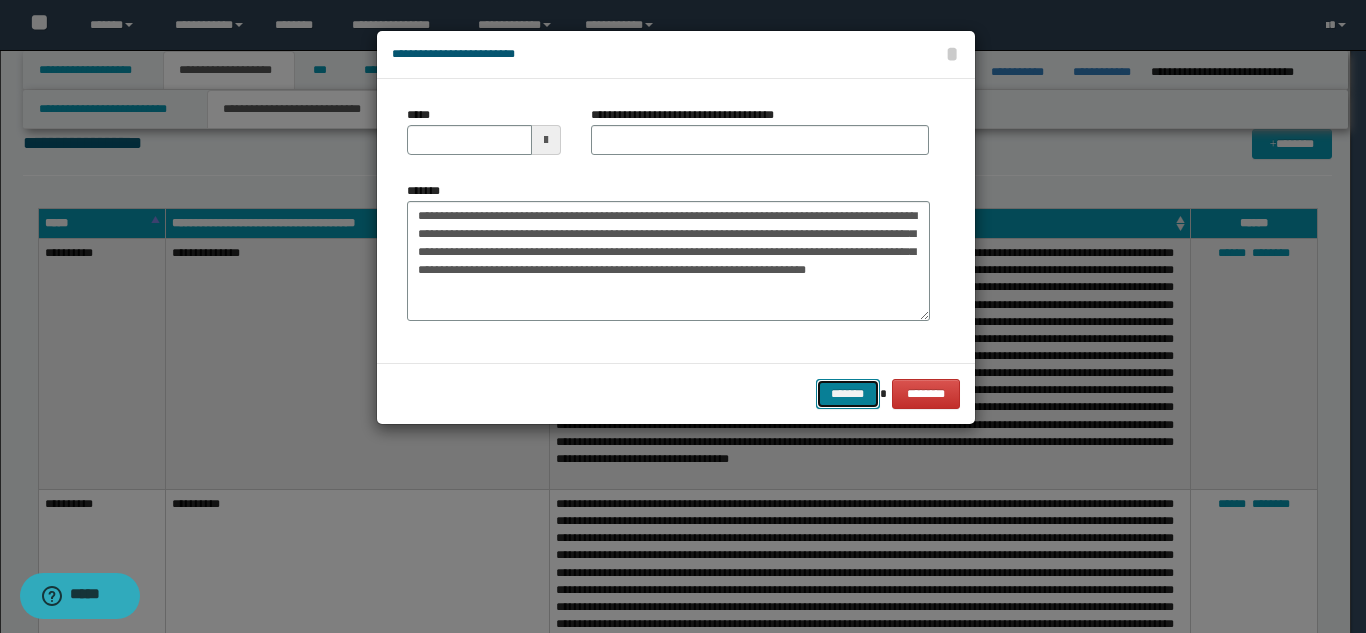 type 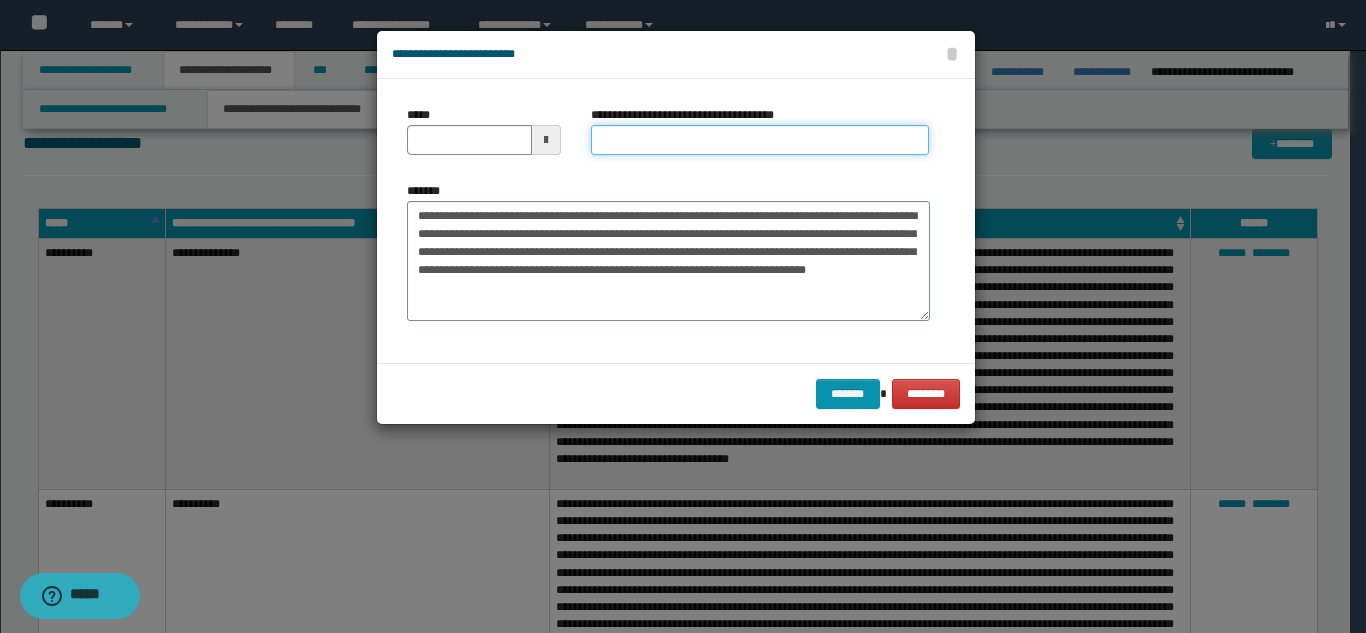 paste on "*********" 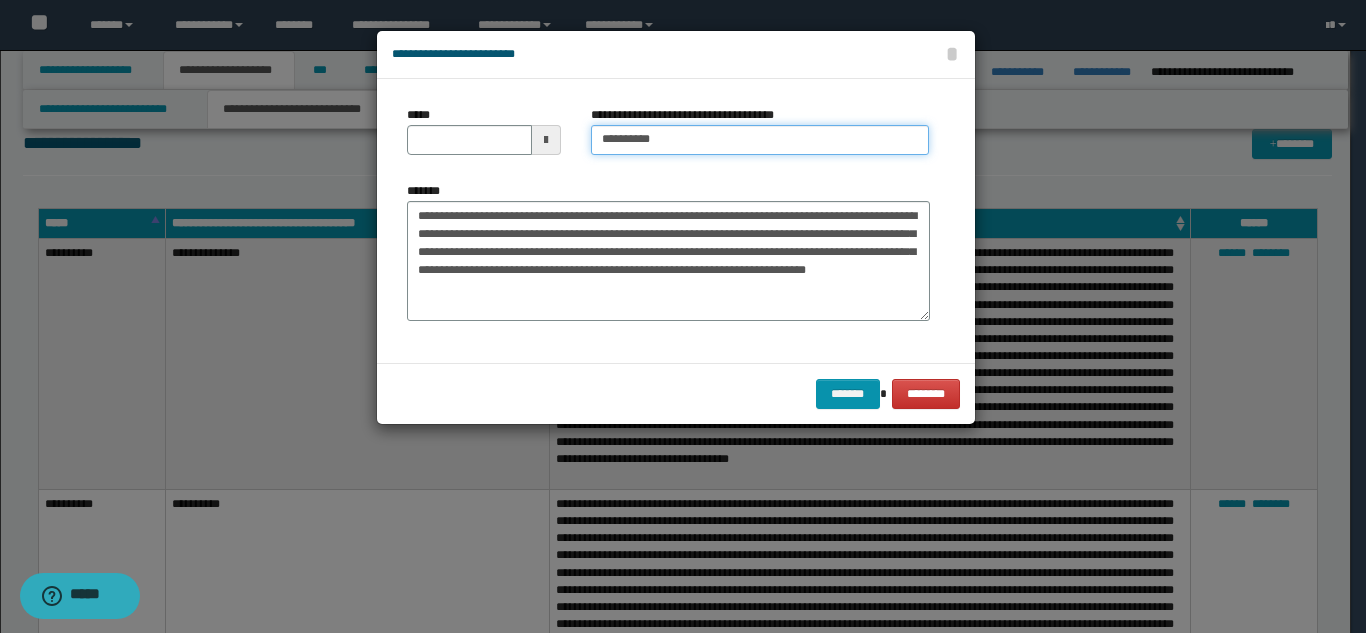 click on "*********" at bounding box center [760, 140] 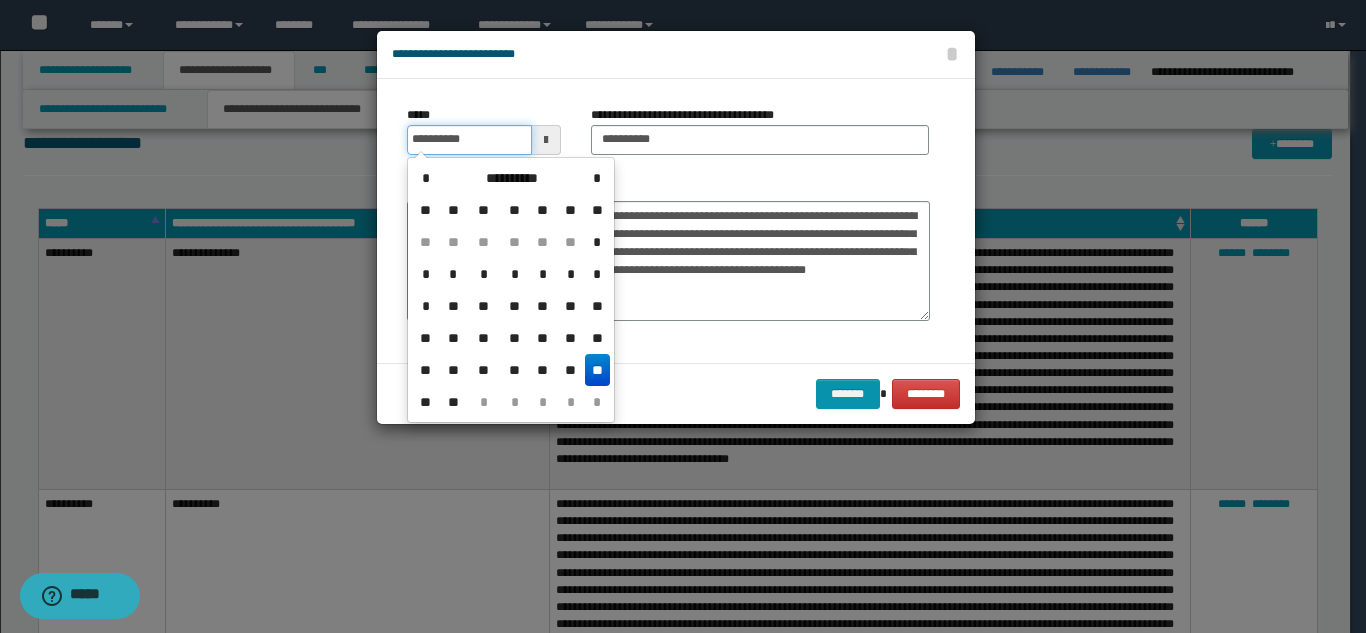 click on "**********" at bounding box center [469, 140] 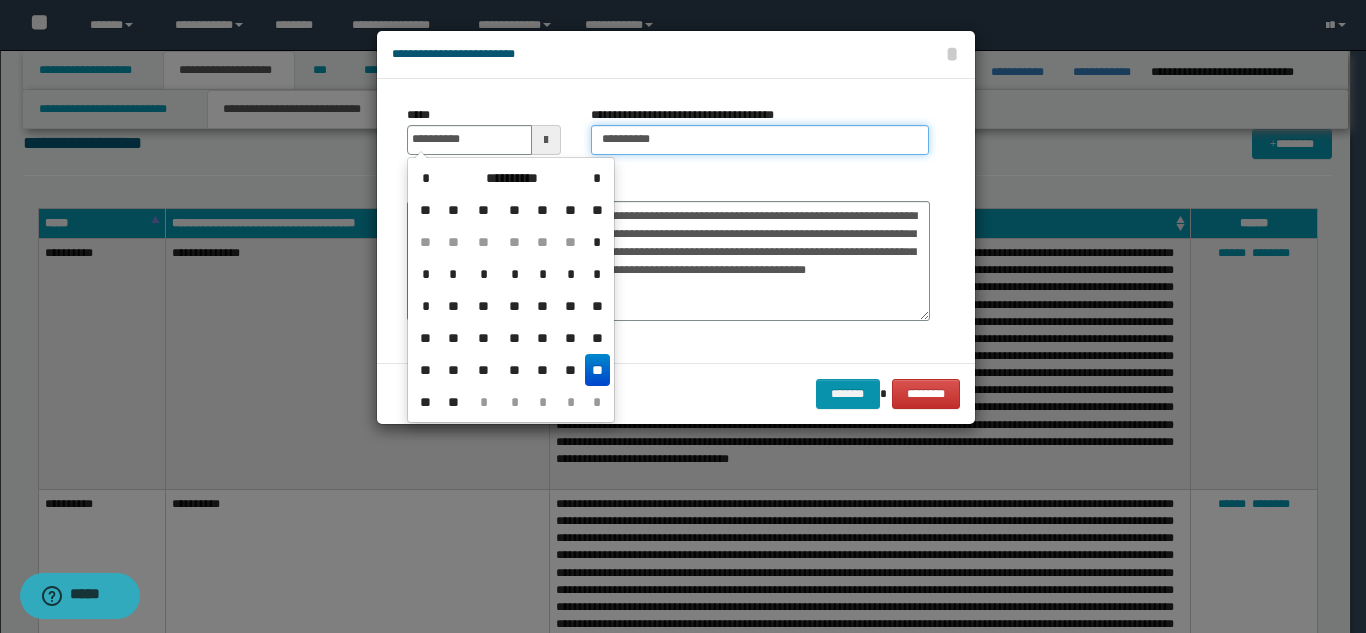 type on "**********" 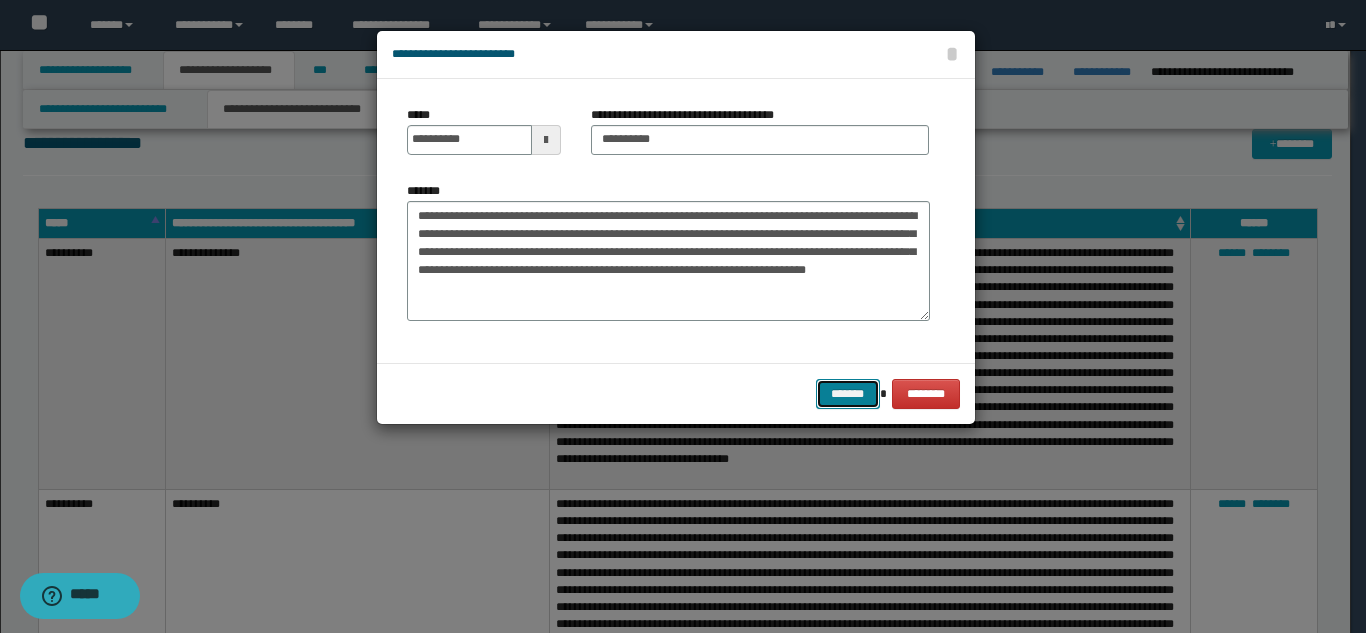 click on "*******" at bounding box center [848, 394] 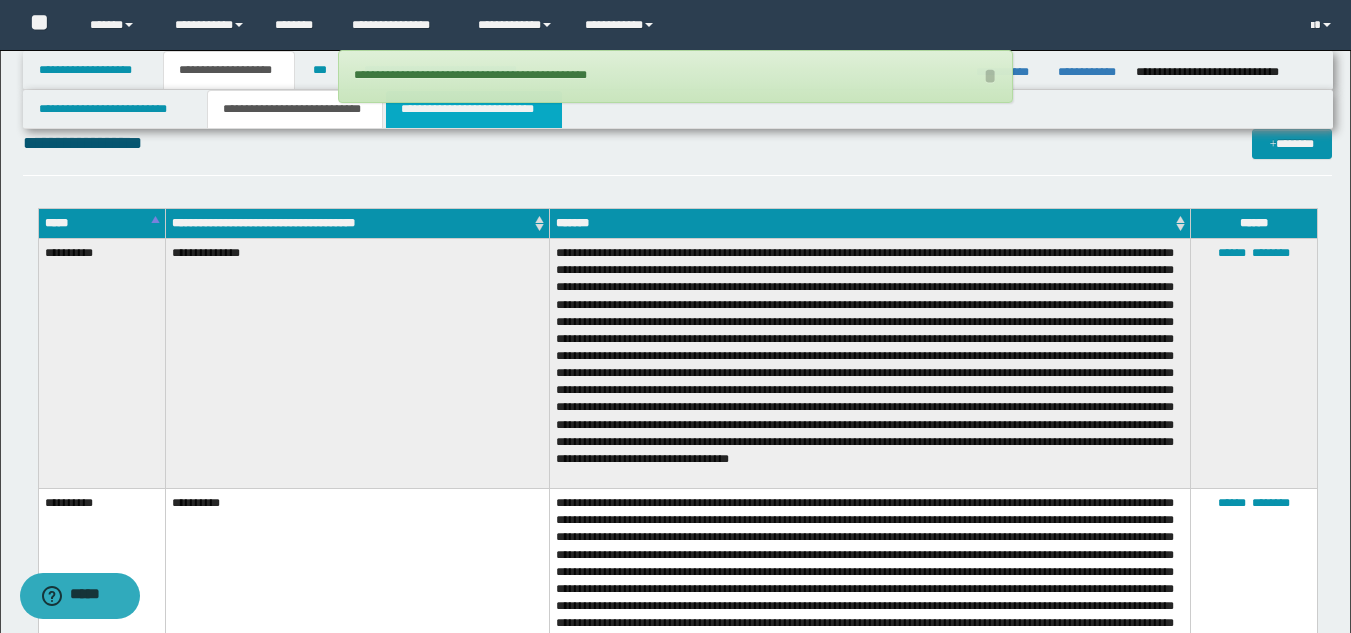 click on "**********" at bounding box center [474, 109] 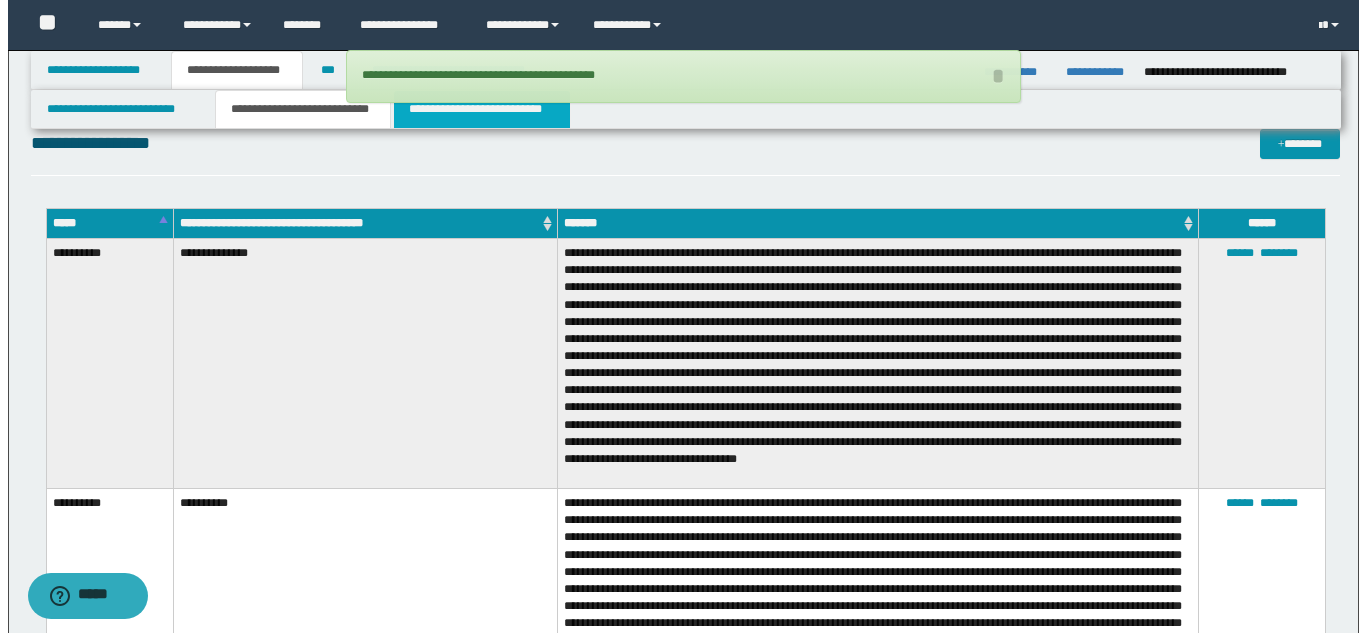scroll, scrollTop: 0, scrollLeft: 0, axis: both 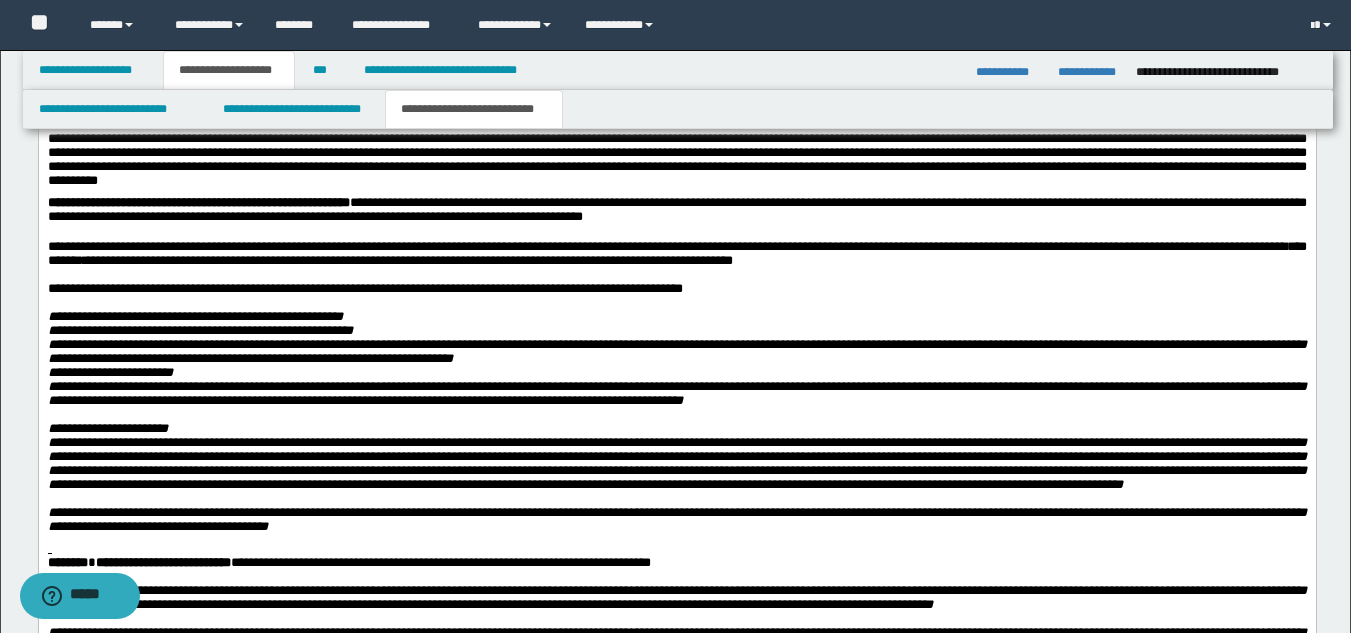 click on "**********" at bounding box center [676, 350] 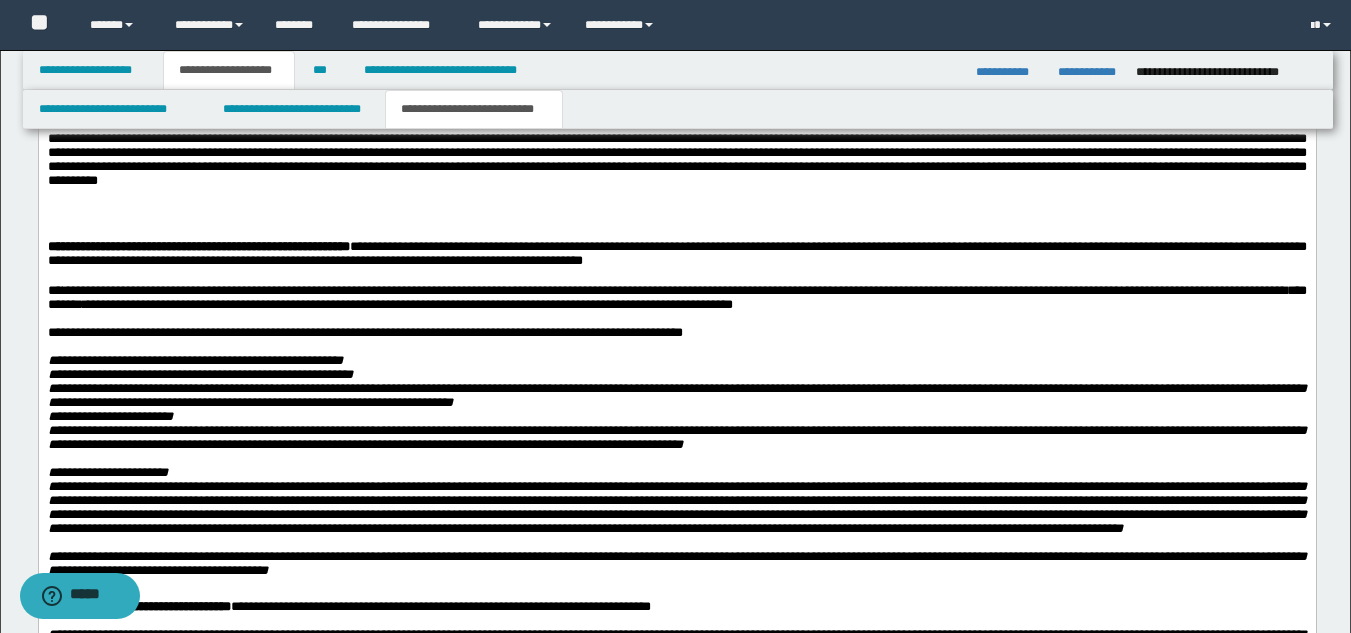 paste 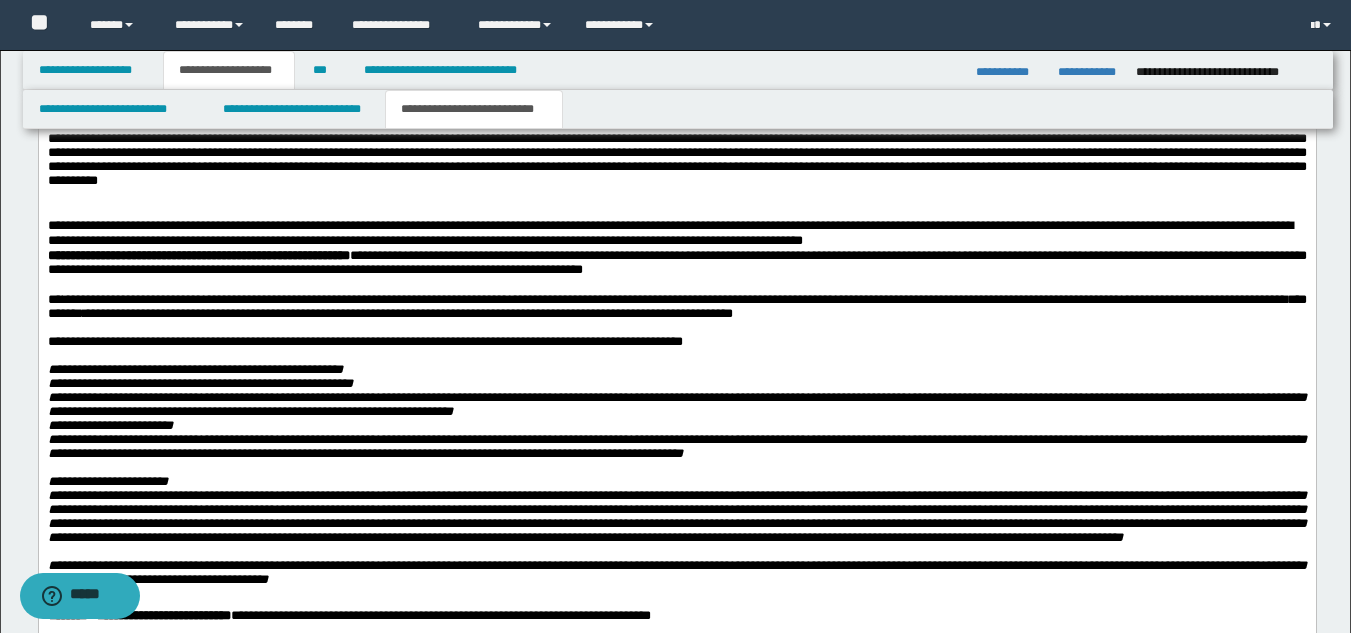 click at bounding box center (676, 204) 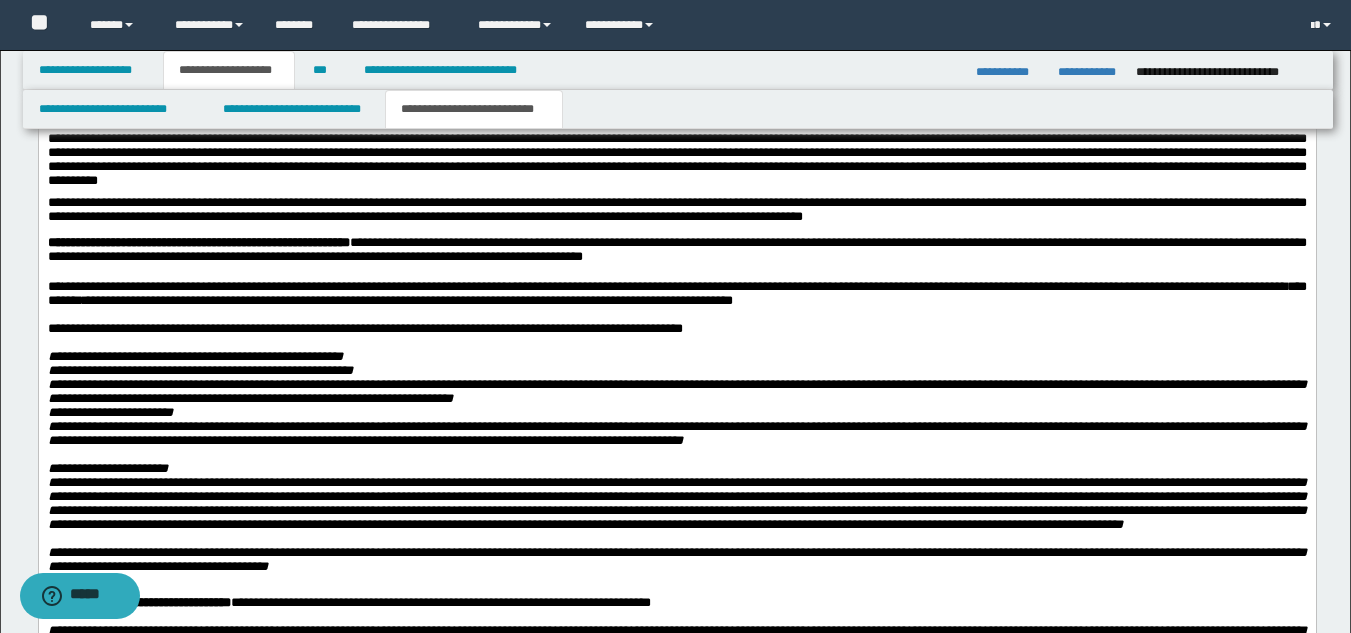 click on "**********" at bounding box center [676, 213] 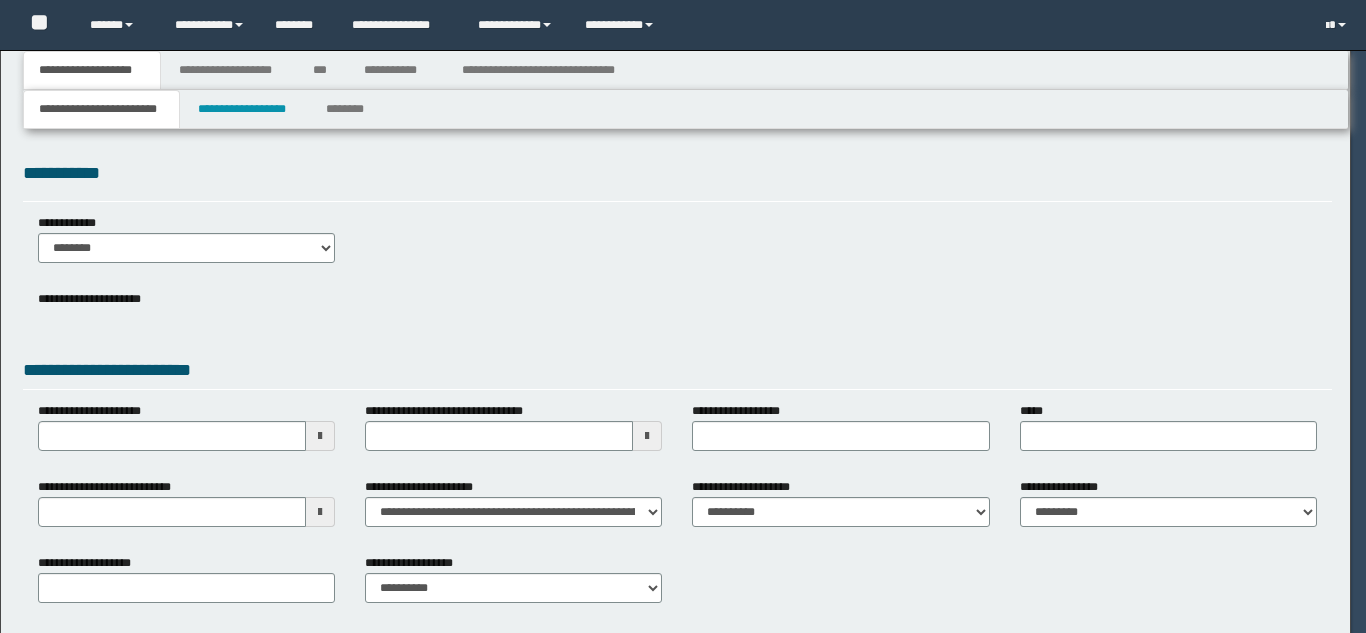 scroll, scrollTop: 0, scrollLeft: 0, axis: both 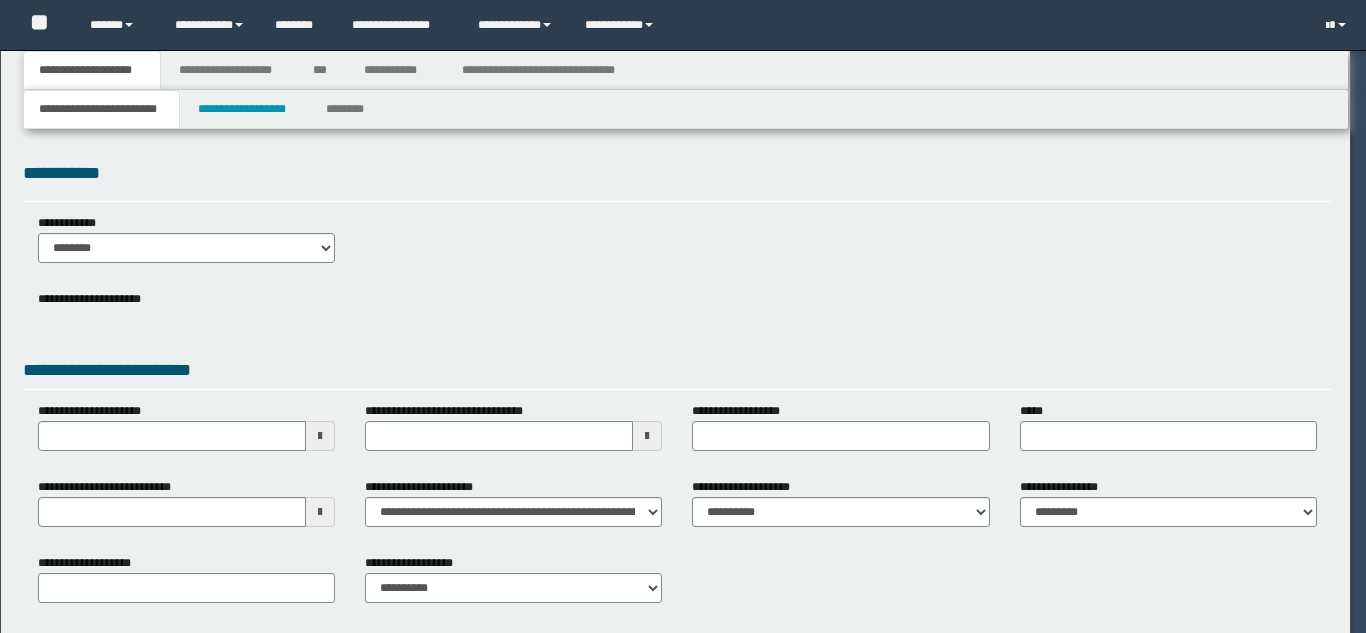 select on "*" 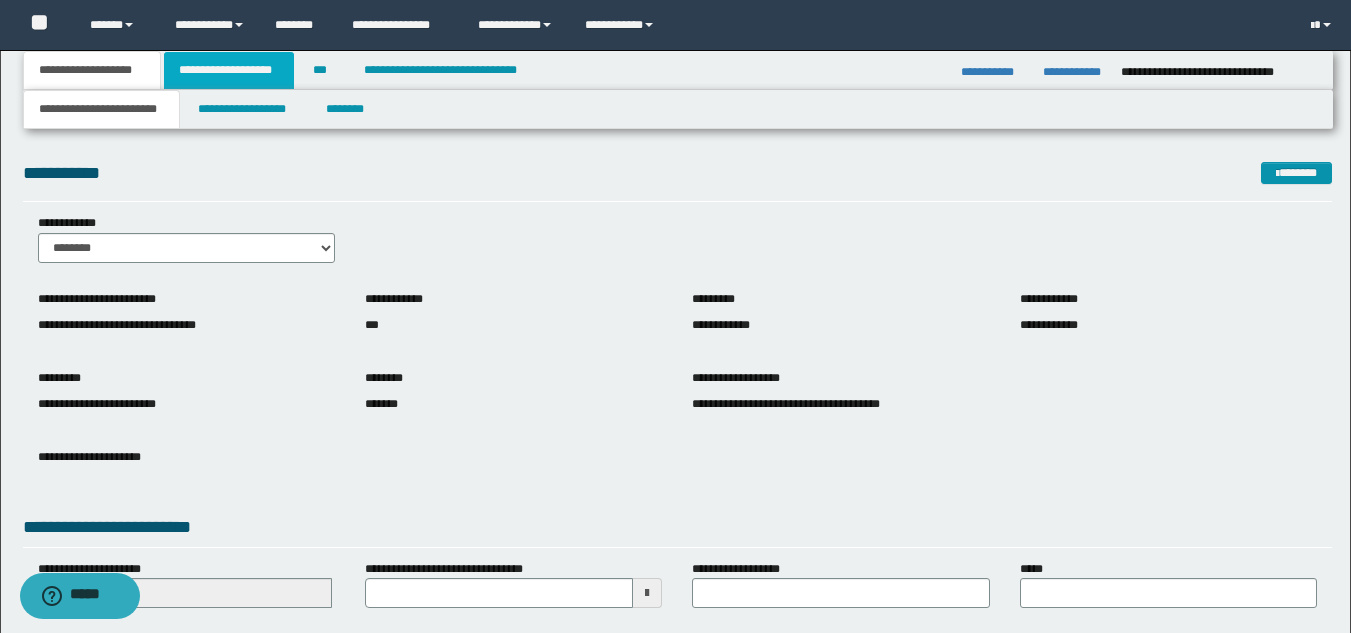 click on "**********" at bounding box center (229, 70) 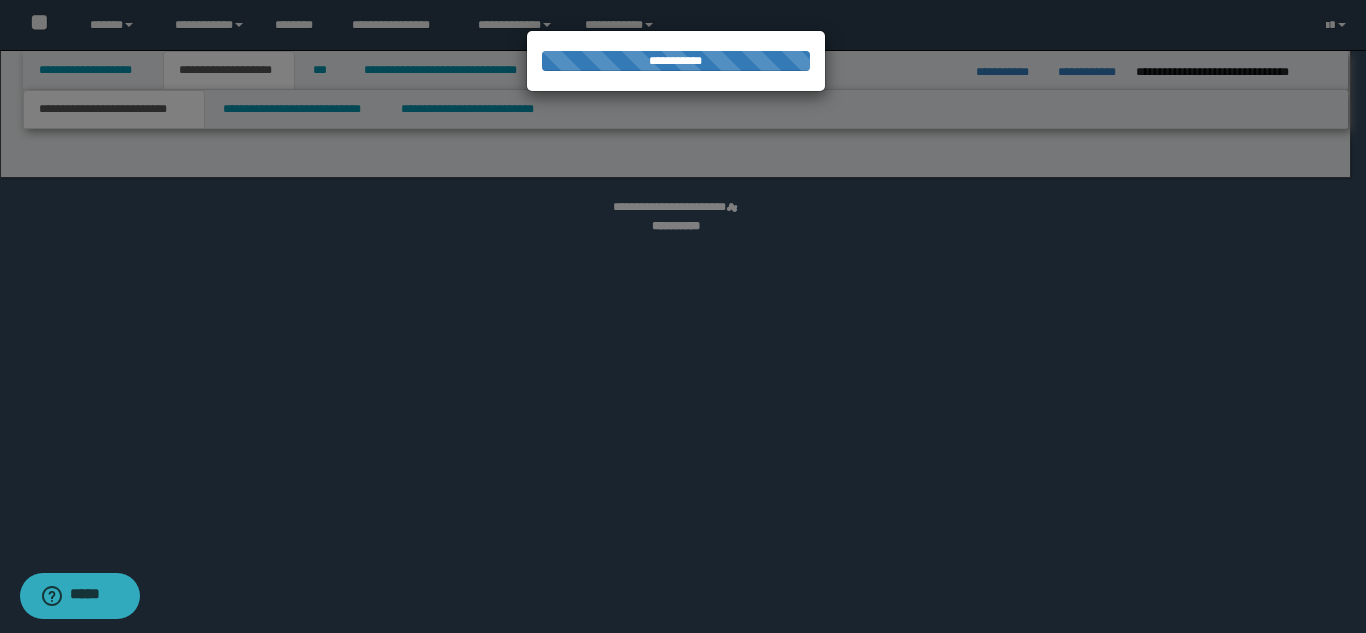 click at bounding box center [683, 316] 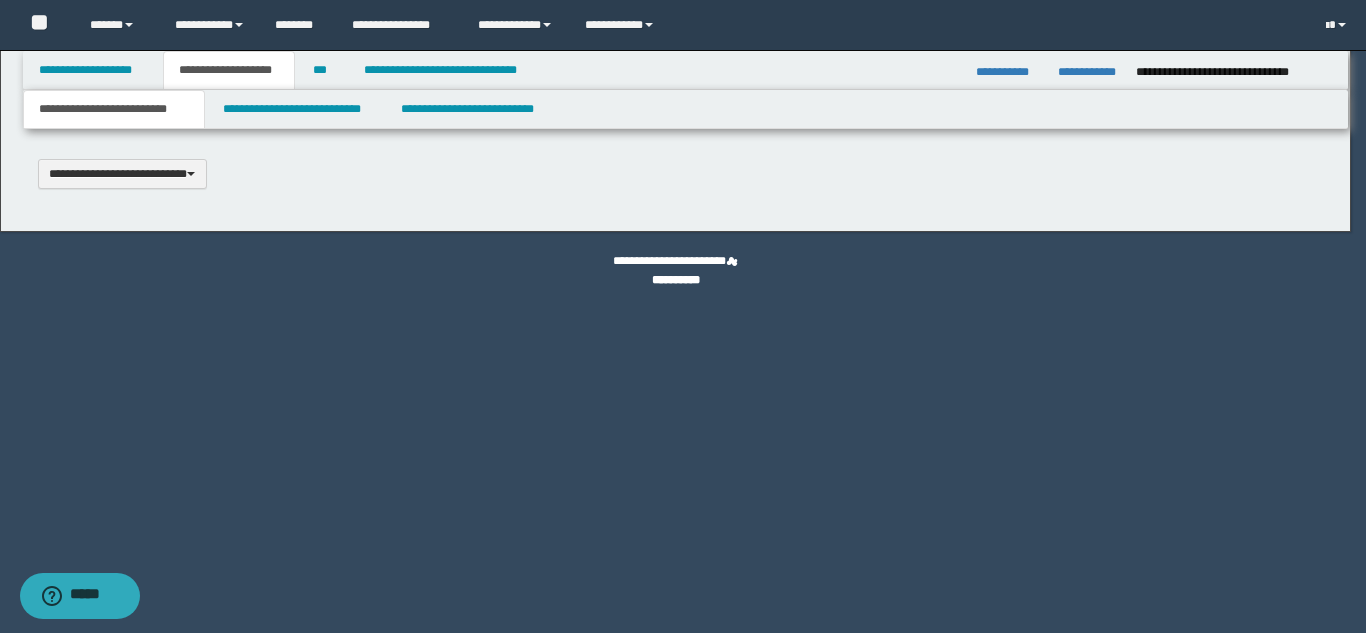 type 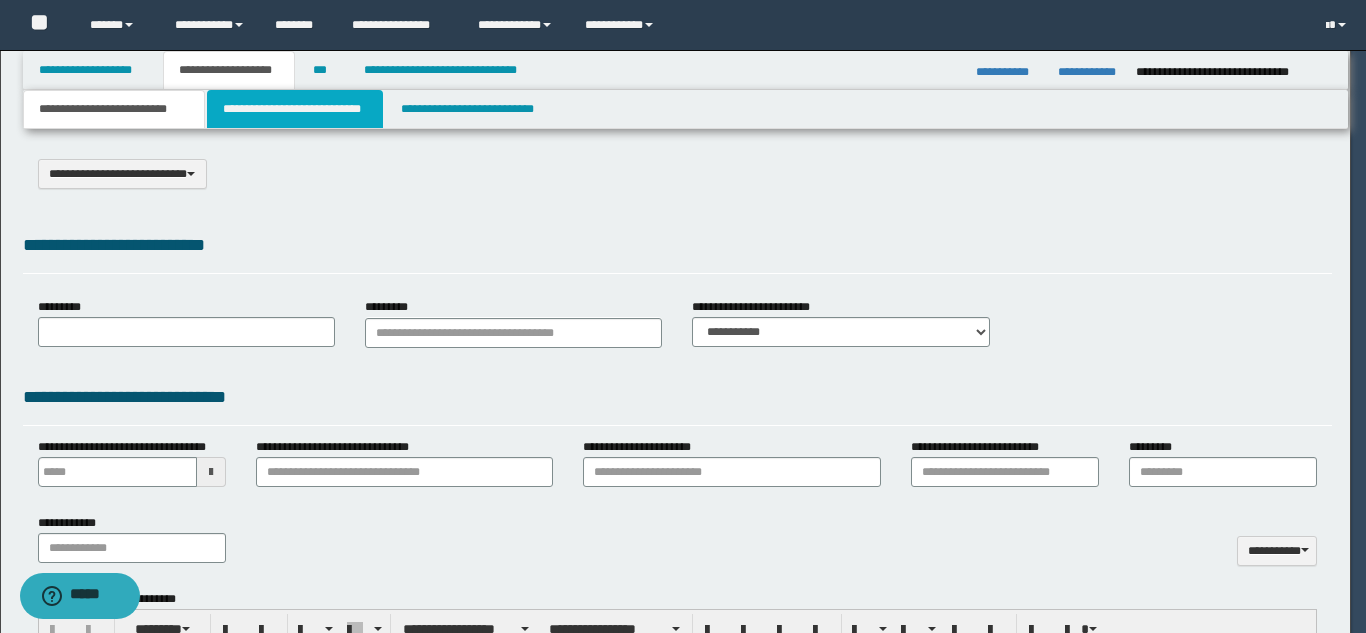 type on "**********" 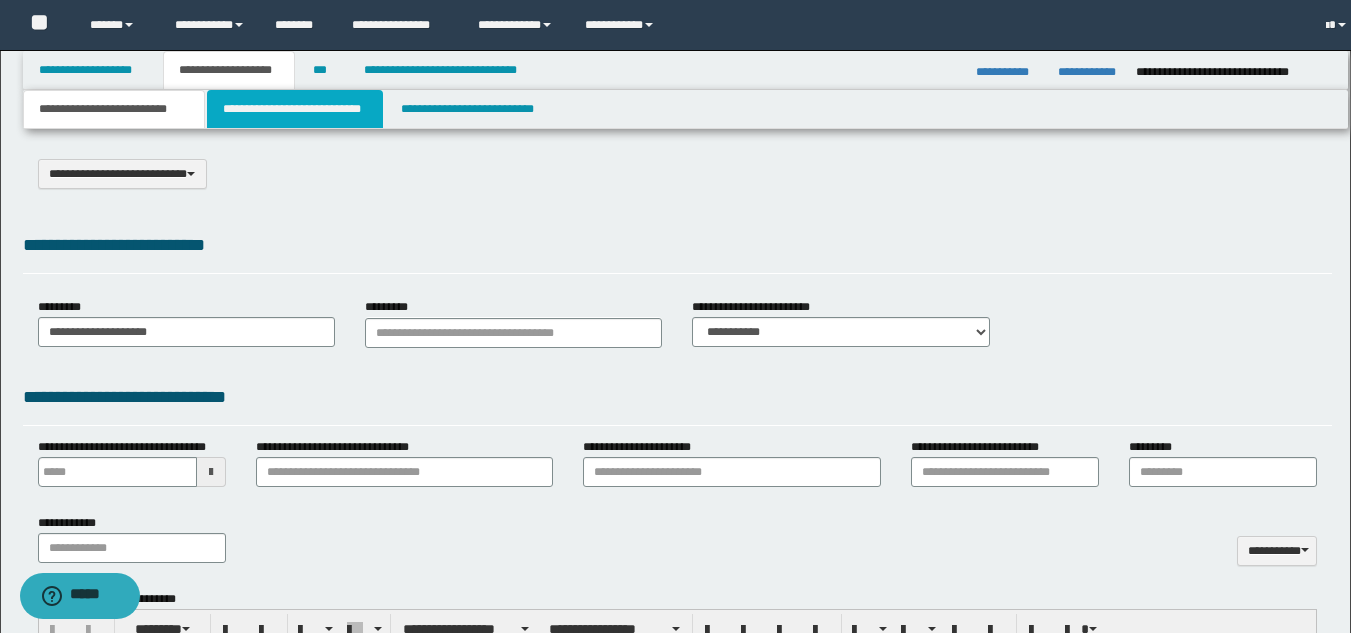 click on "**********" at bounding box center (295, 109) 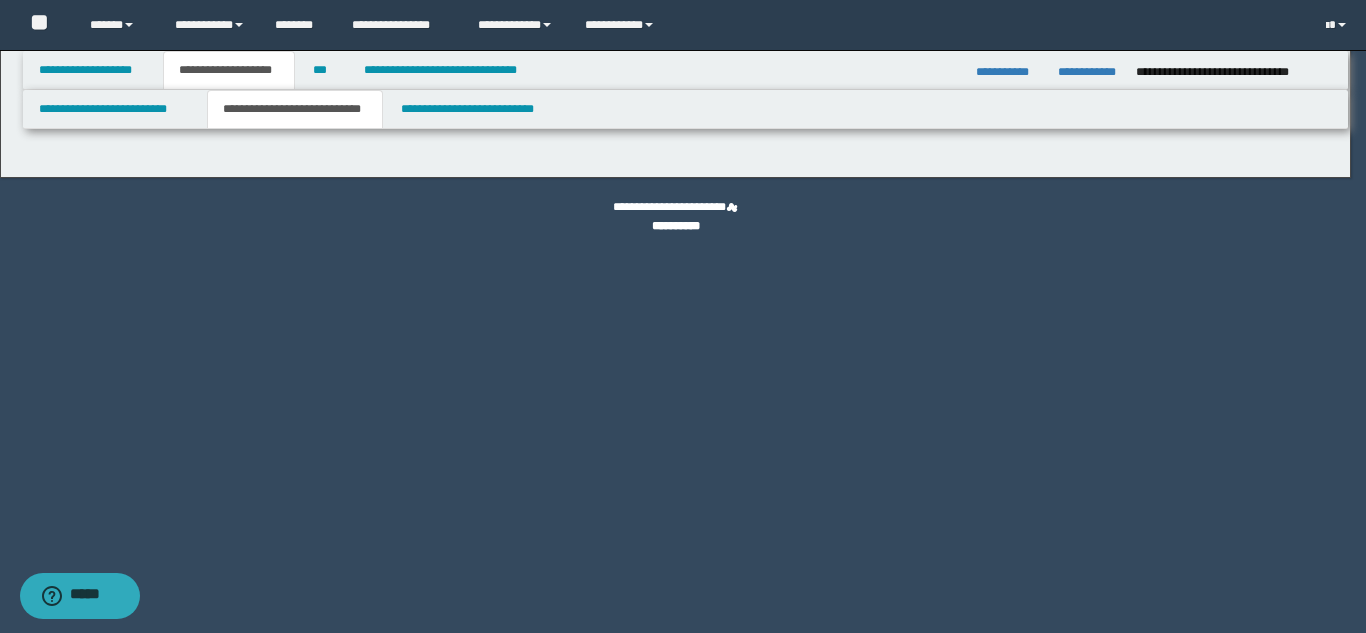 select on "*" 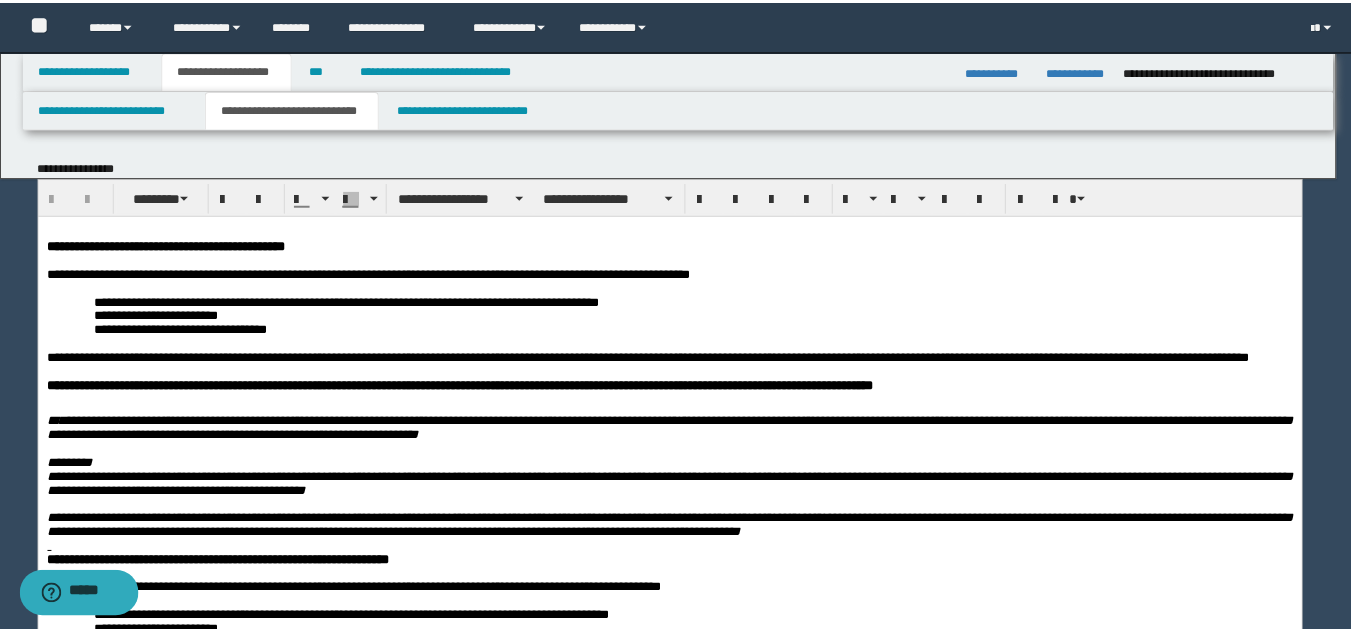 scroll, scrollTop: 0, scrollLeft: 0, axis: both 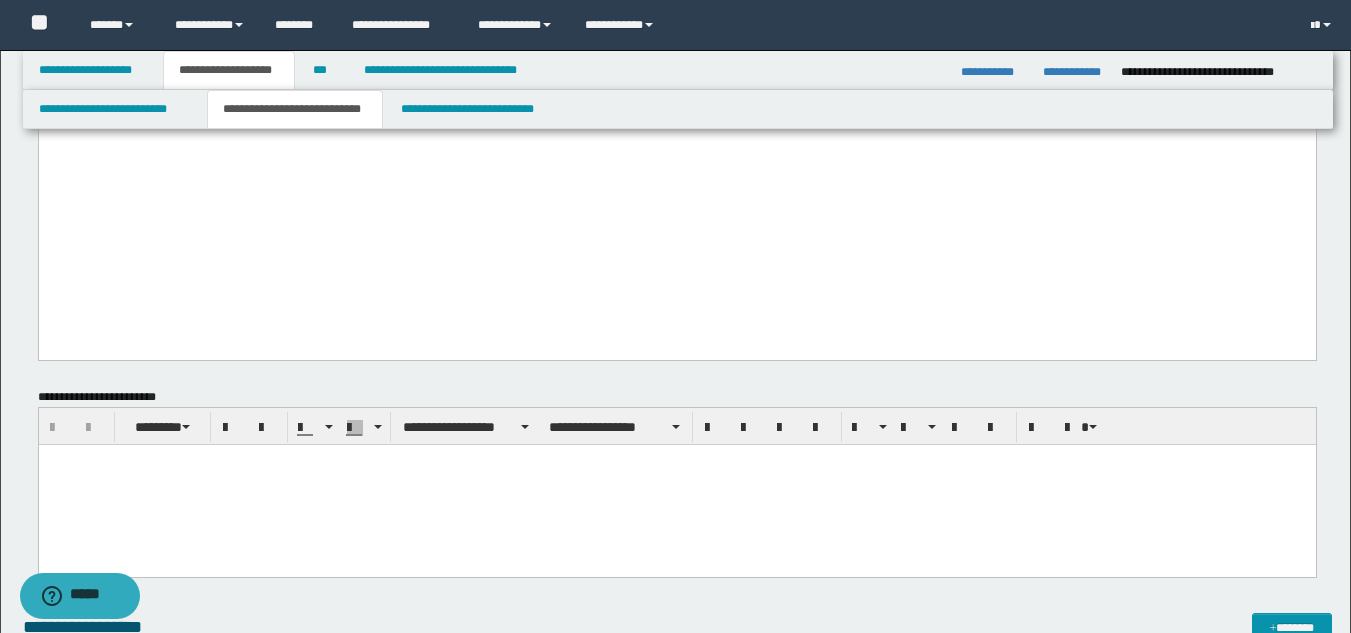 click on "**********" at bounding box center (676, -90) 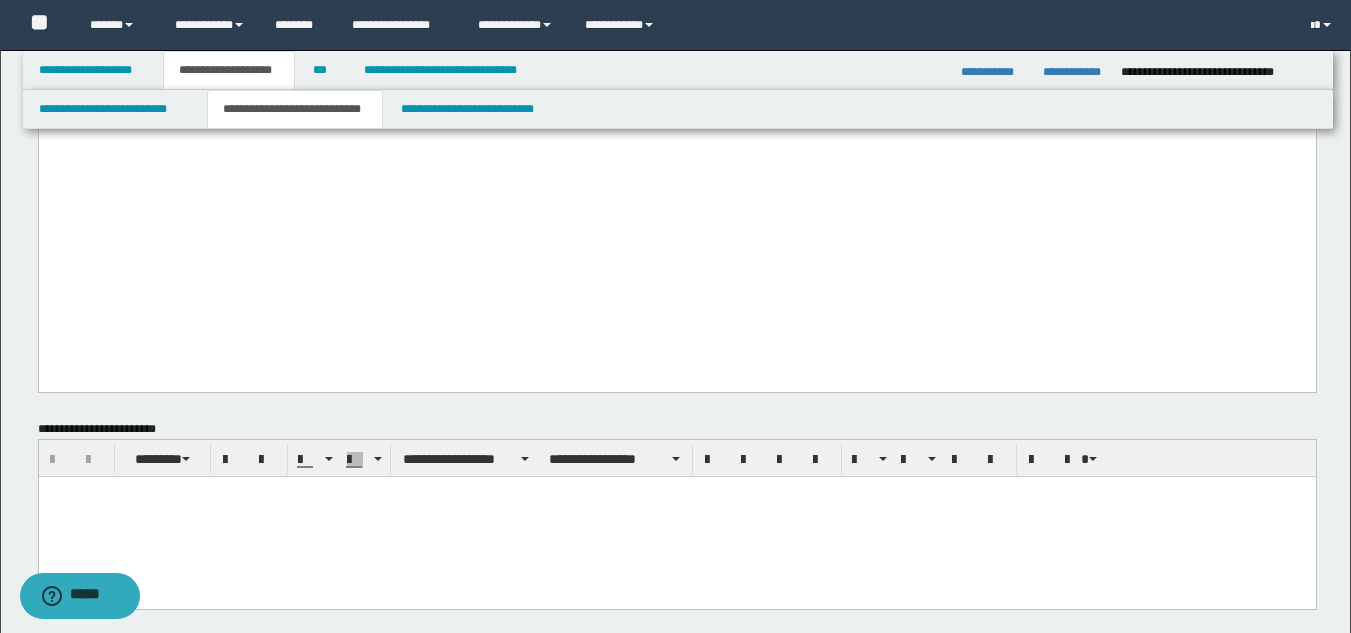 paste 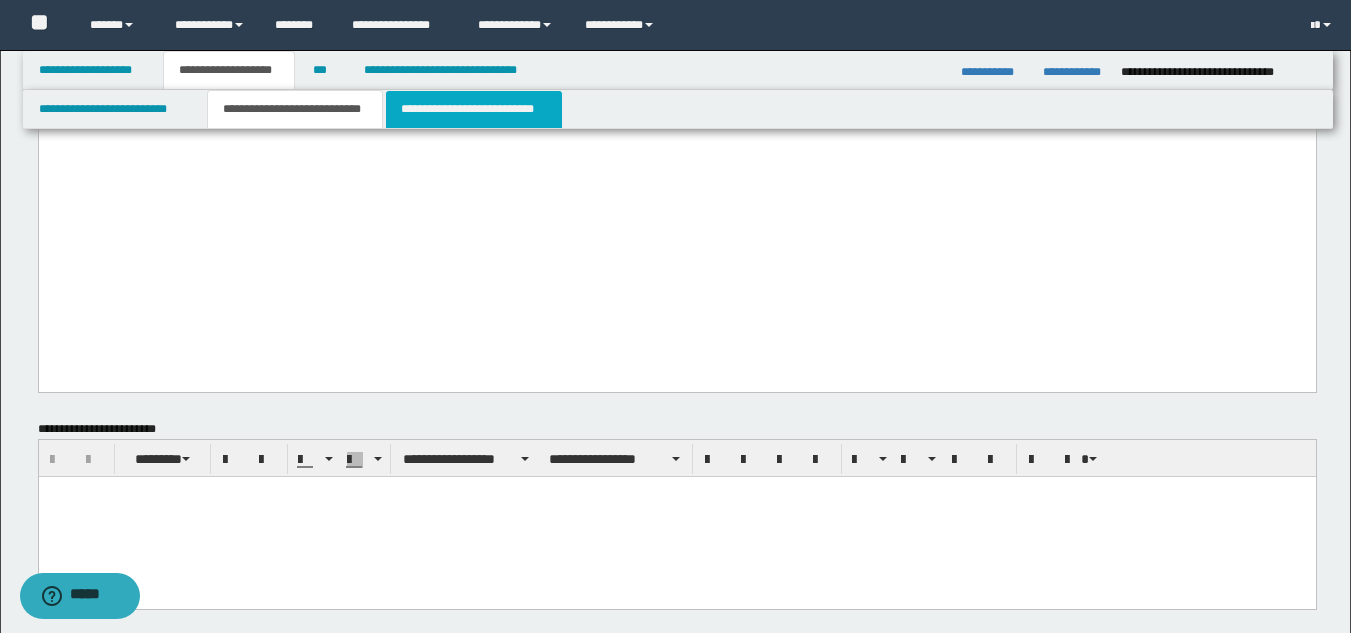 click on "**********" at bounding box center [474, 109] 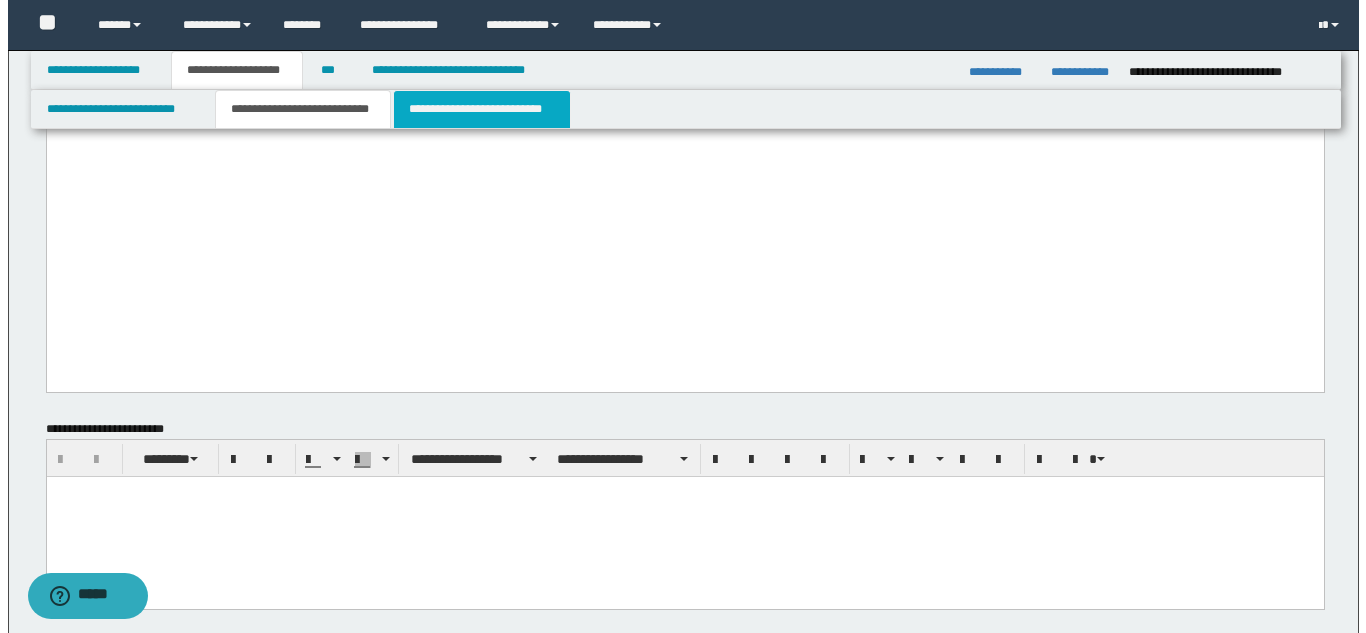 scroll, scrollTop: 0, scrollLeft: 0, axis: both 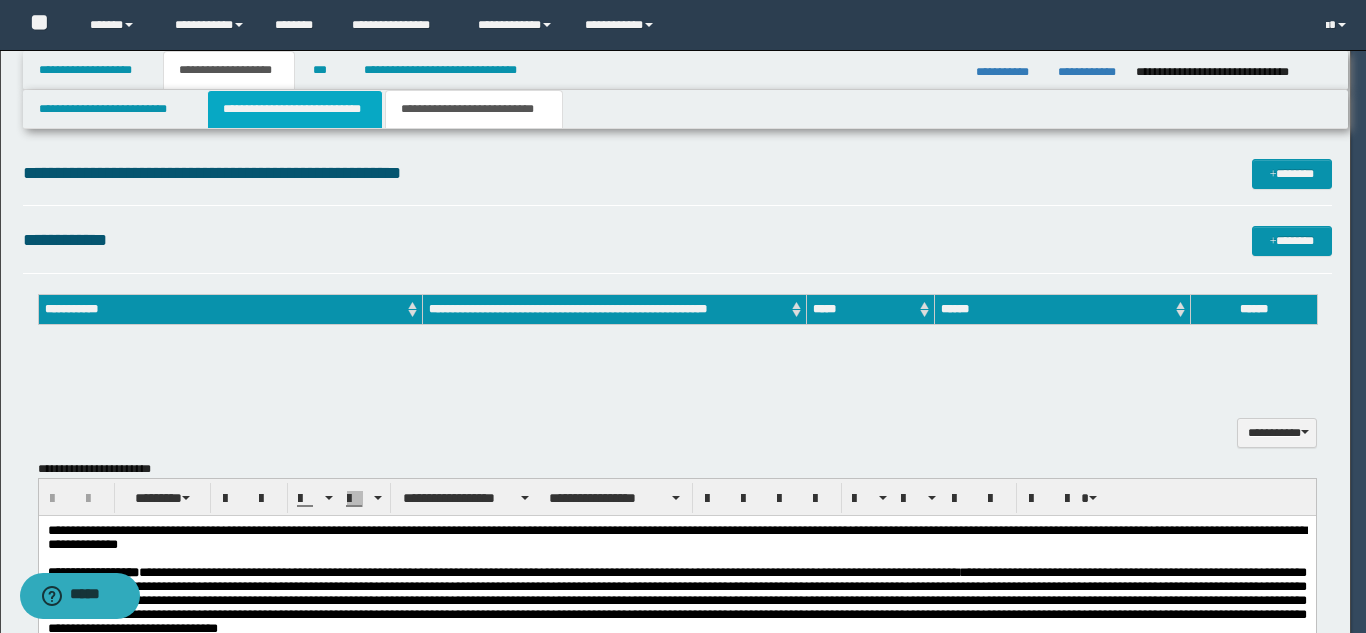 click on "**********" at bounding box center (295, 109) 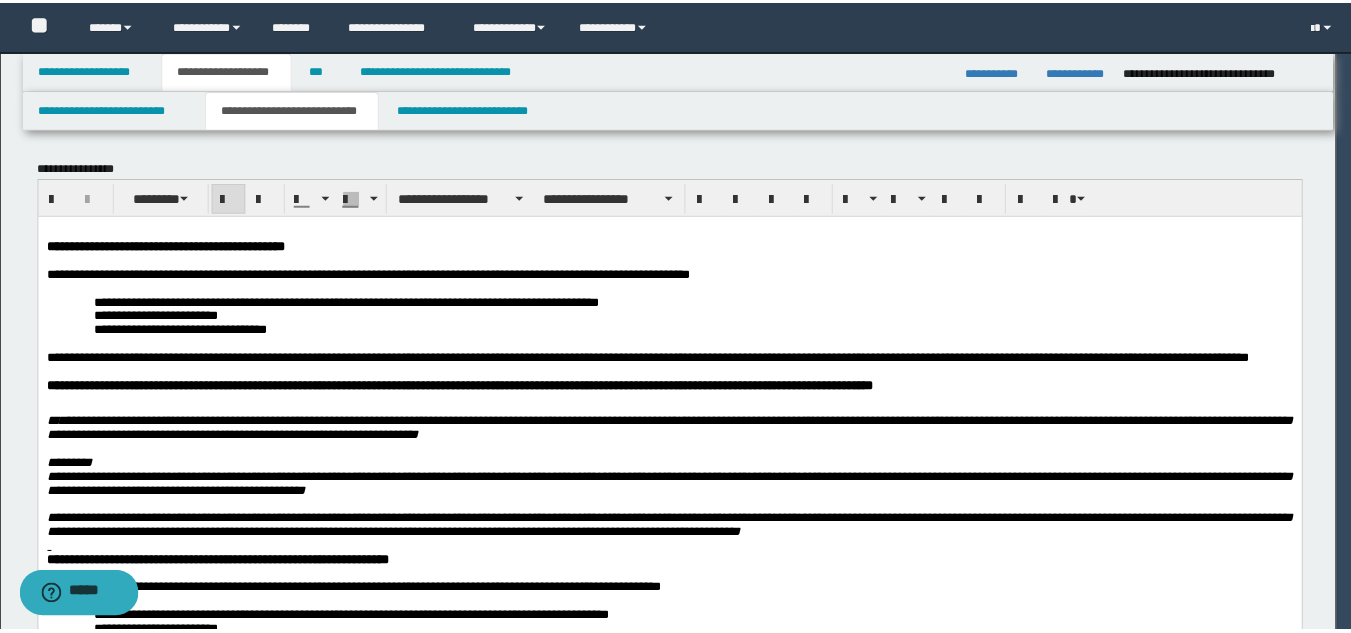 scroll, scrollTop: 0, scrollLeft: 0, axis: both 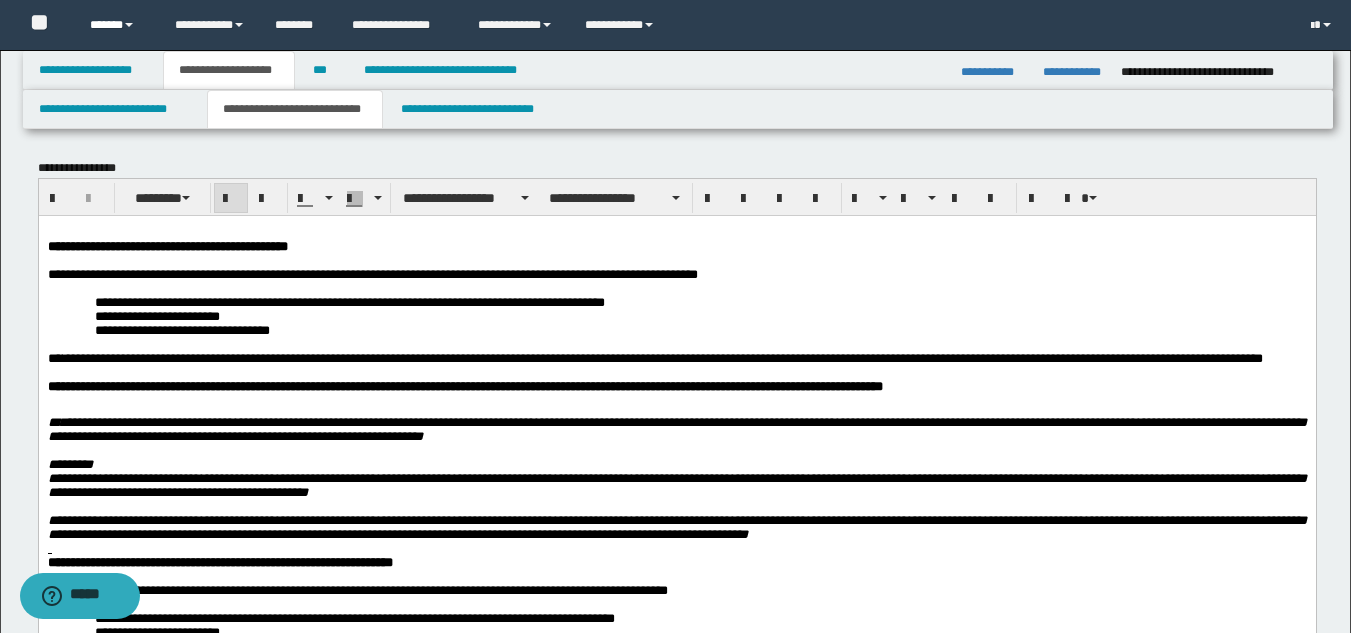 click on "******" at bounding box center [117, 25] 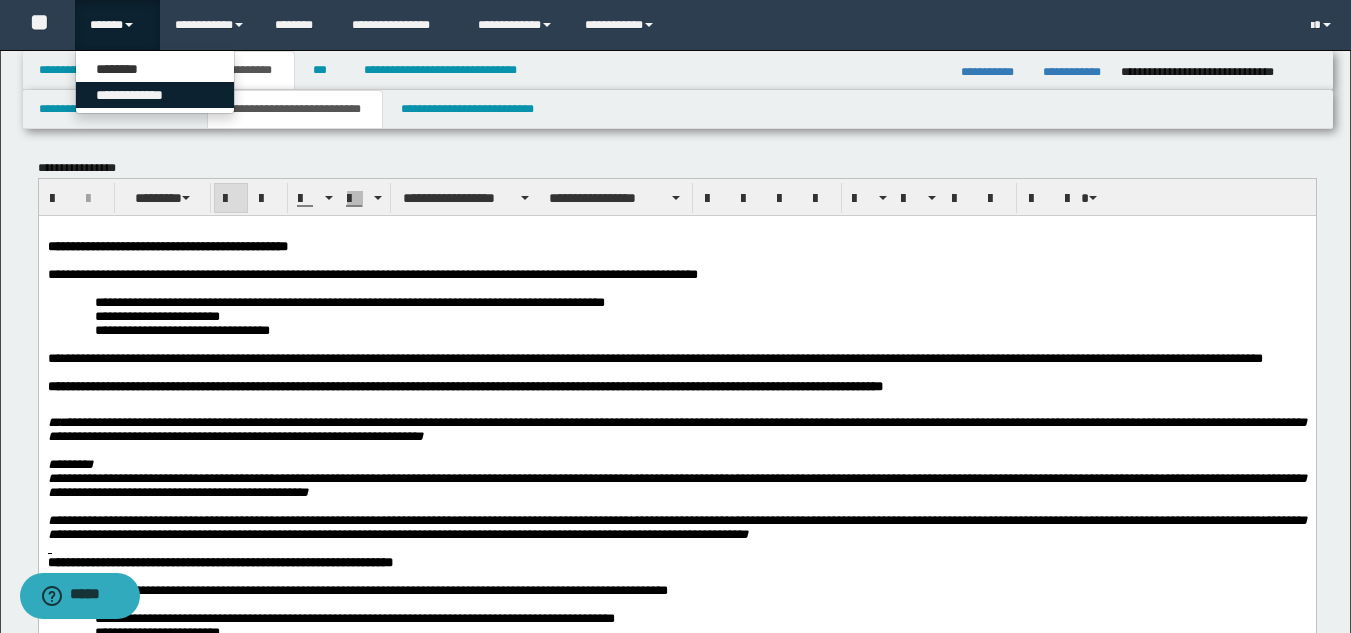 click on "**********" at bounding box center [155, 95] 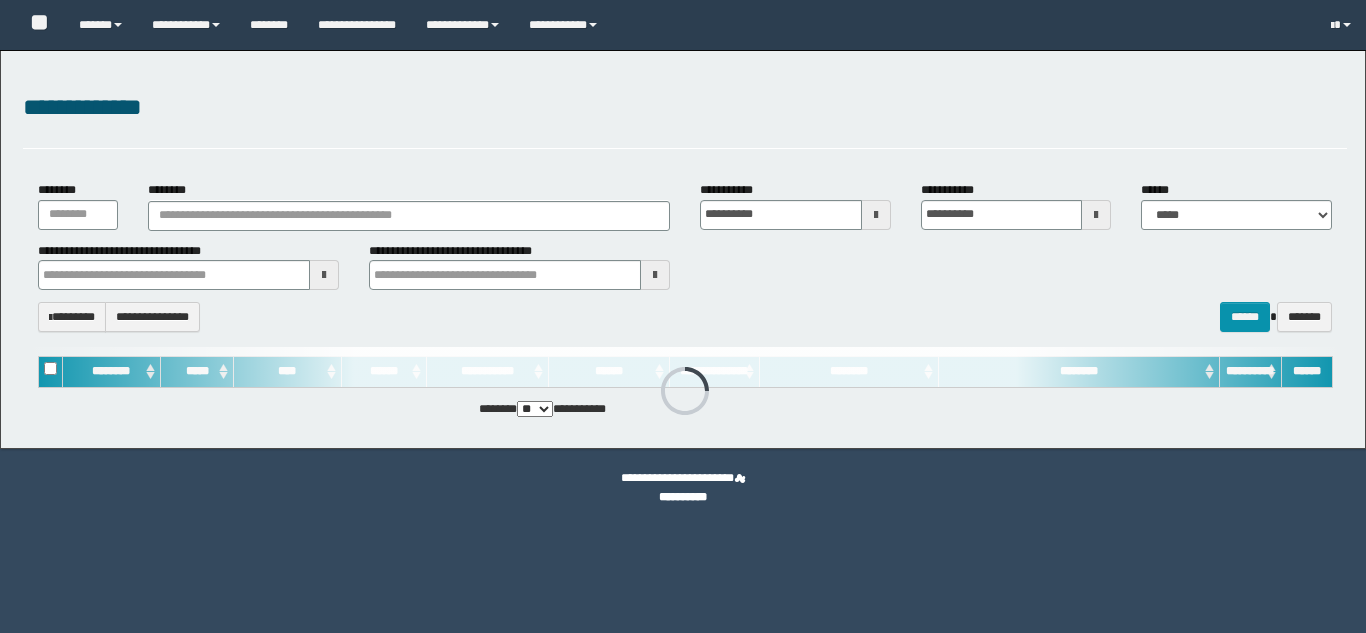 scroll, scrollTop: 0, scrollLeft: 0, axis: both 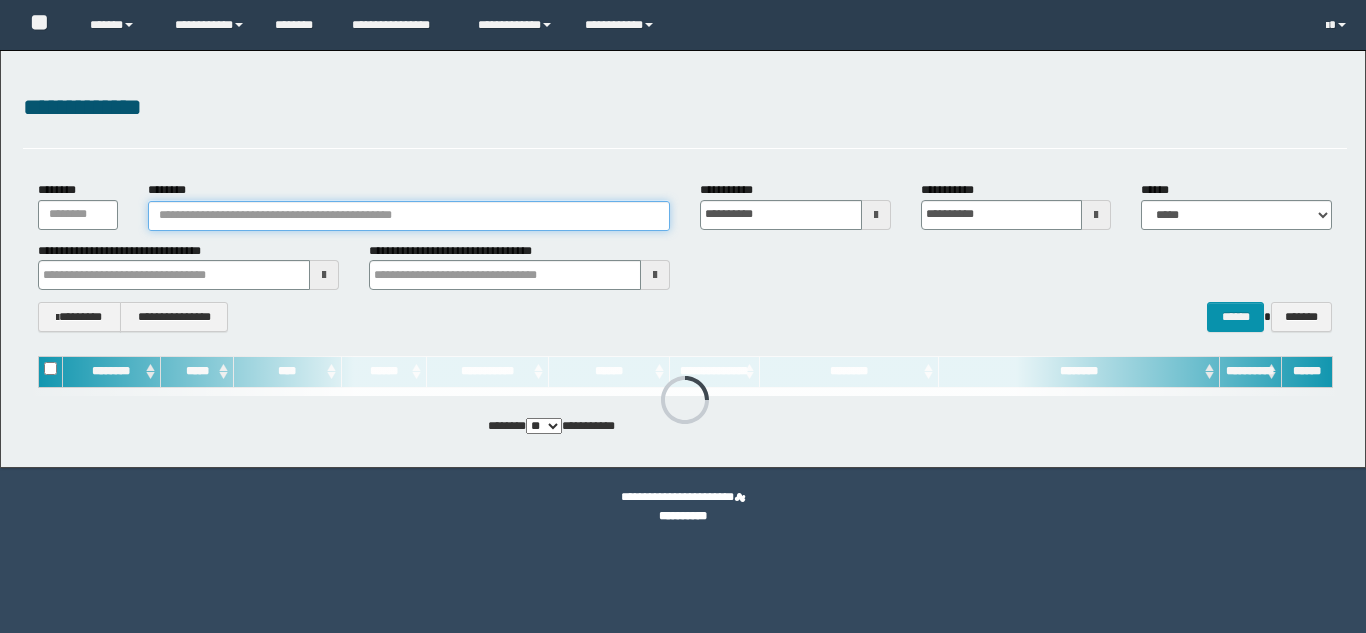 click on "********" at bounding box center [409, 216] 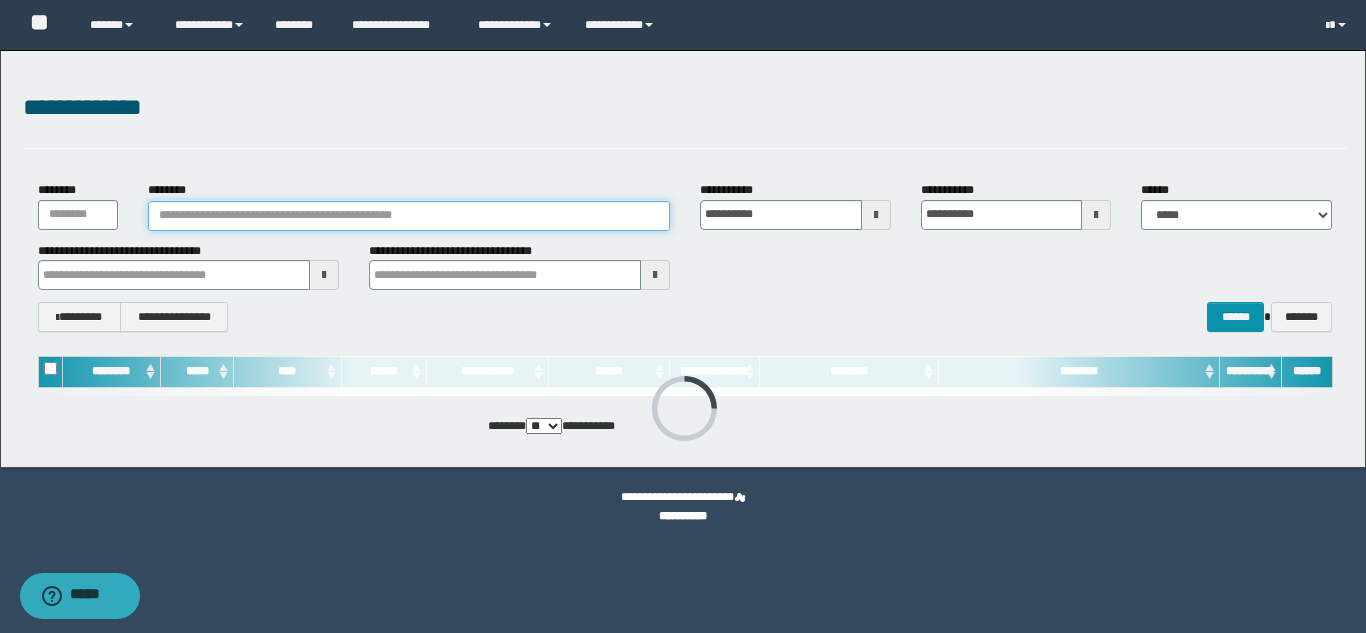 paste on "*******" 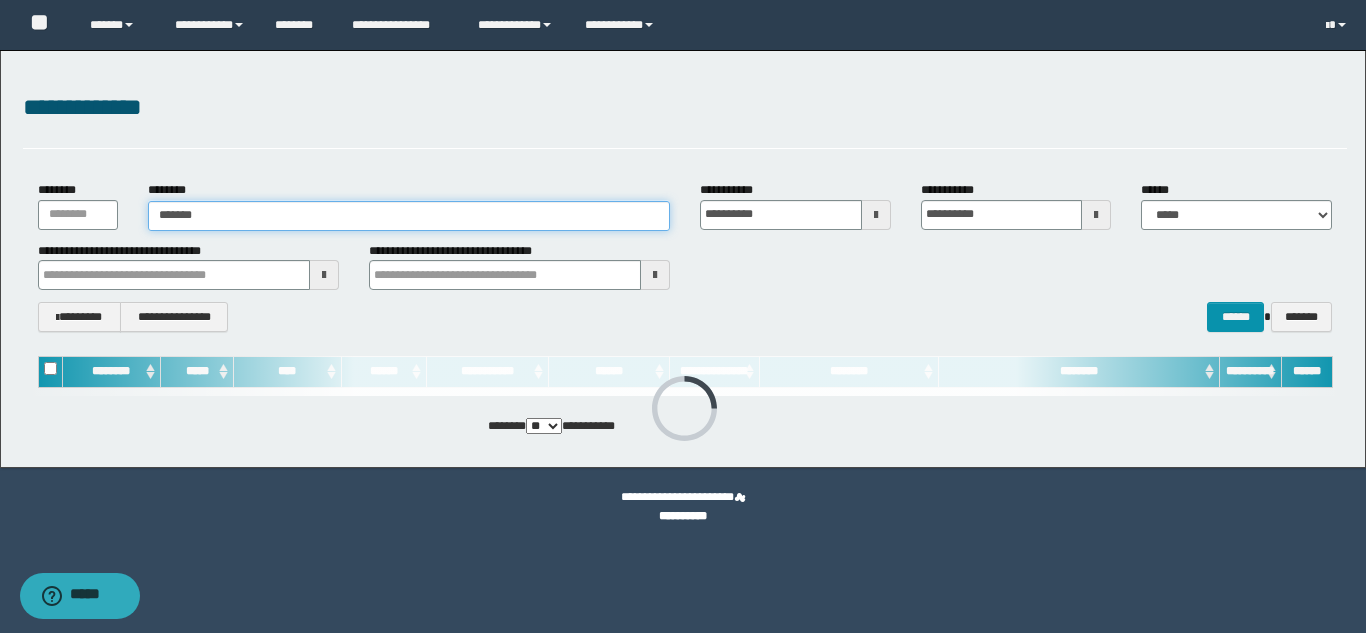 type on "*******" 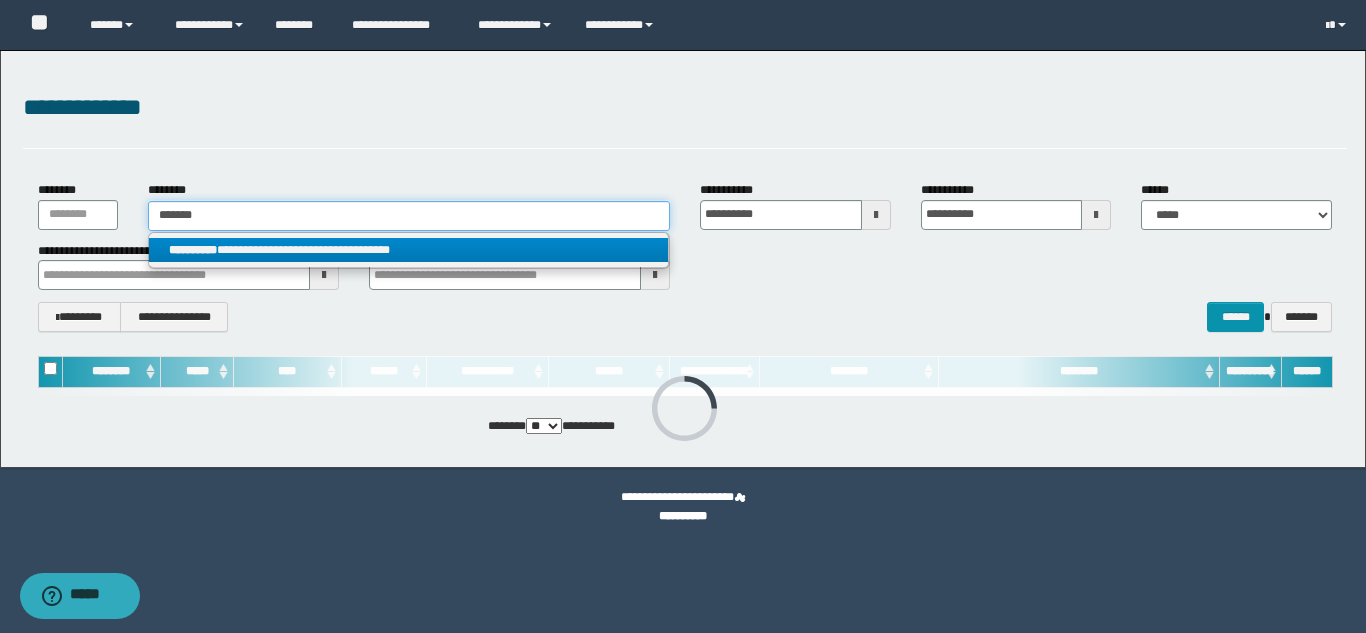 type on "*******" 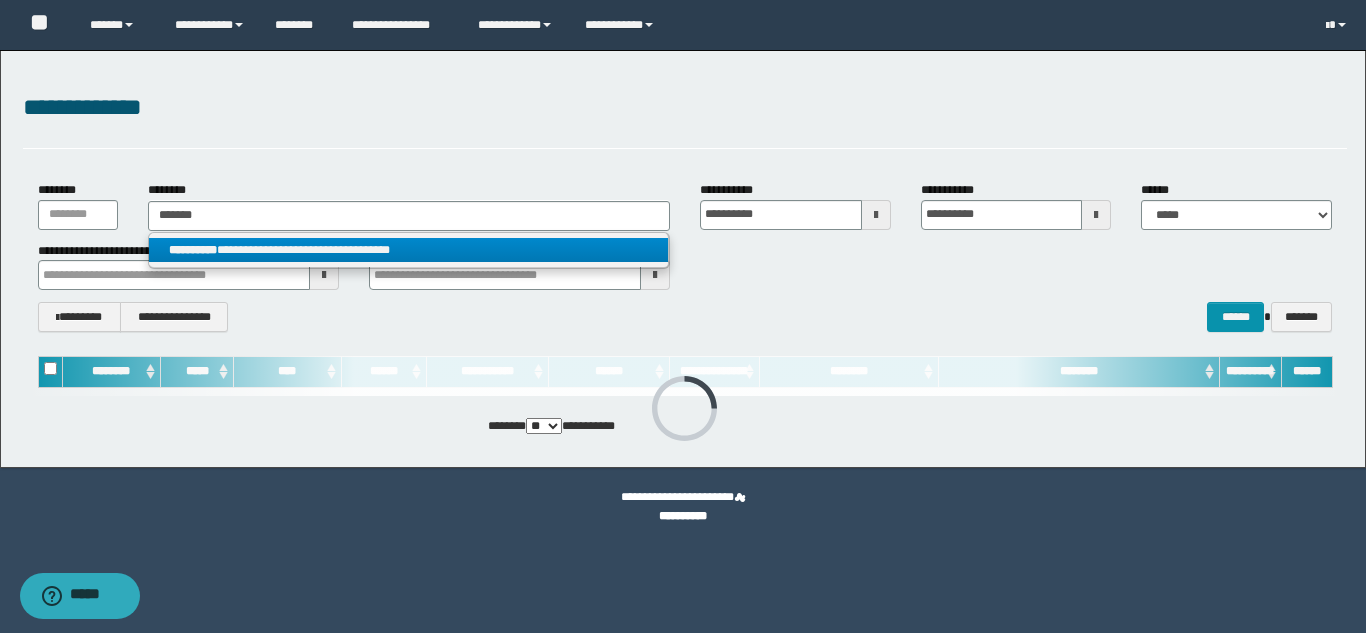 click on "**********" at bounding box center (408, 250) 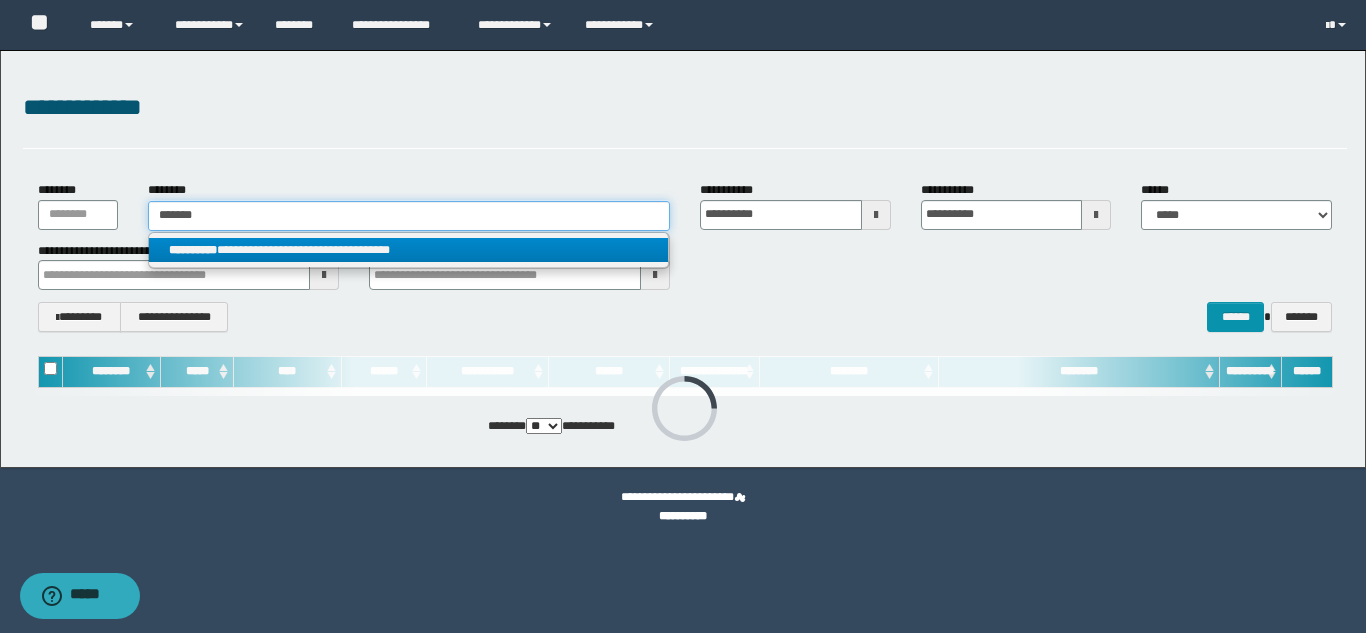 type 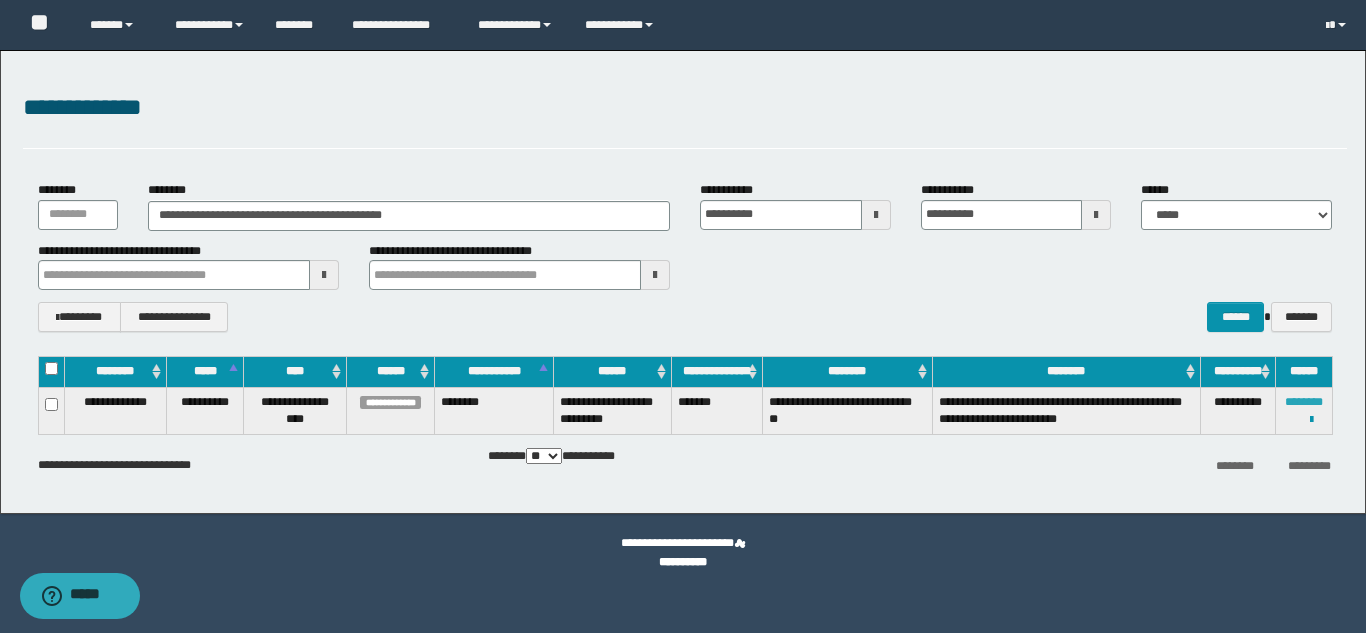 click on "********" at bounding box center [1304, 402] 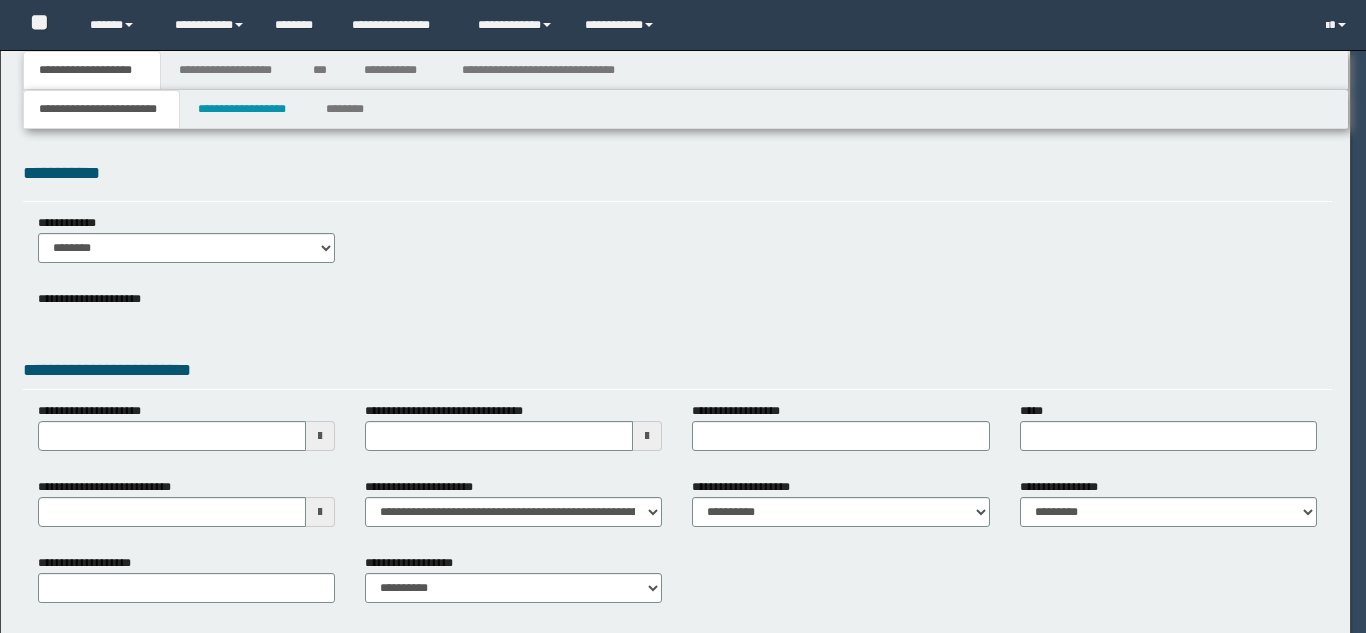 scroll, scrollTop: 0, scrollLeft: 0, axis: both 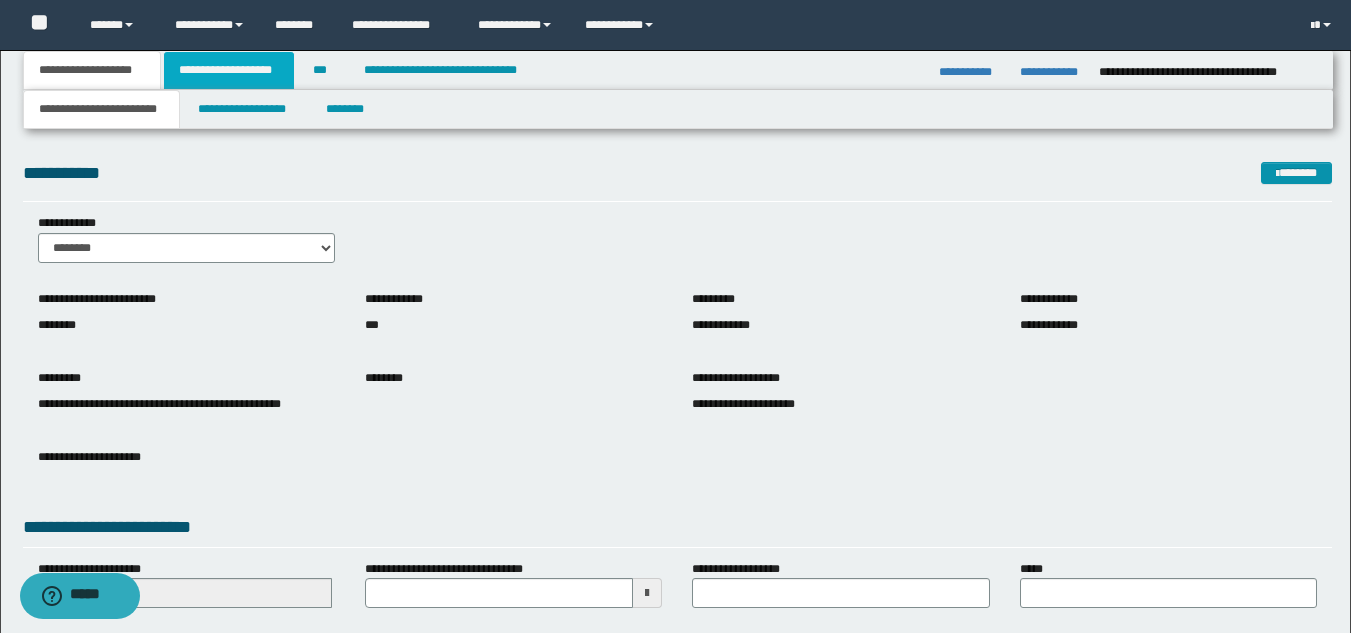 click on "**********" at bounding box center [229, 70] 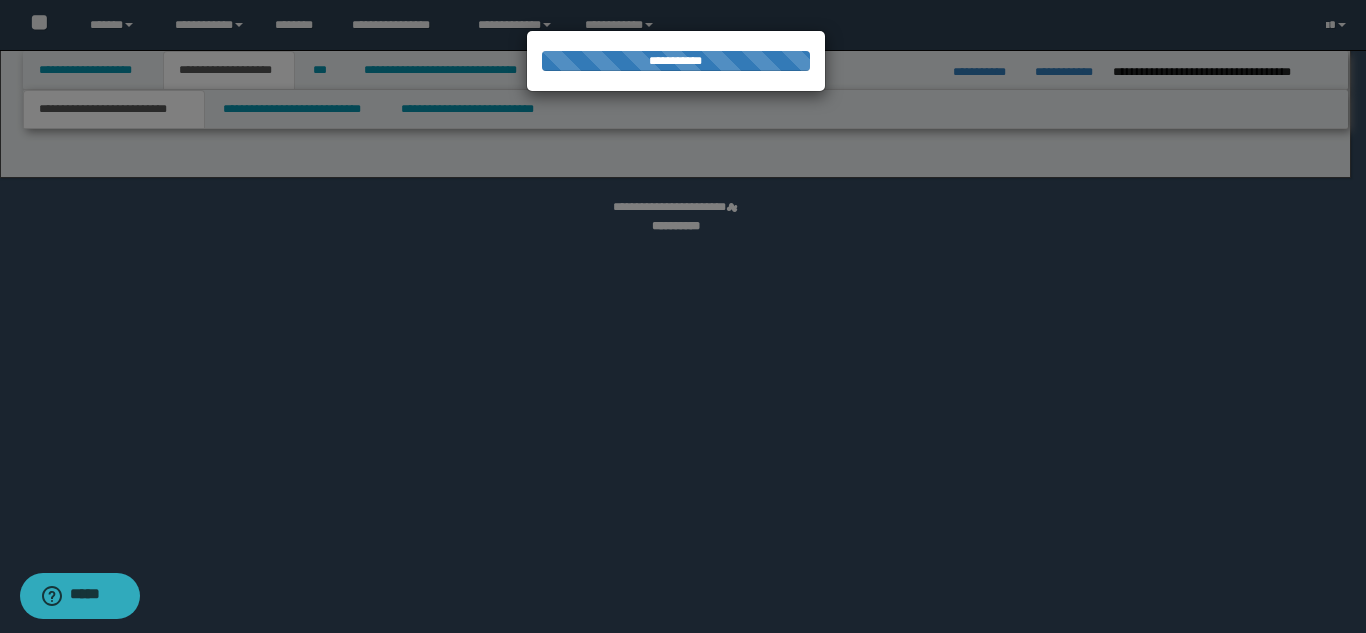 click at bounding box center [683, 316] 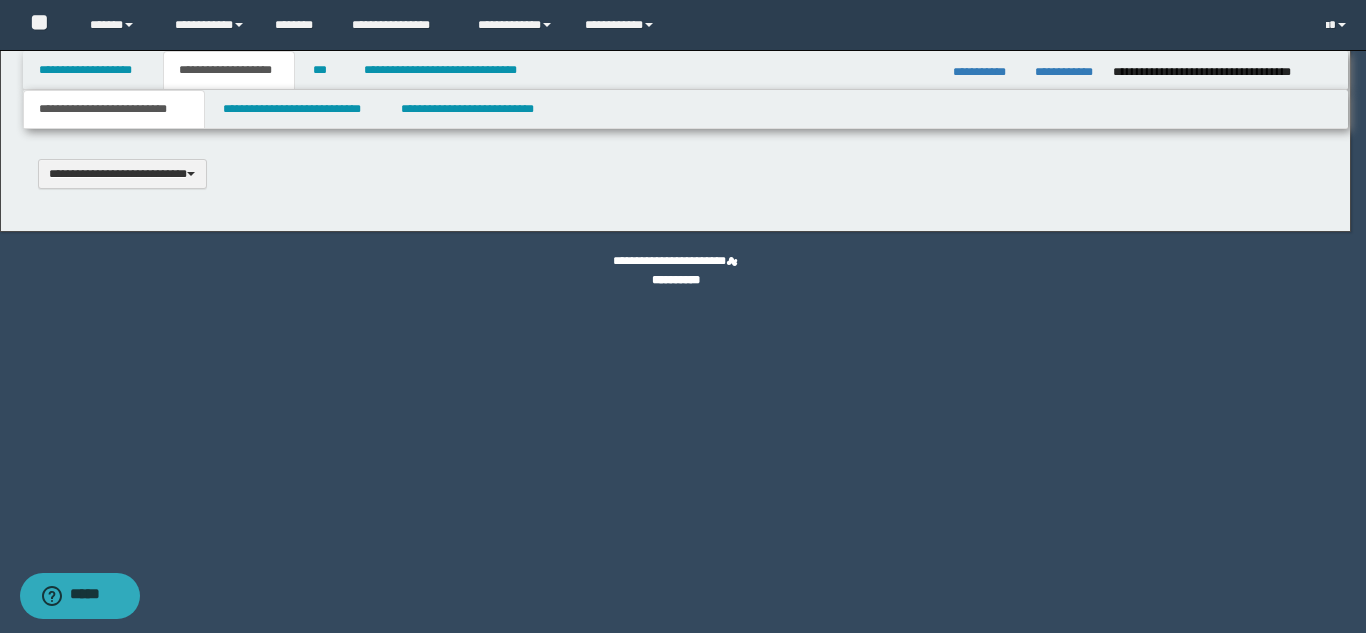 type 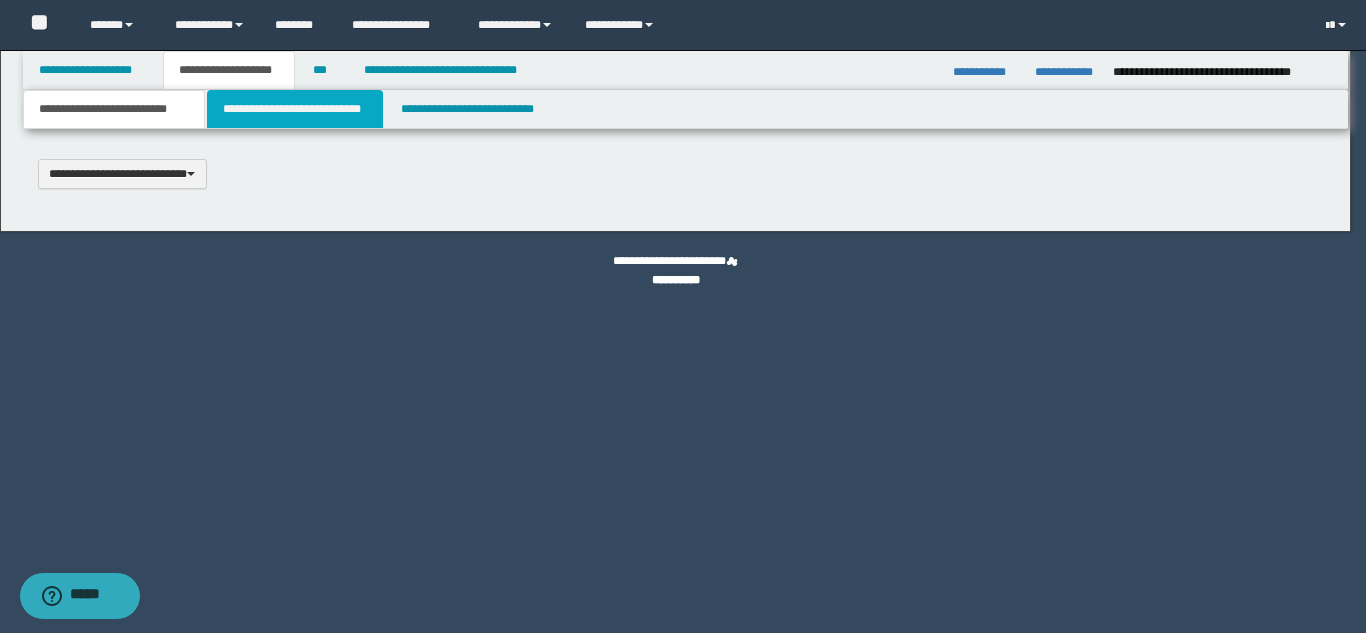 click on "**********" at bounding box center (295, 109) 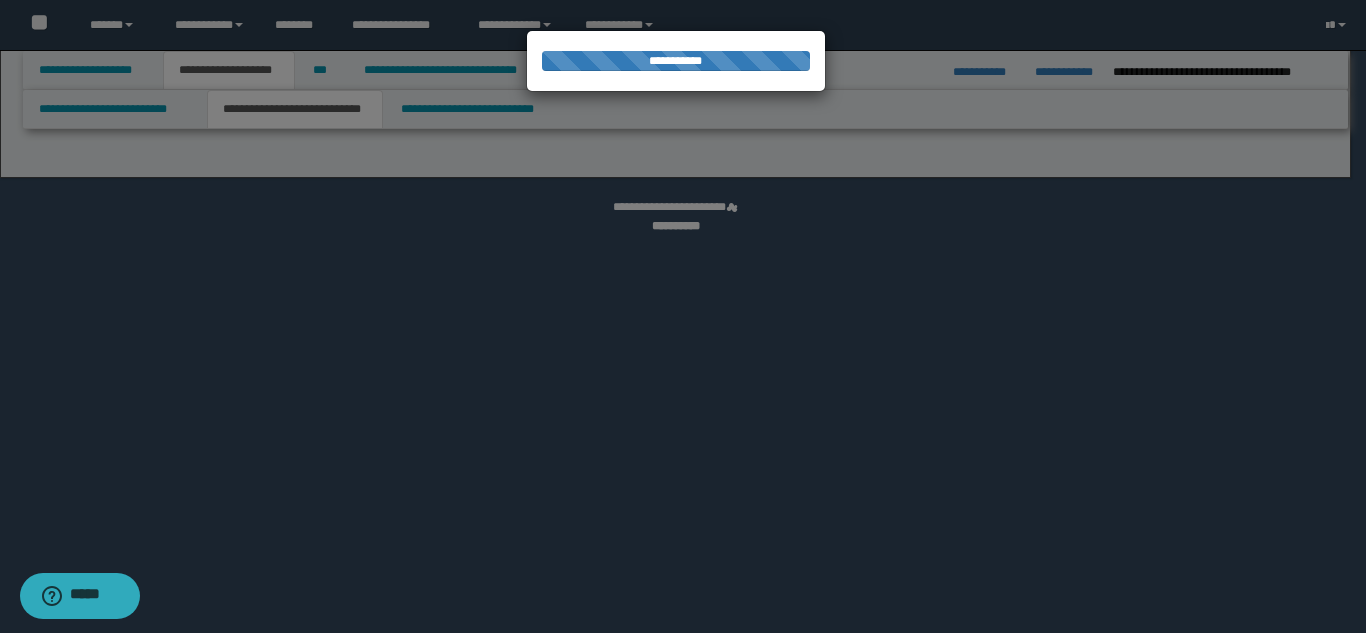 select on "*" 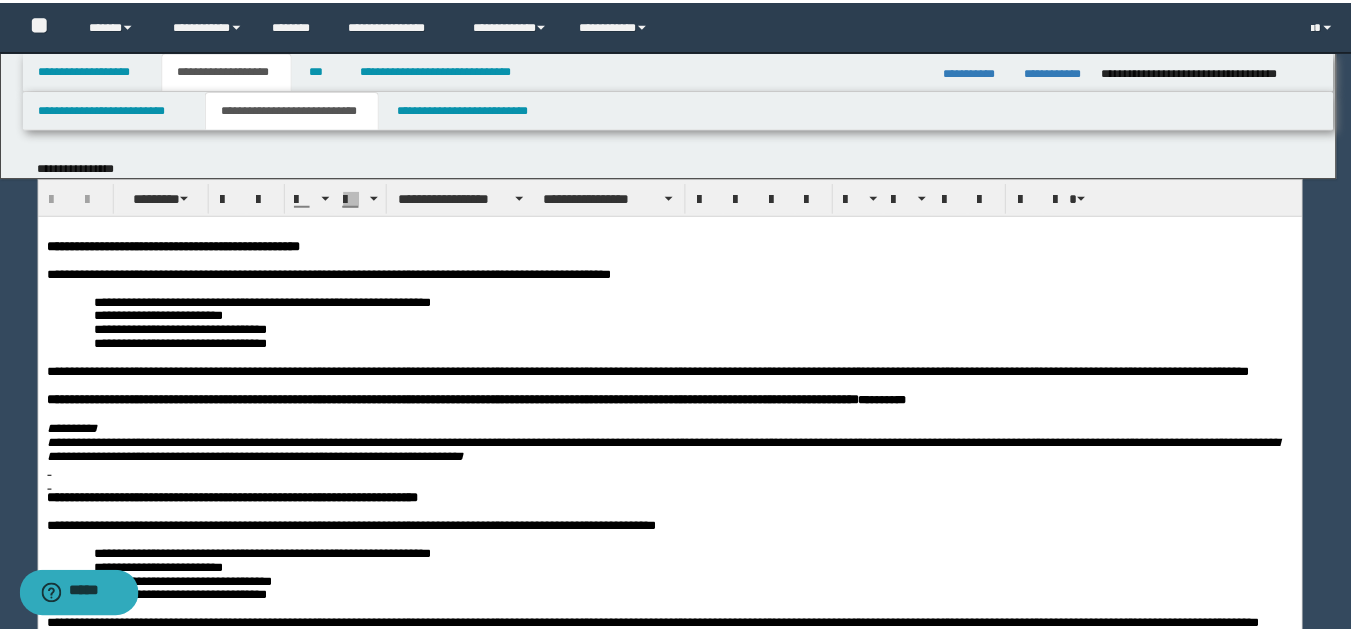 scroll, scrollTop: 0, scrollLeft: 0, axis: both 